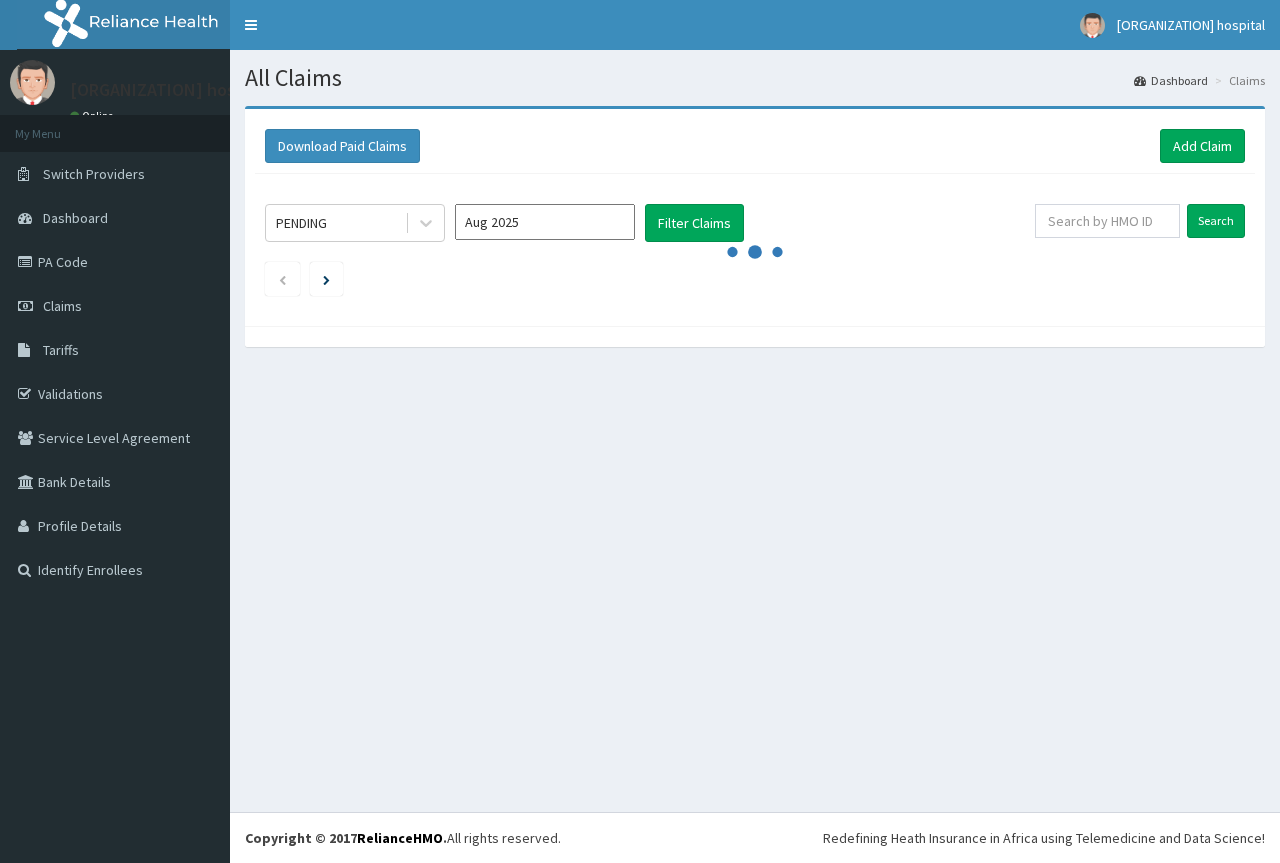 scroll, scrollTop: 0, scrollLeft: 0, axis: both 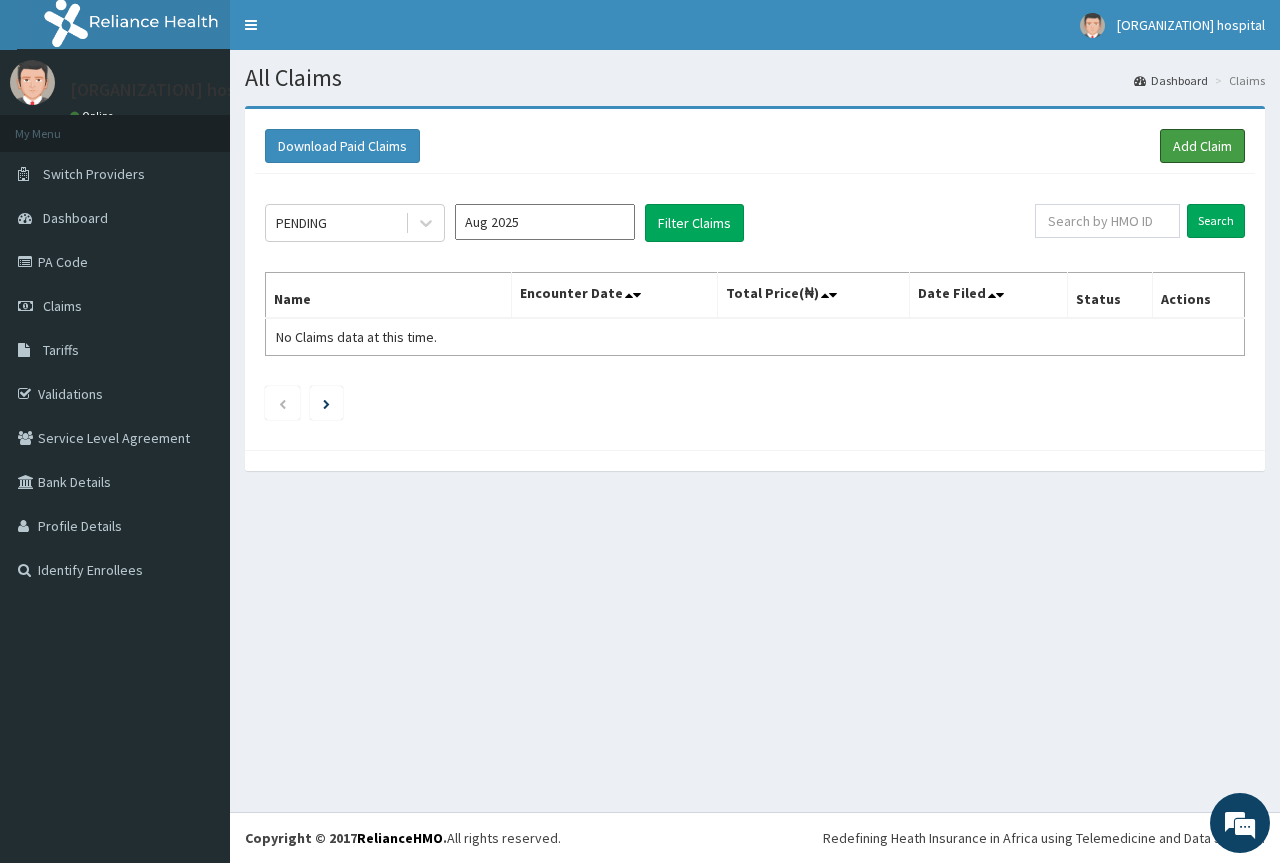 click on "Add Claim" at bounding box center [1202, 146] 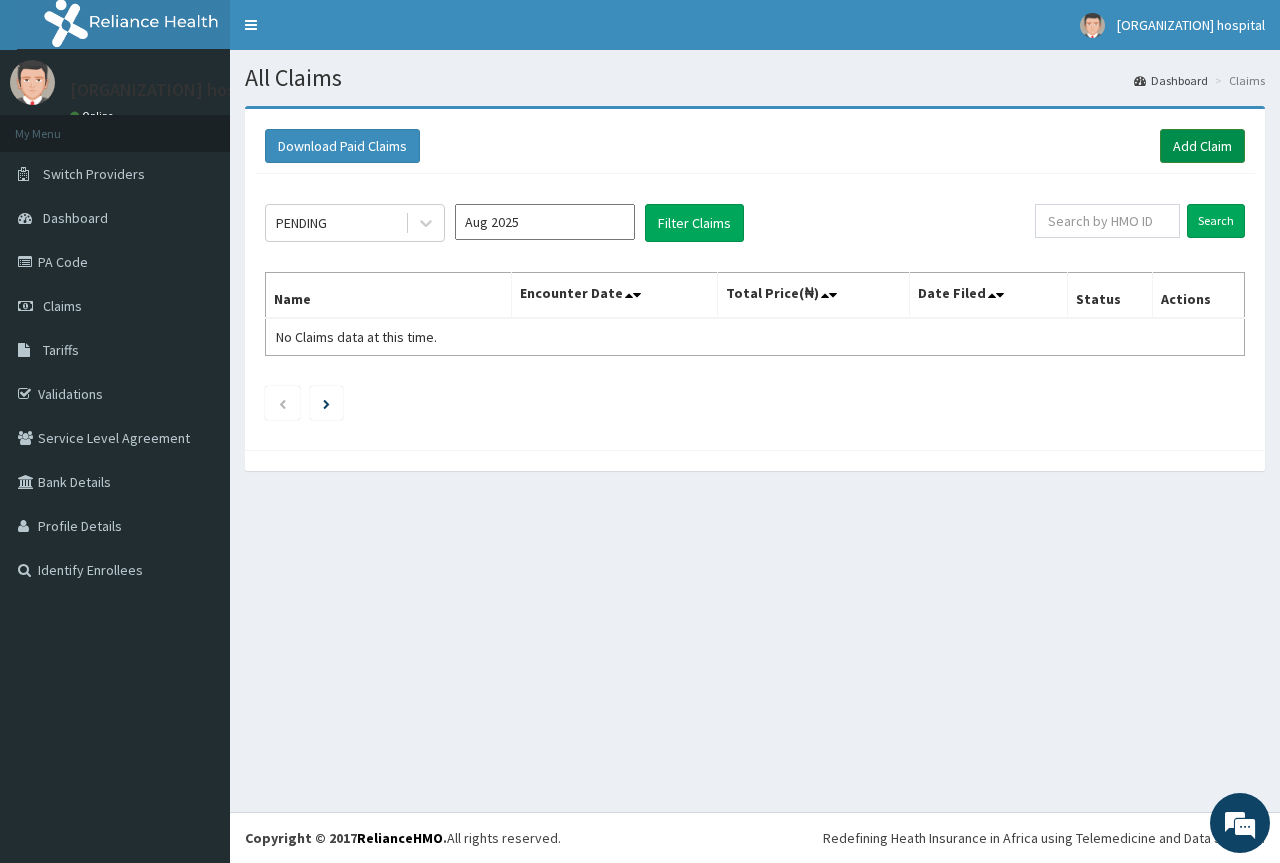click on "Add Claim" at bounding box center (1202, 146) 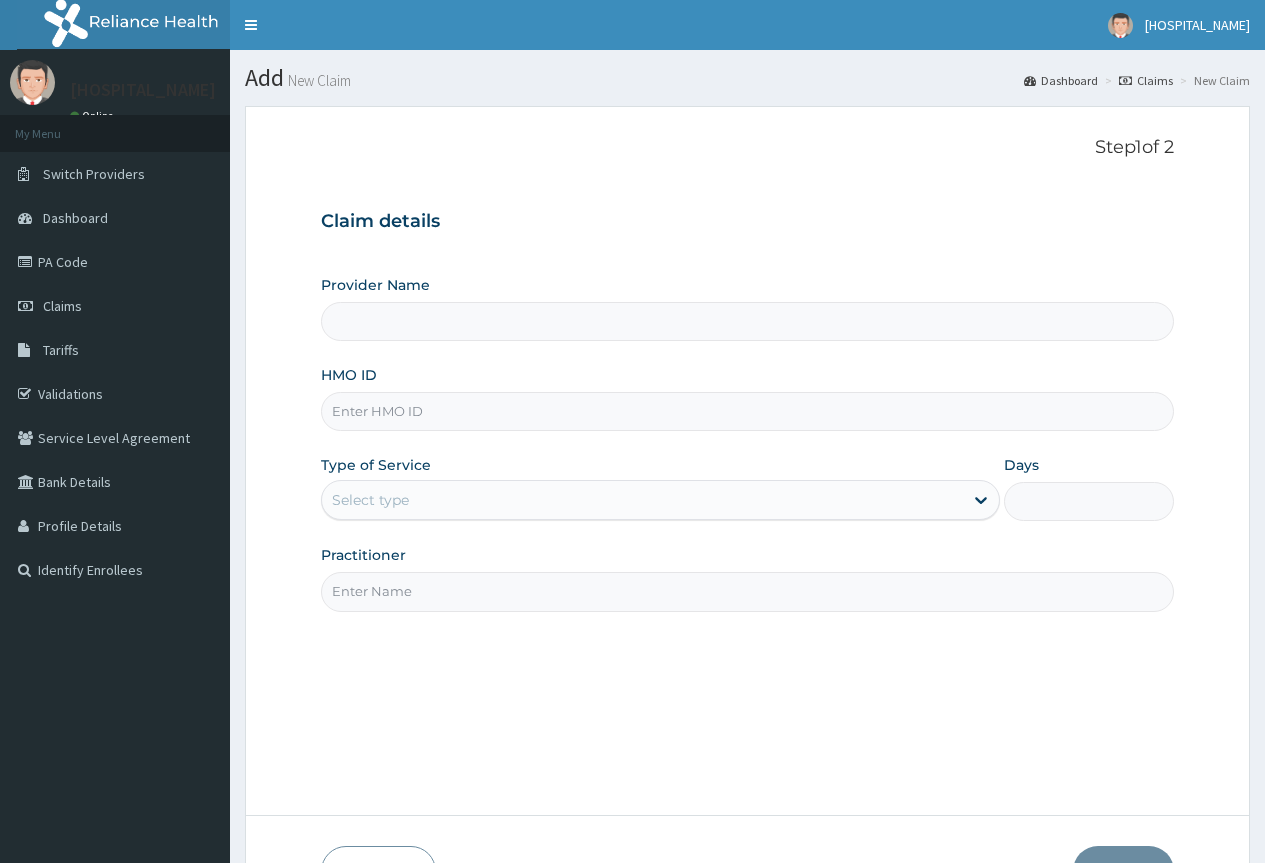 scroll, scrollTop: 0, scrollLeft: 0, axis: both 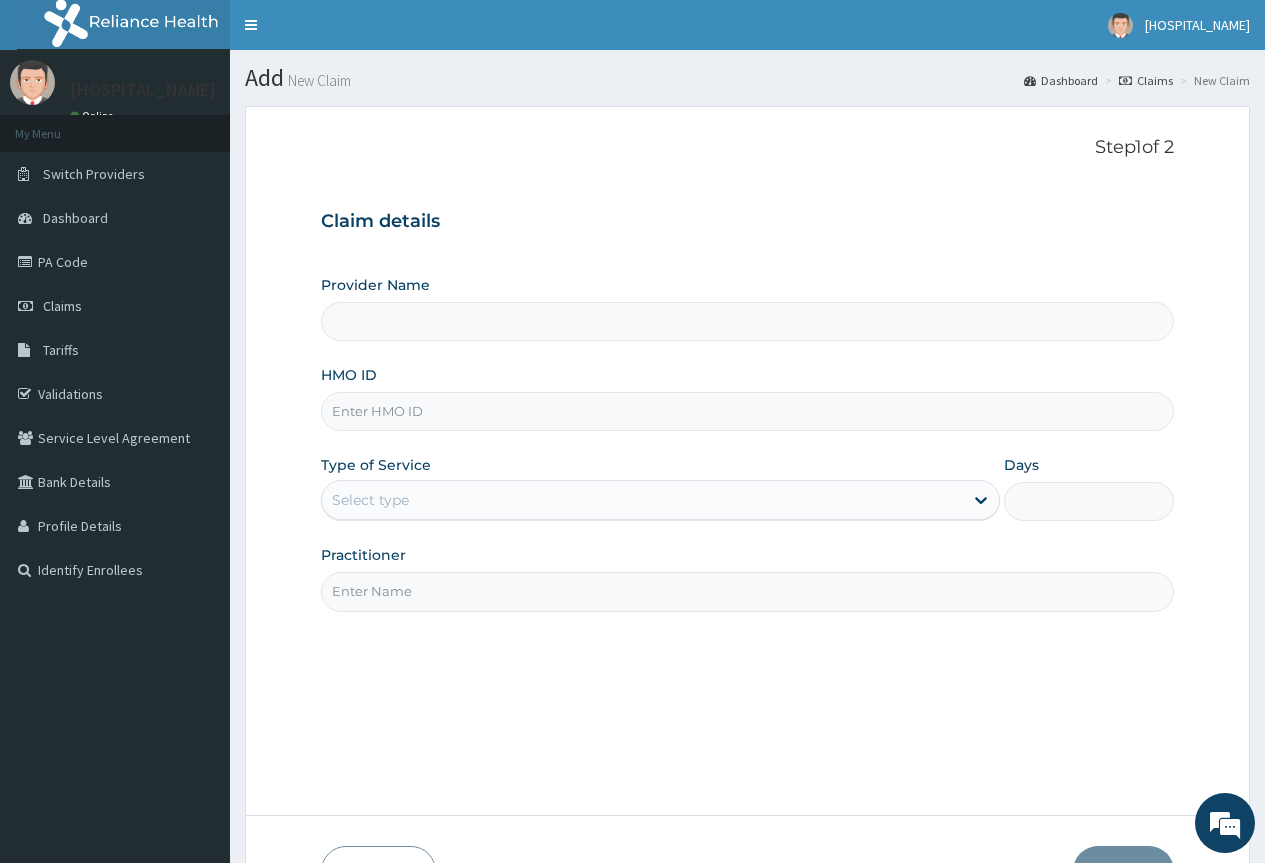 type on "Parklande Hospital" 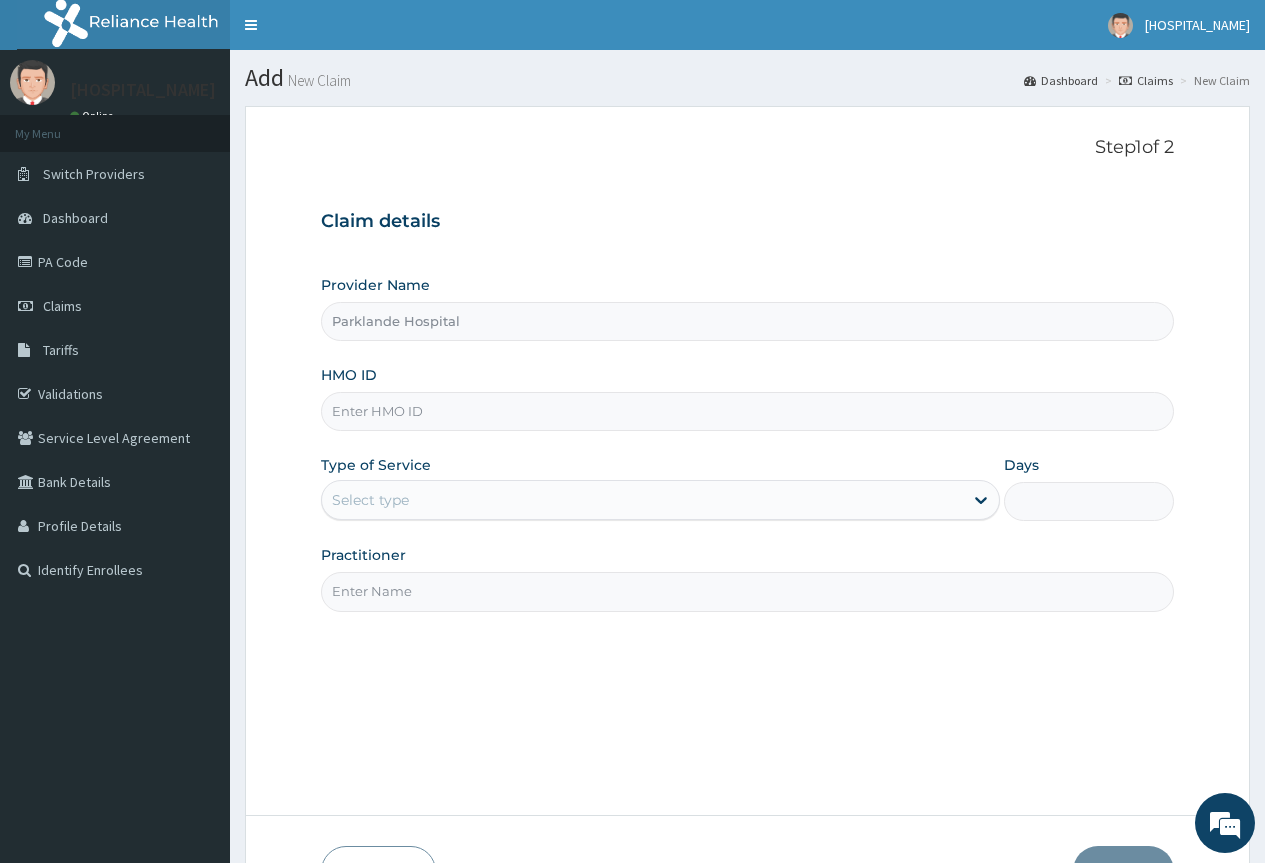 scroll, scrollTop: 0, scrollLeft: 0, axis: both 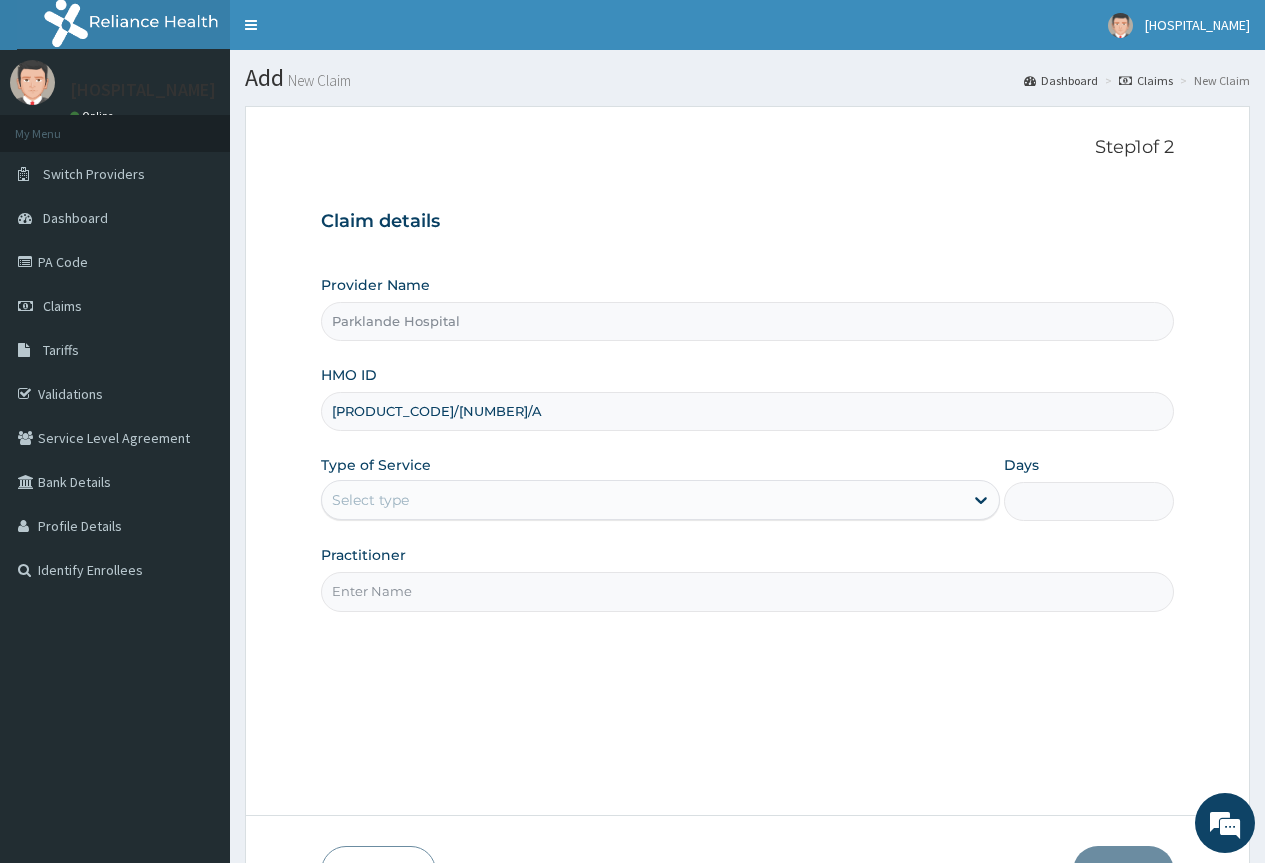 type on "NBC/11370/A" 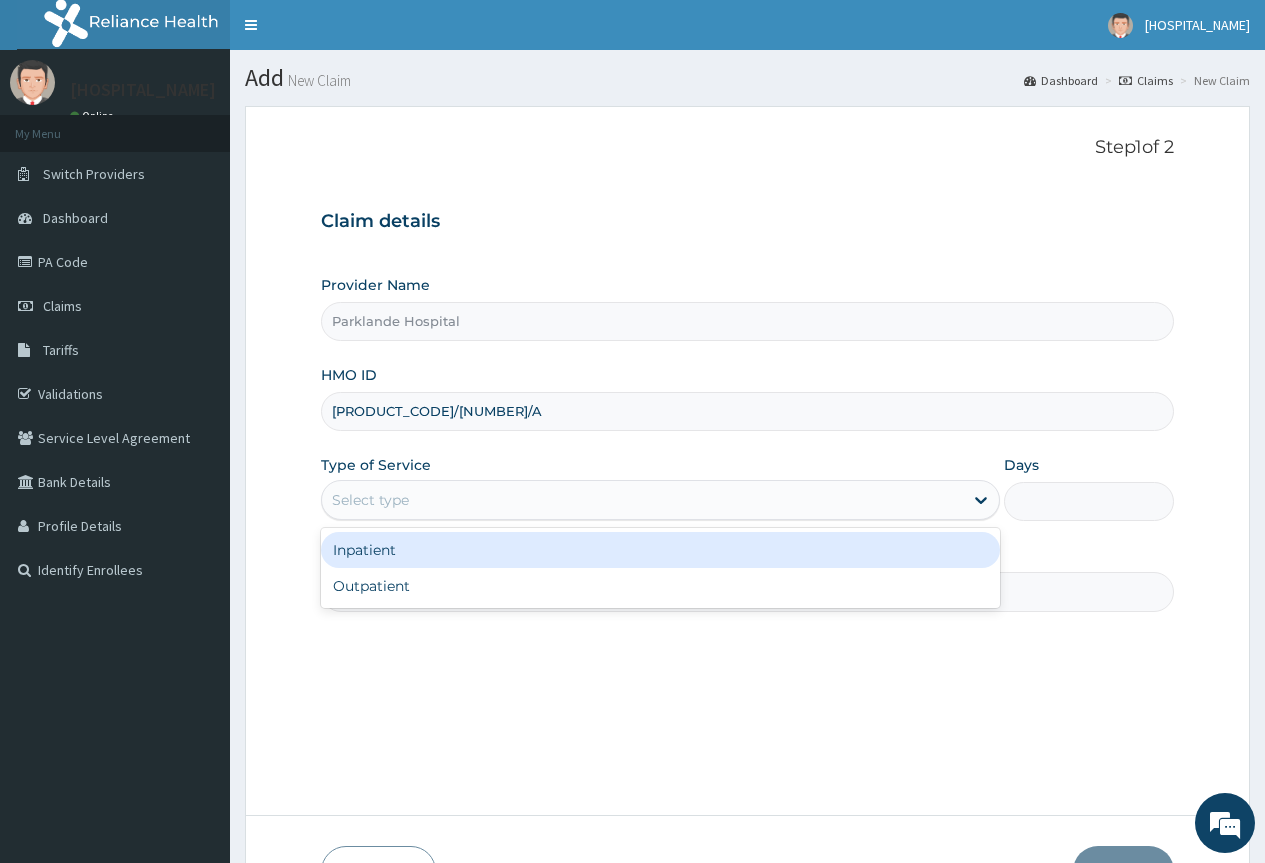 click on "Select type" at bounding box center (370, 500) 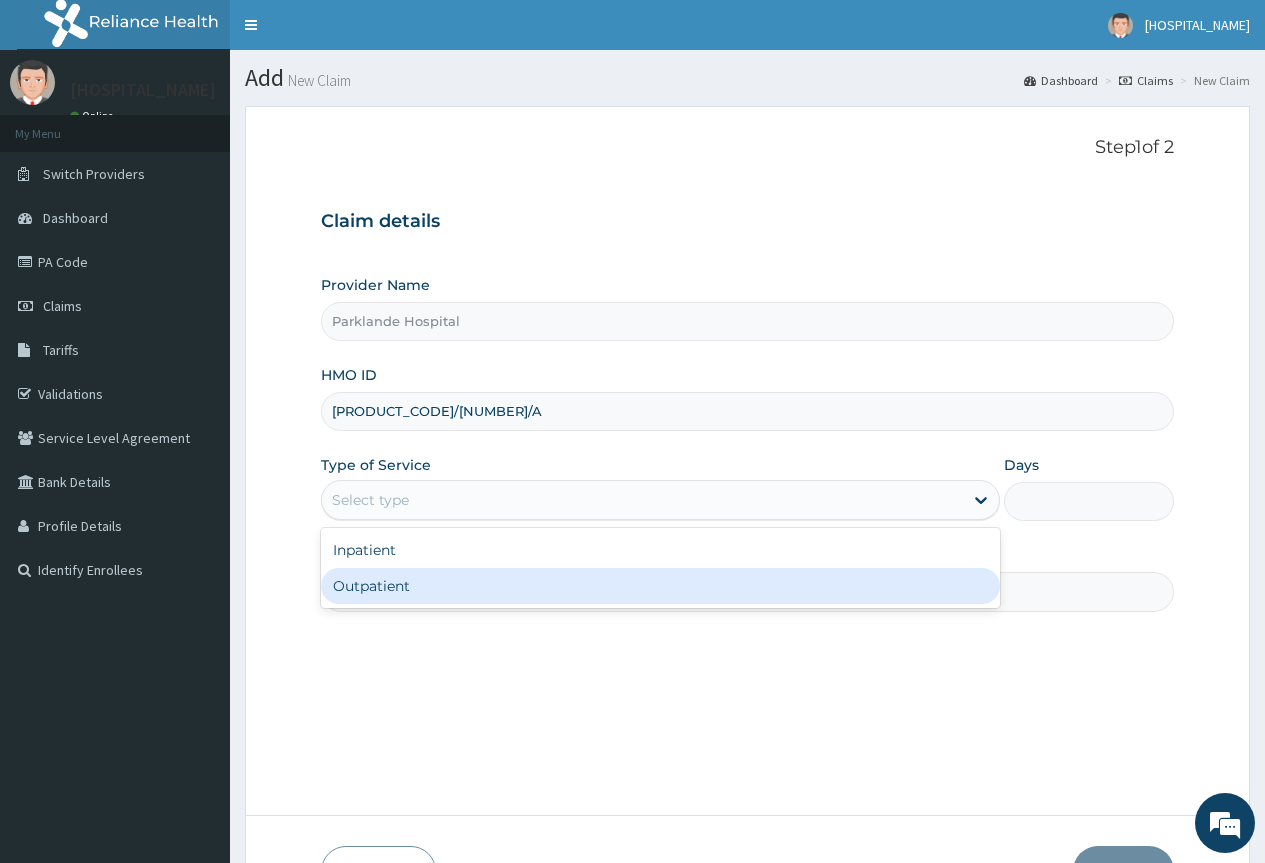 click on "Outpatient" at bounding box center (660, 586) 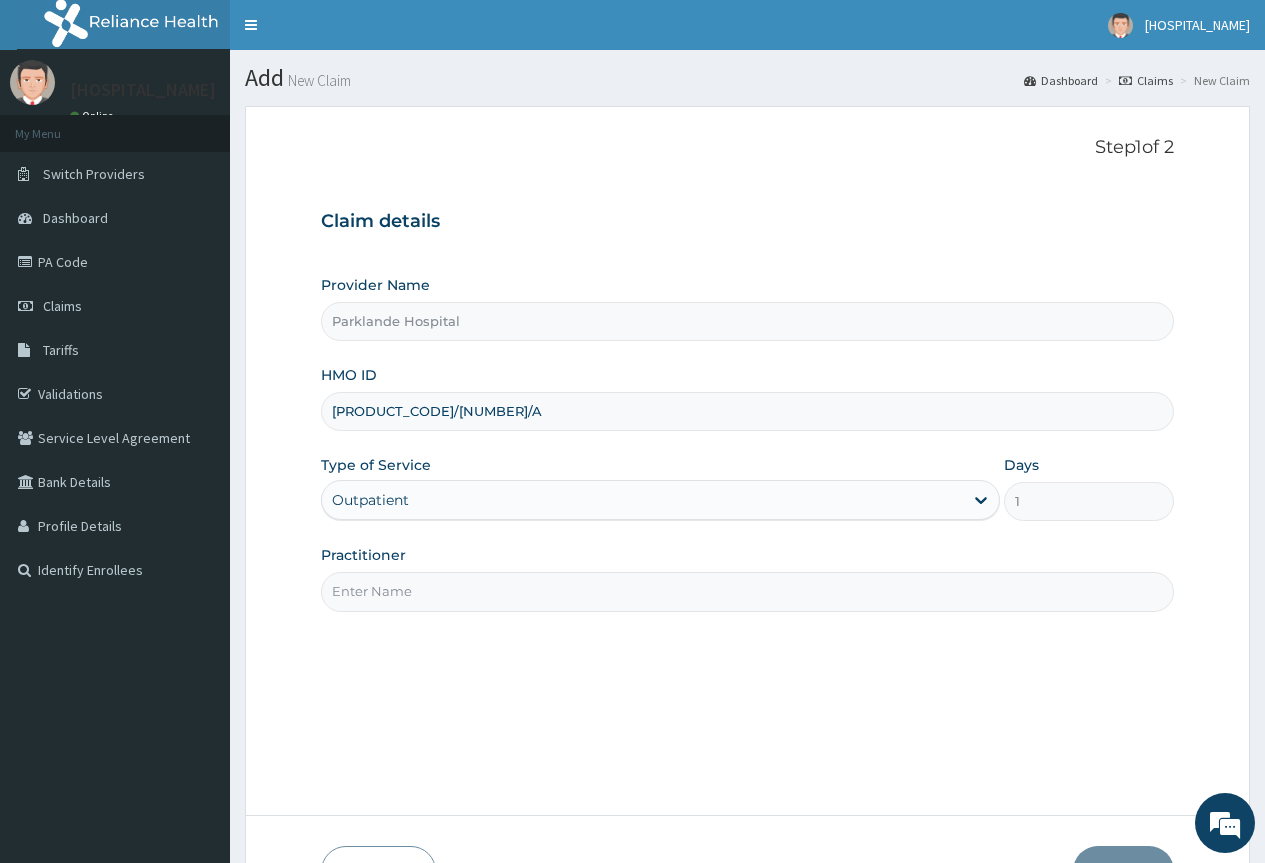 click on "Practitioner" at bounding box center (747, 591) 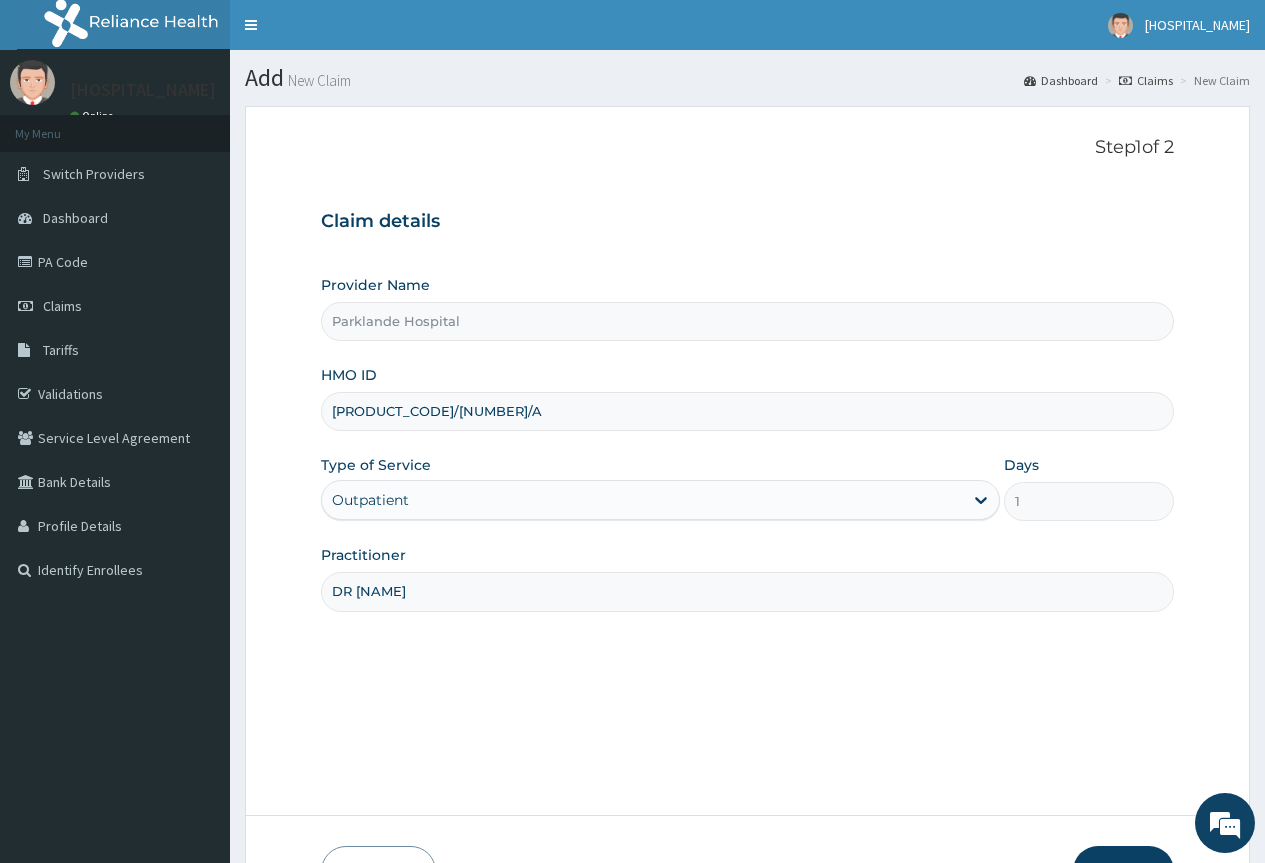 scroll, scrollTop: 132, scrollLeft: 0, axis: vertical 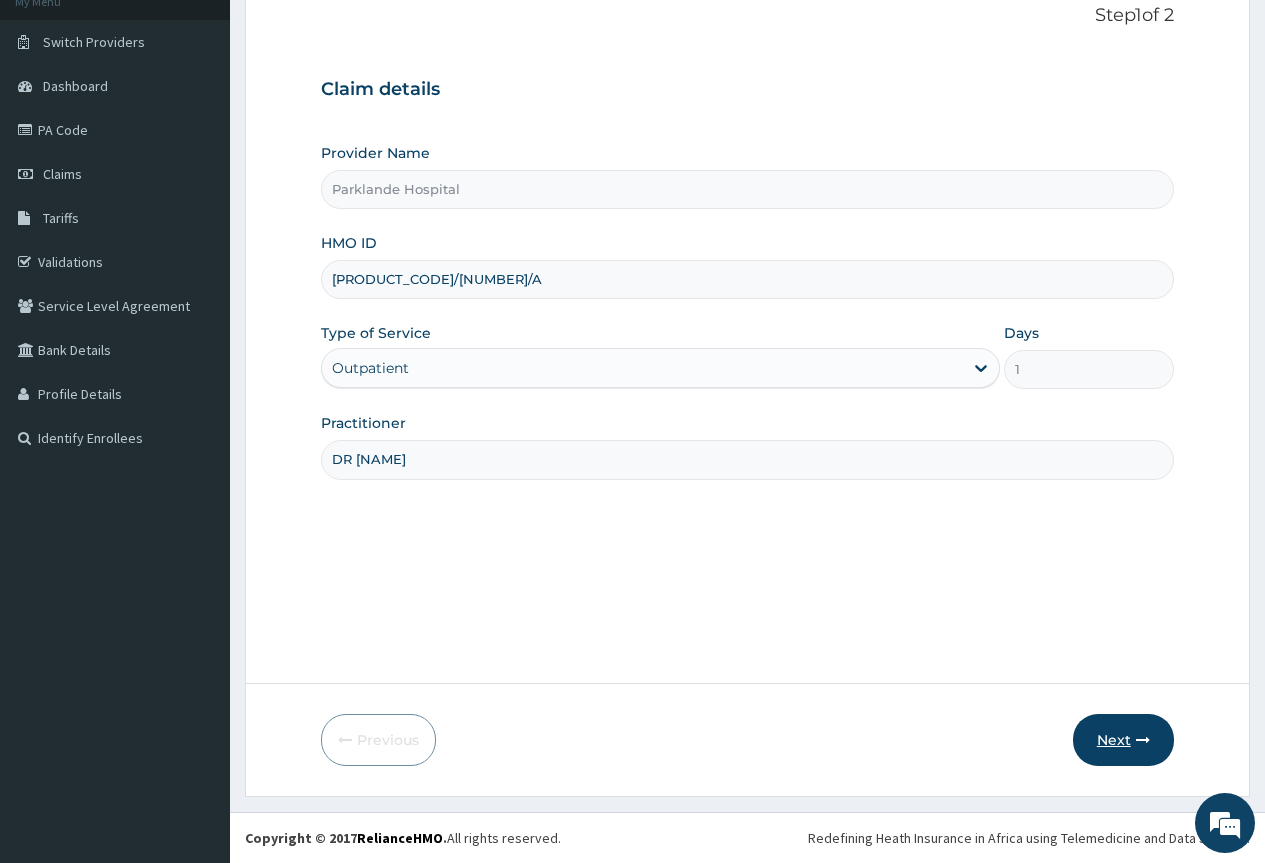 type on "DR SAMUEL" 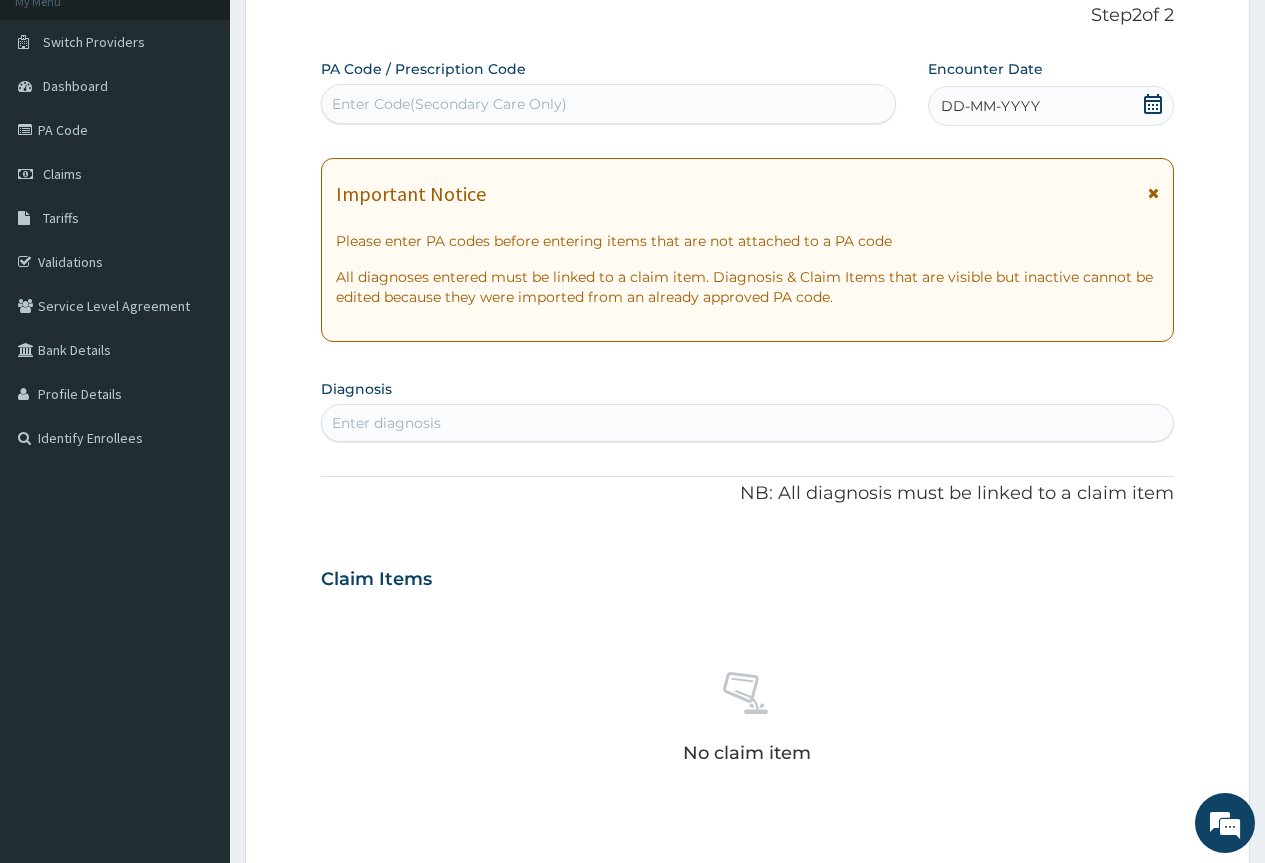 click at bounding box center [1153, 193] 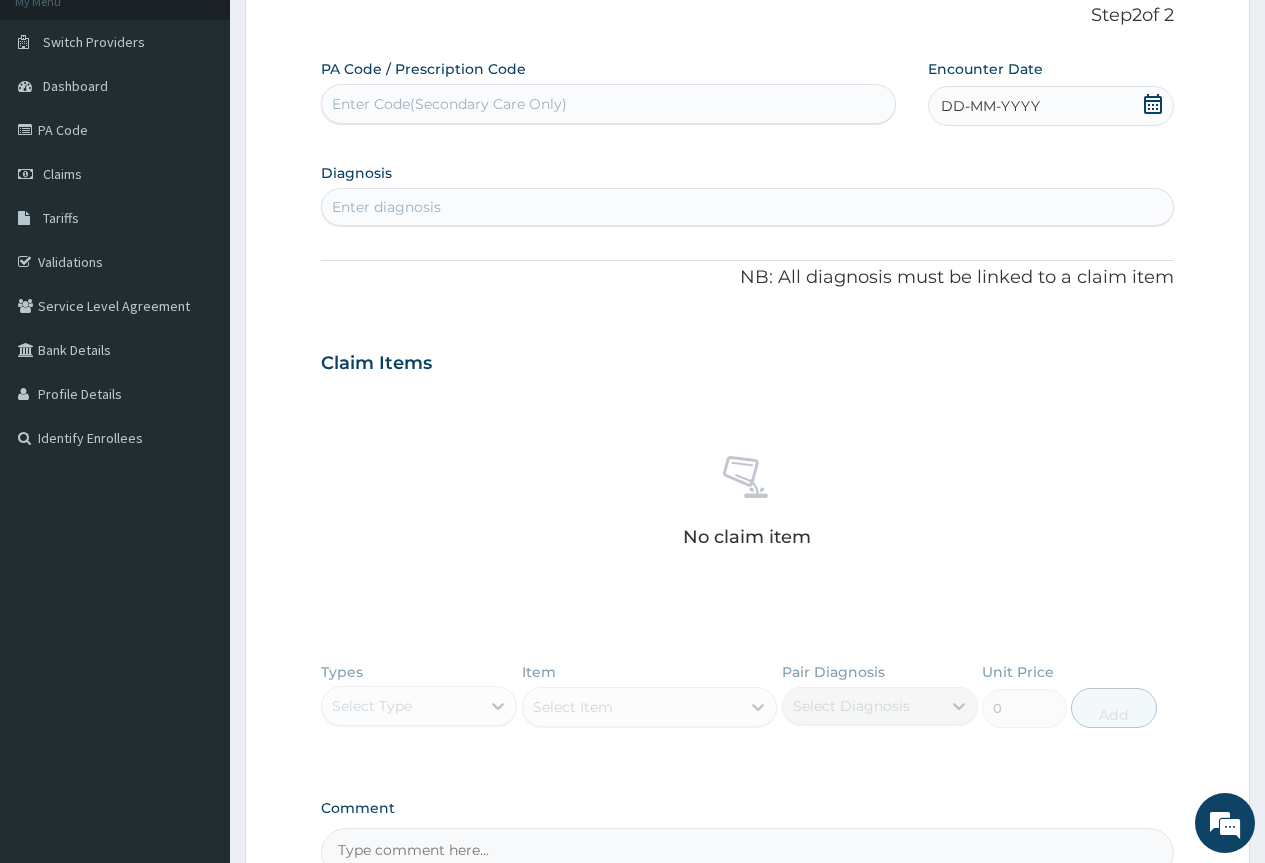click 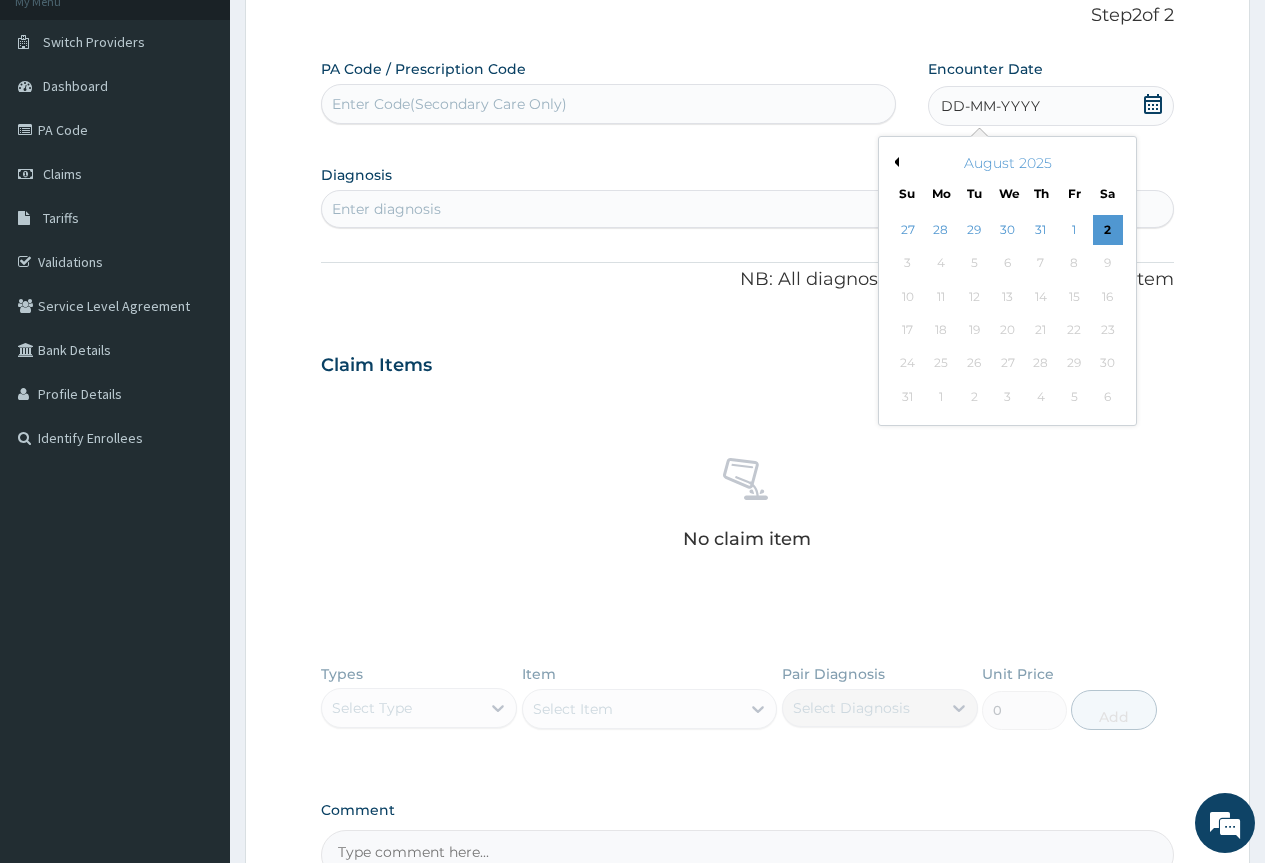 click on "August 2025" at bounding box center (1007, 163) 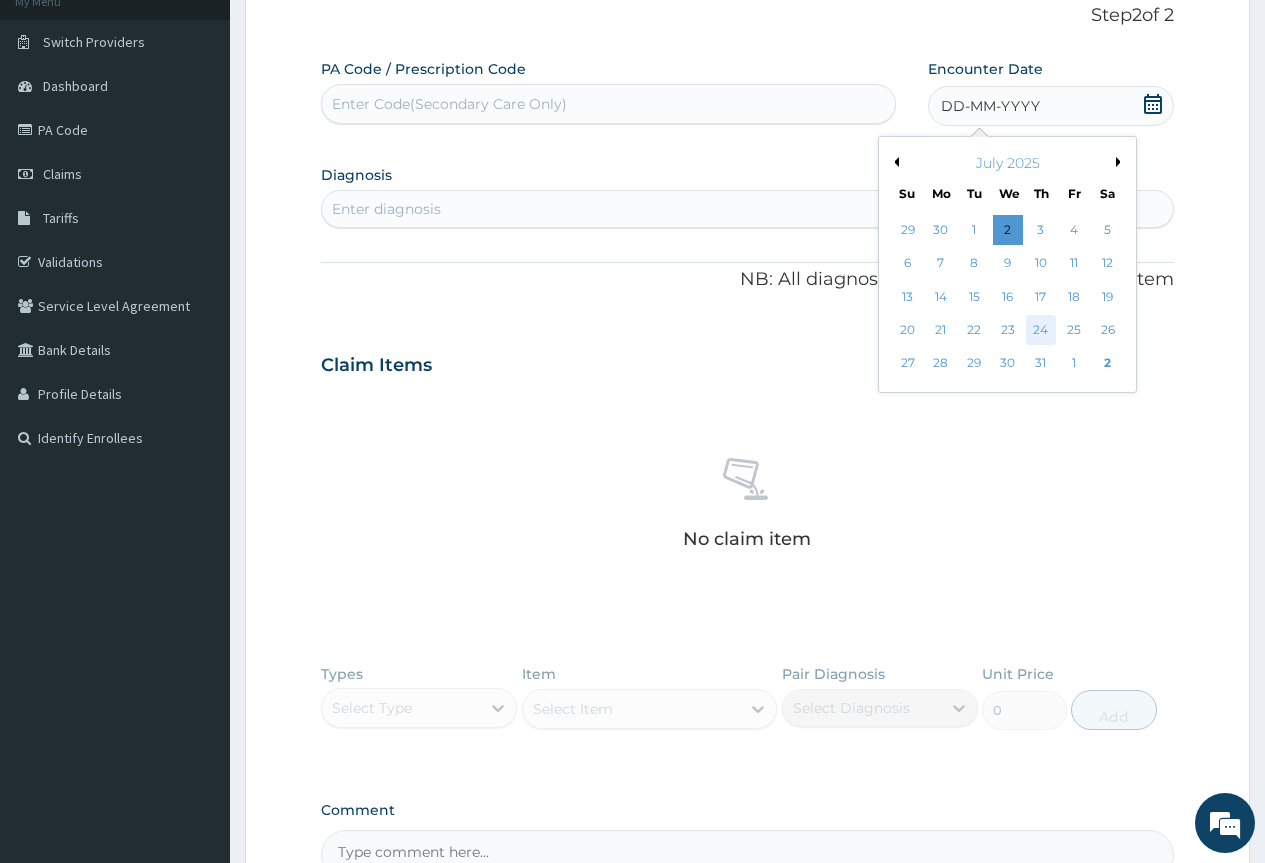 click on "24" at bounding box center [1041, 330] 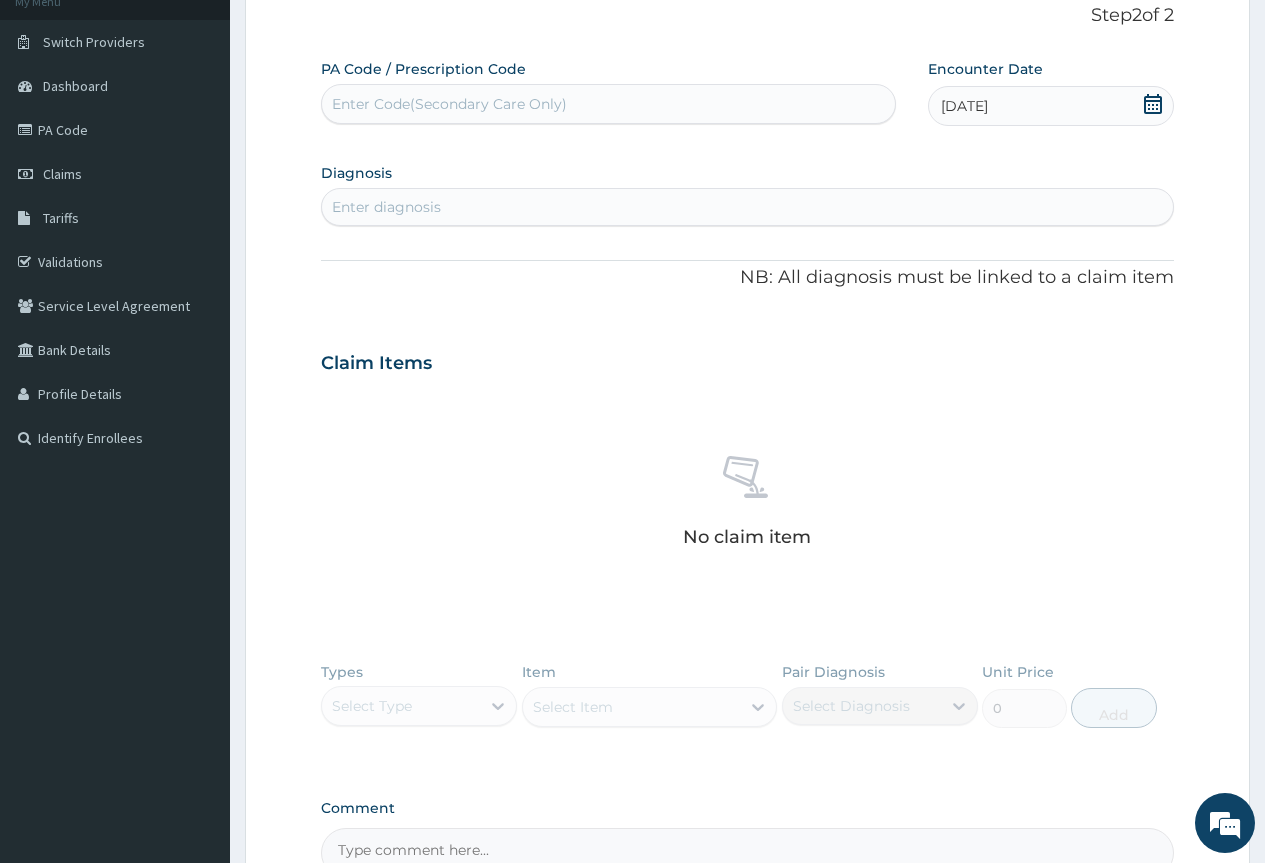 click on "Enter diagnosis" at bounding box center [747, 207] 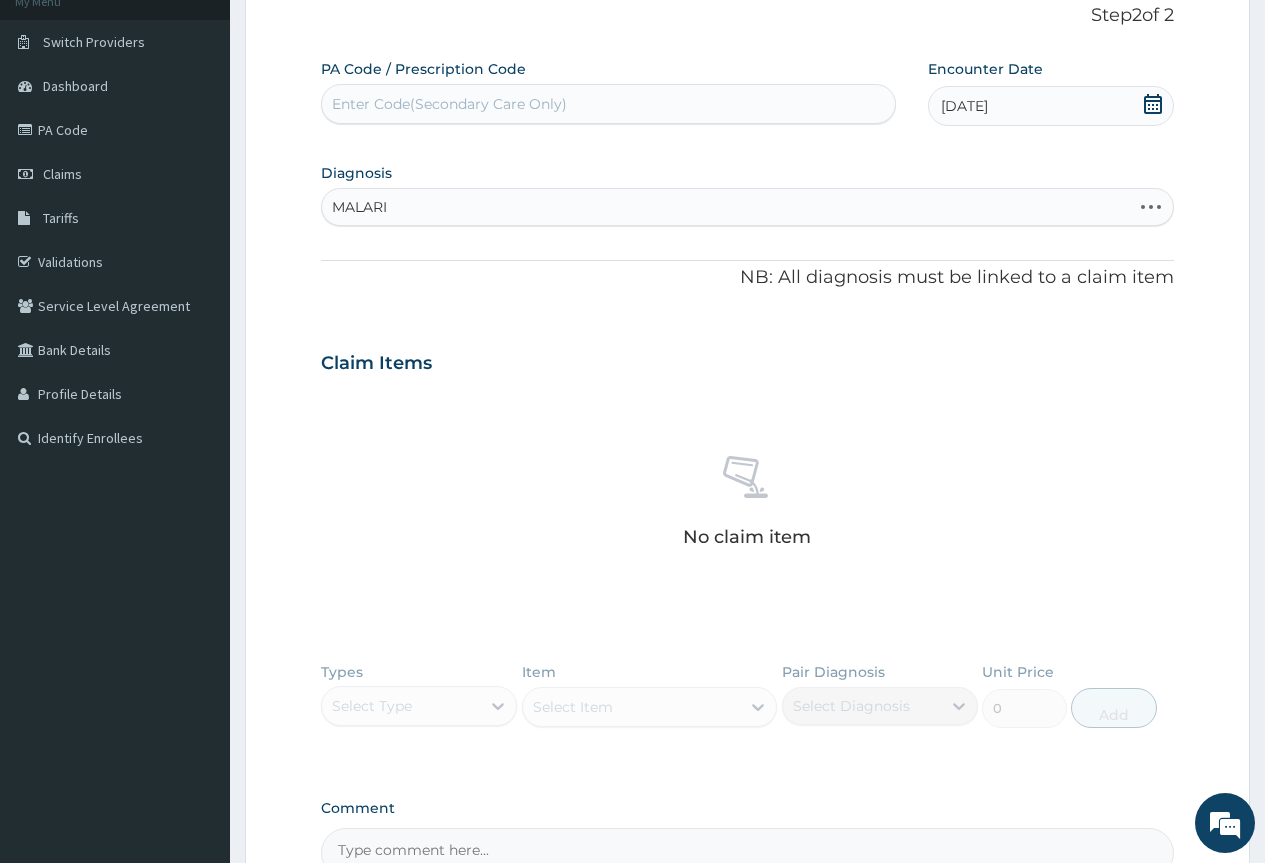 type on "MALARIA" 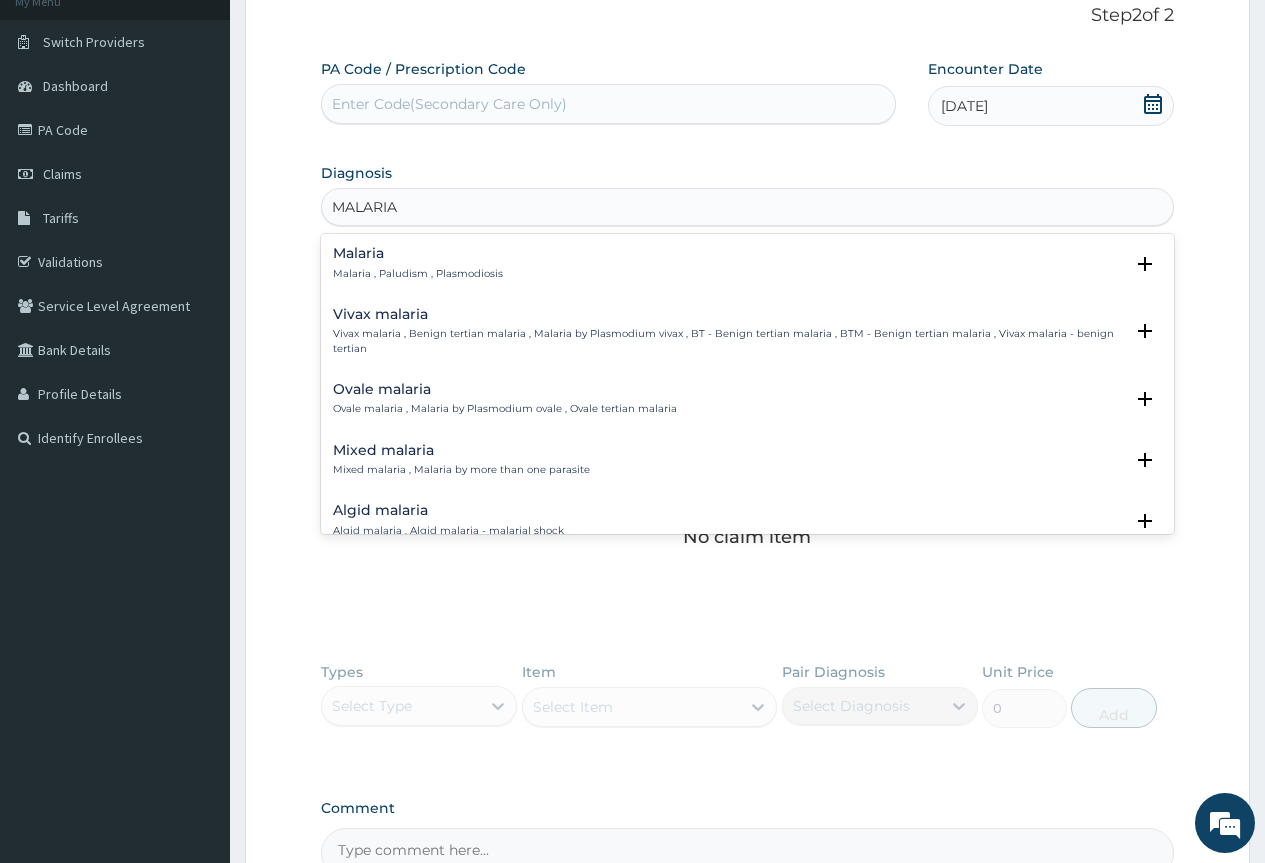 click on "Malaria , Paludism , Plasmodiosis" at bounding box center (418, 274) 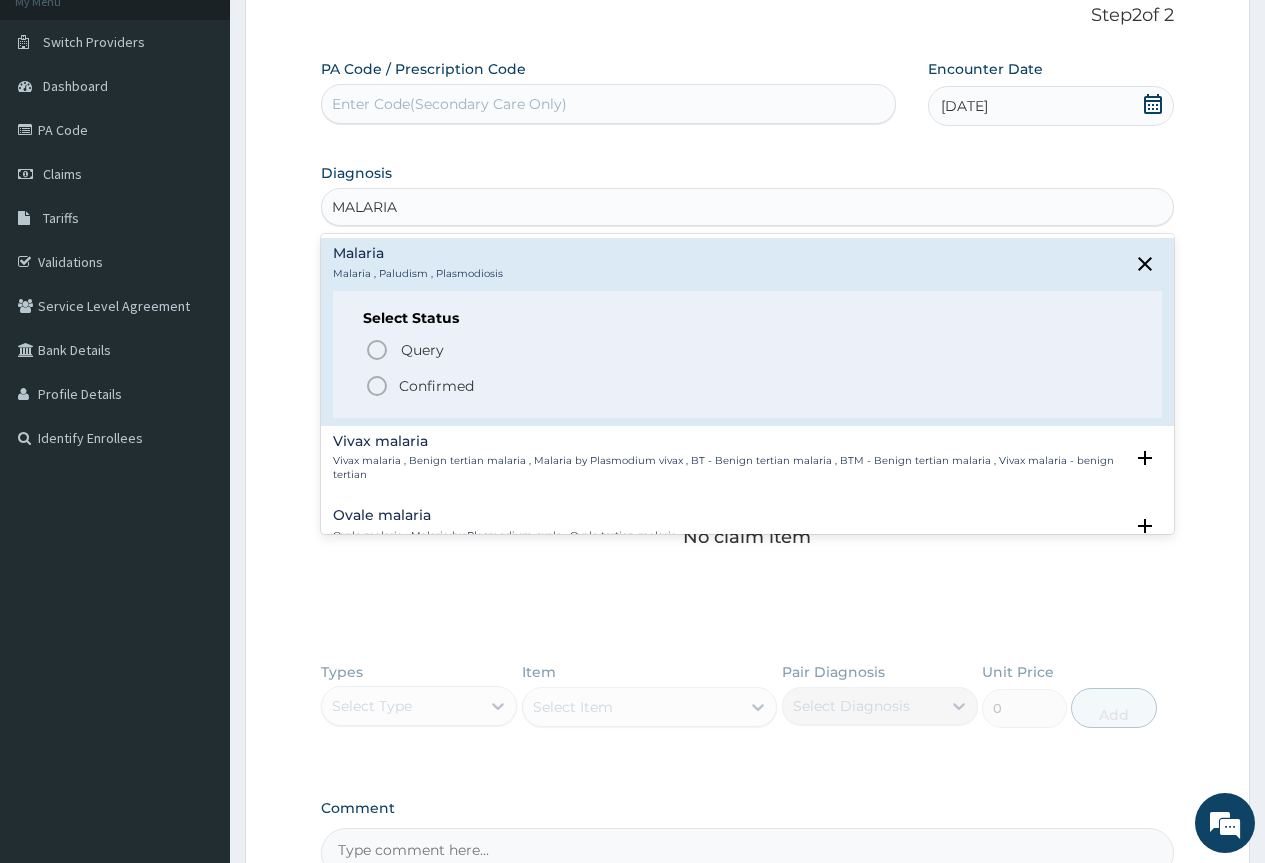 click 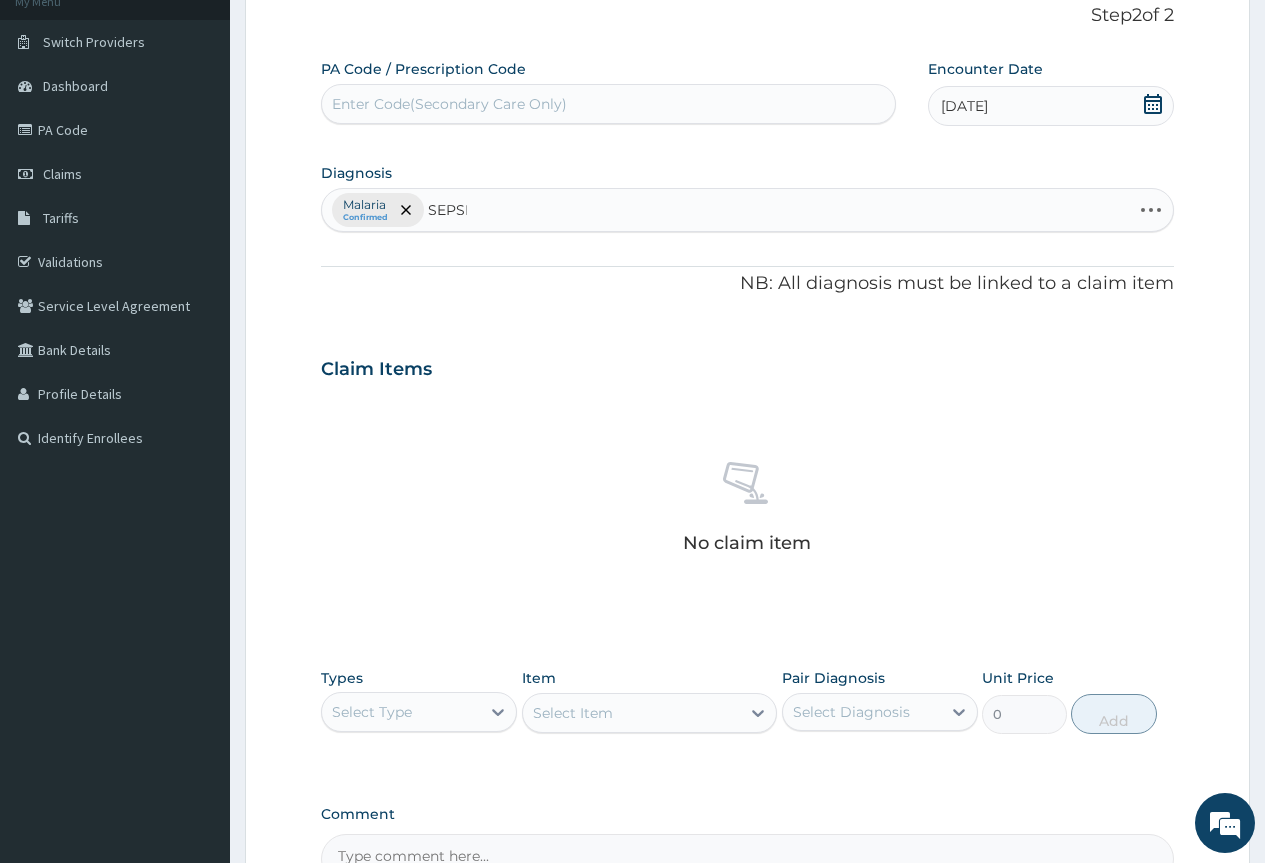 type on "SEPSIS" 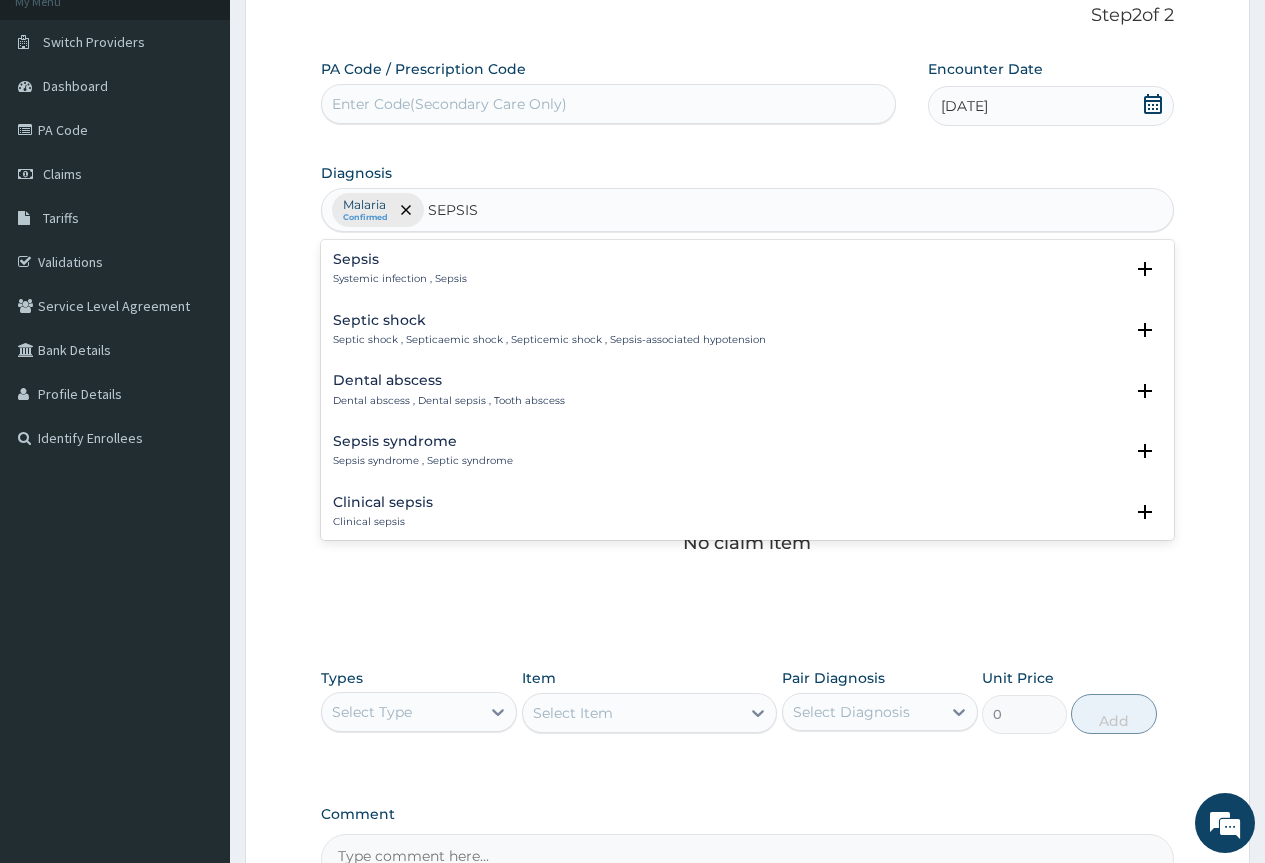 click on "Systemic infection , Sepsis" at bounding box center (400, 279) 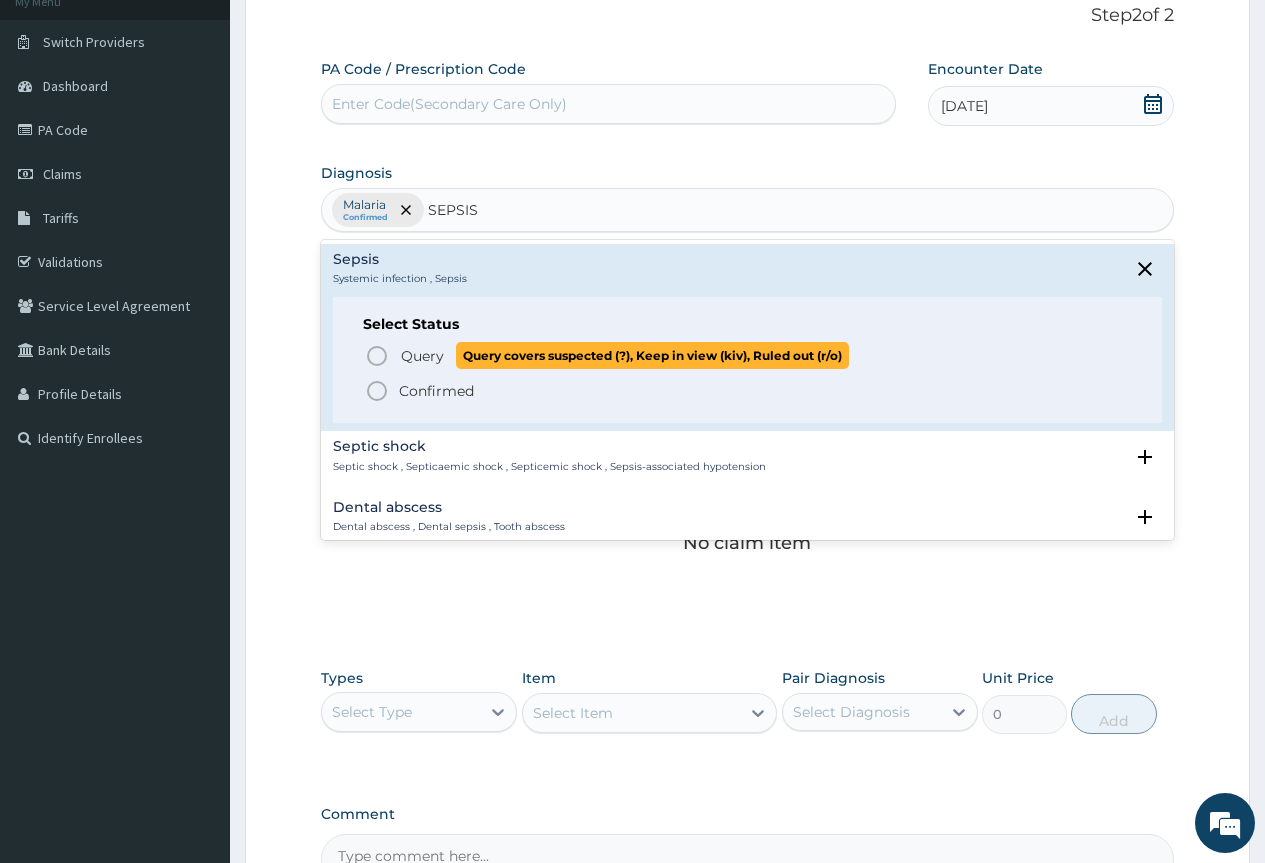 click 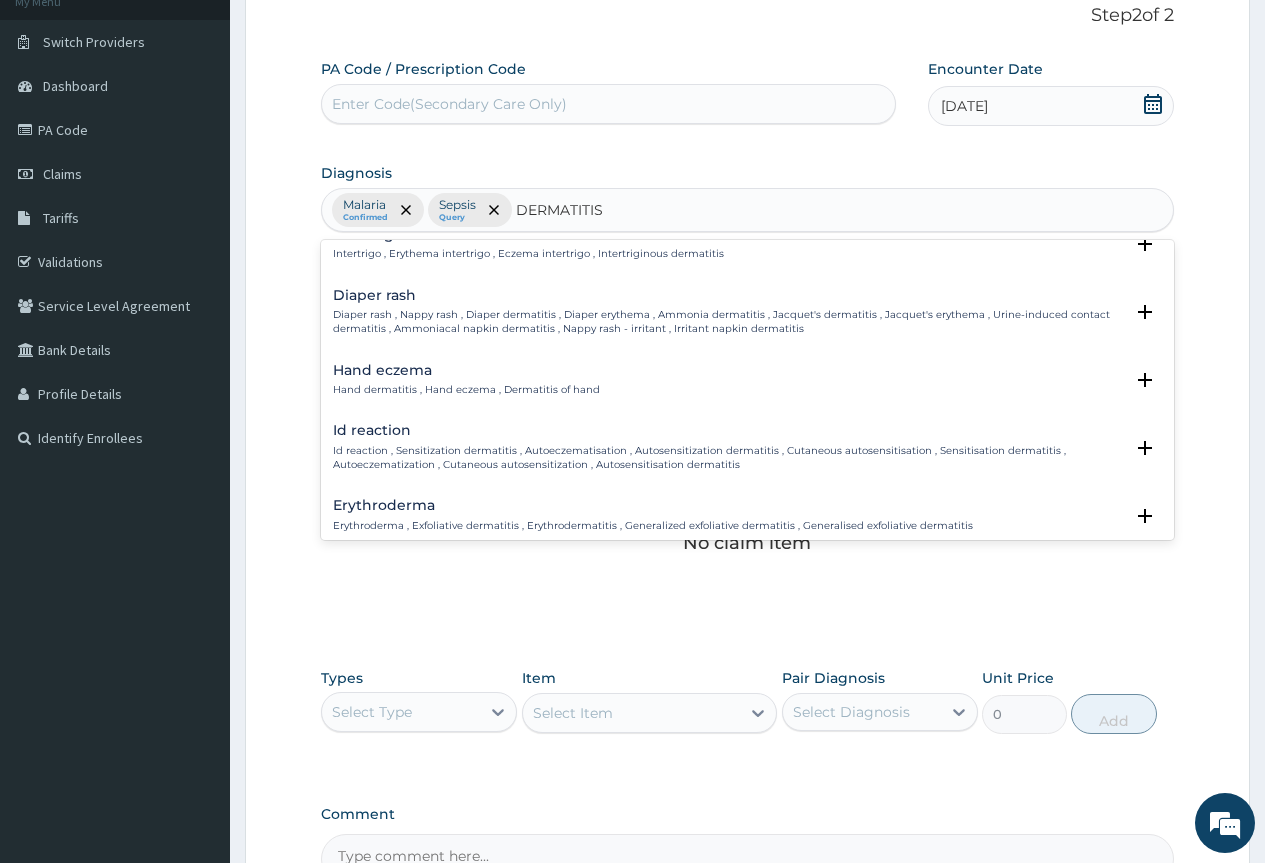 scroll, scrollTop: 0, scrollLeft: 0, axis: both 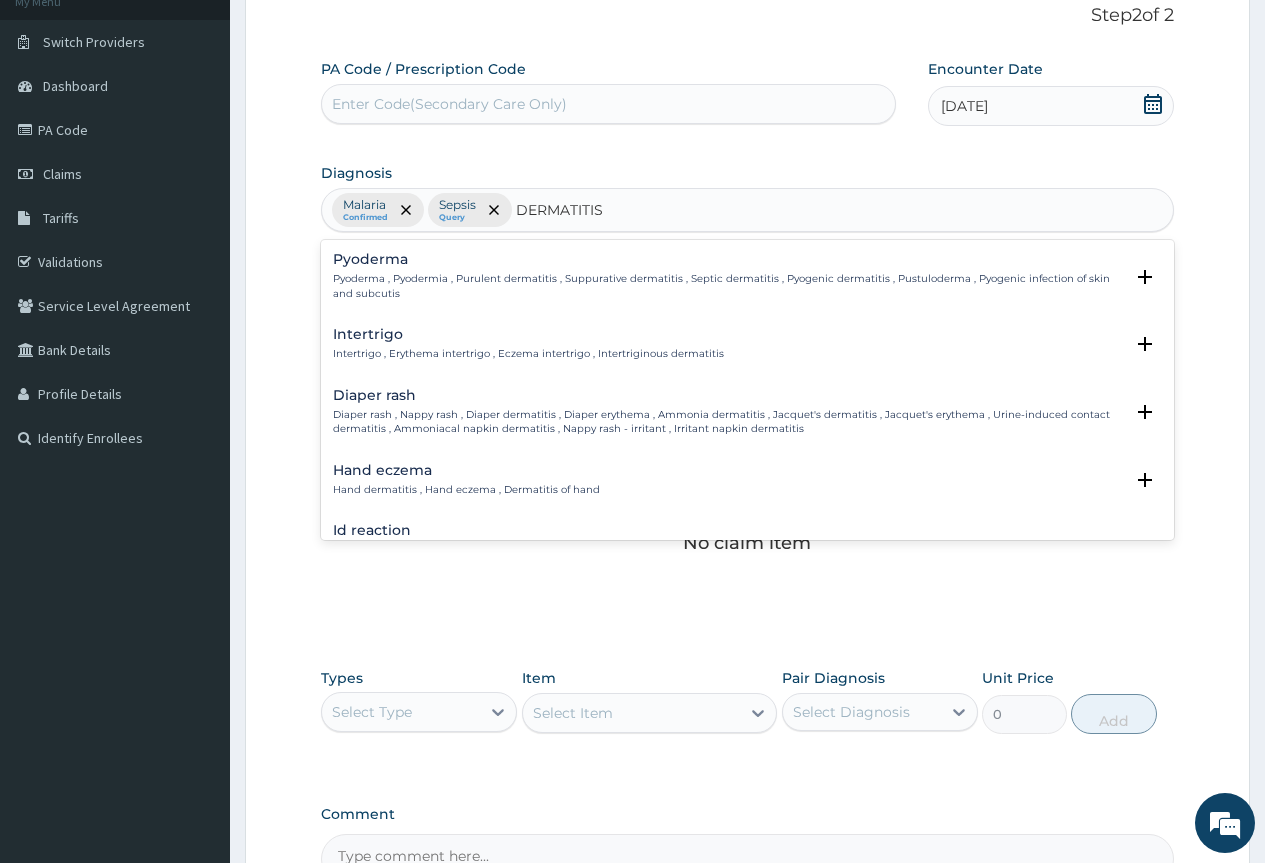 click on "DERMATITIS" at bounding box center (560, 210) 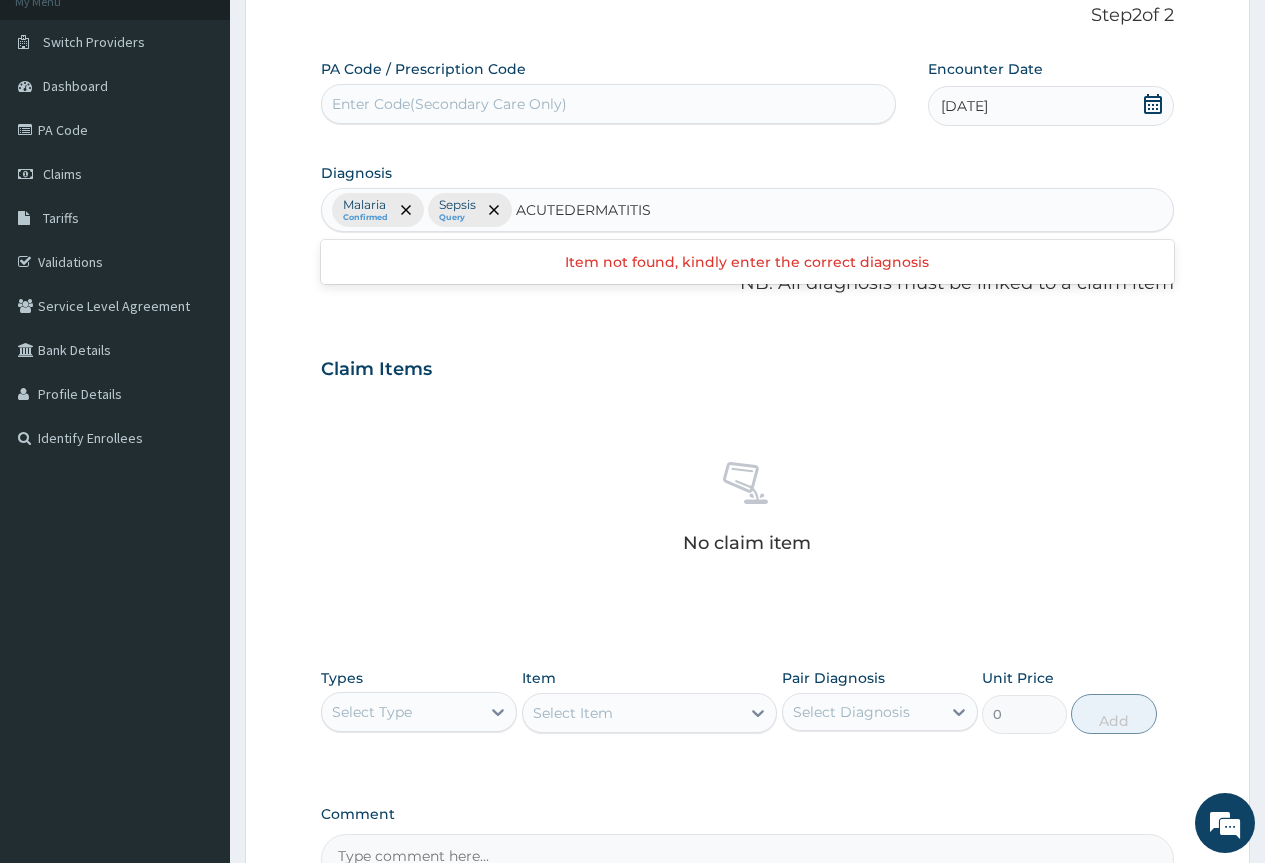 type on "ACUTE DERMATITIS" 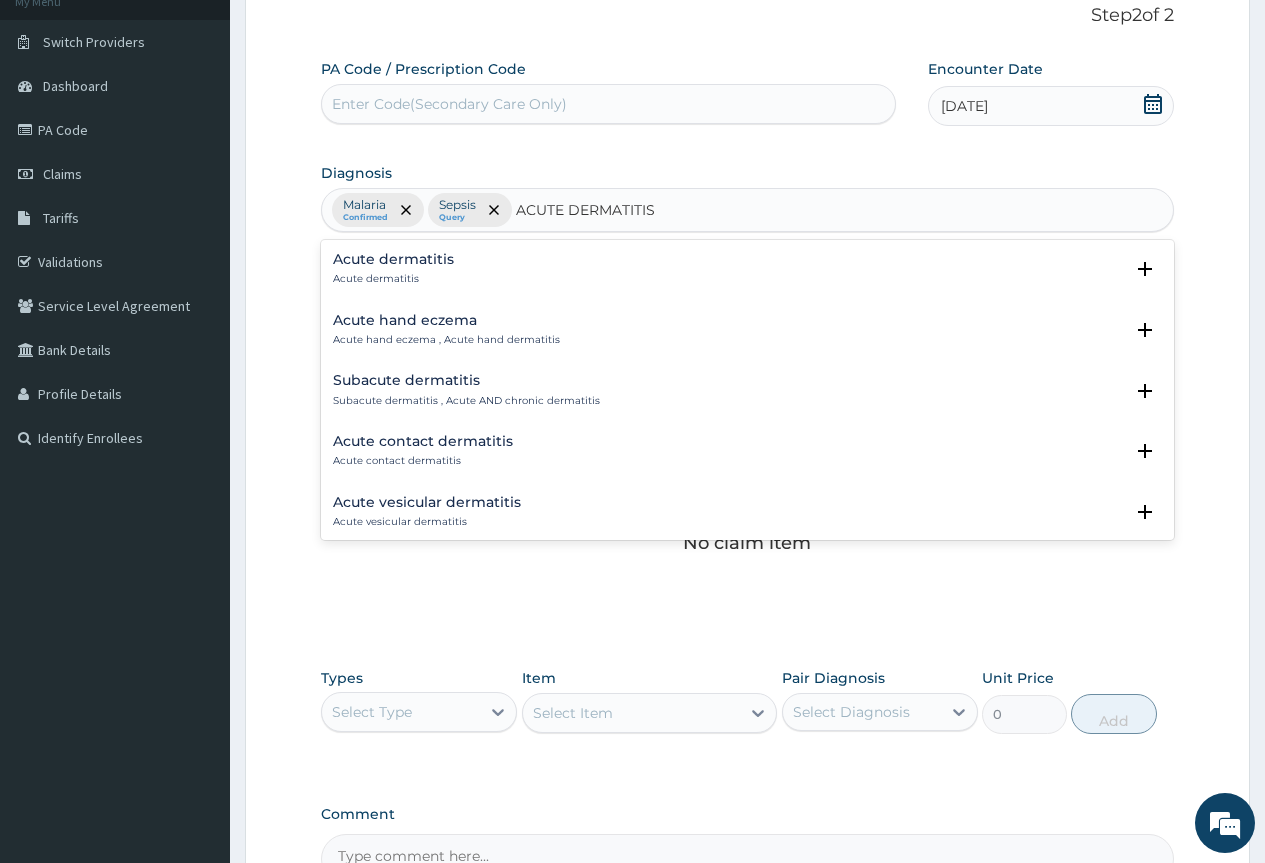 click on "Acute dermatitis" at bounding box center [393, 279] 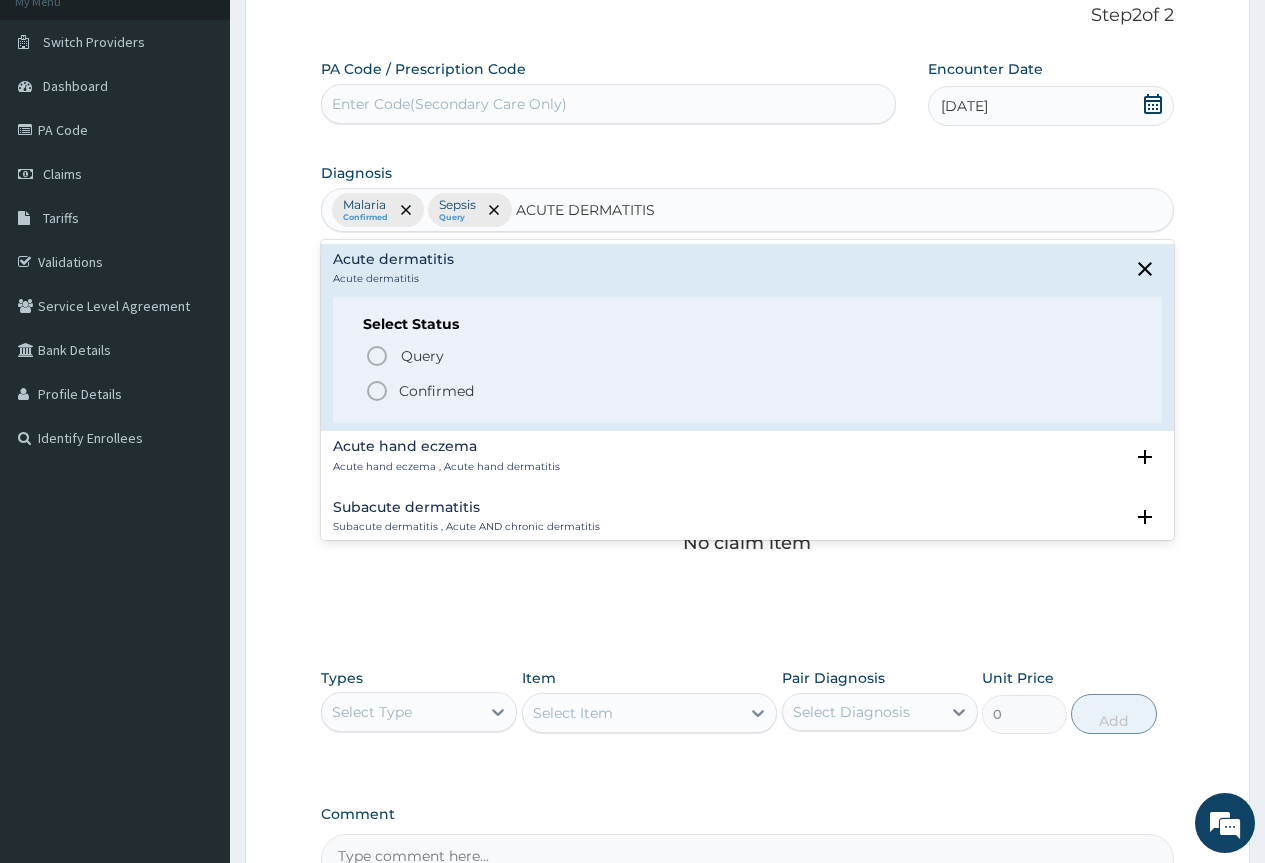 click 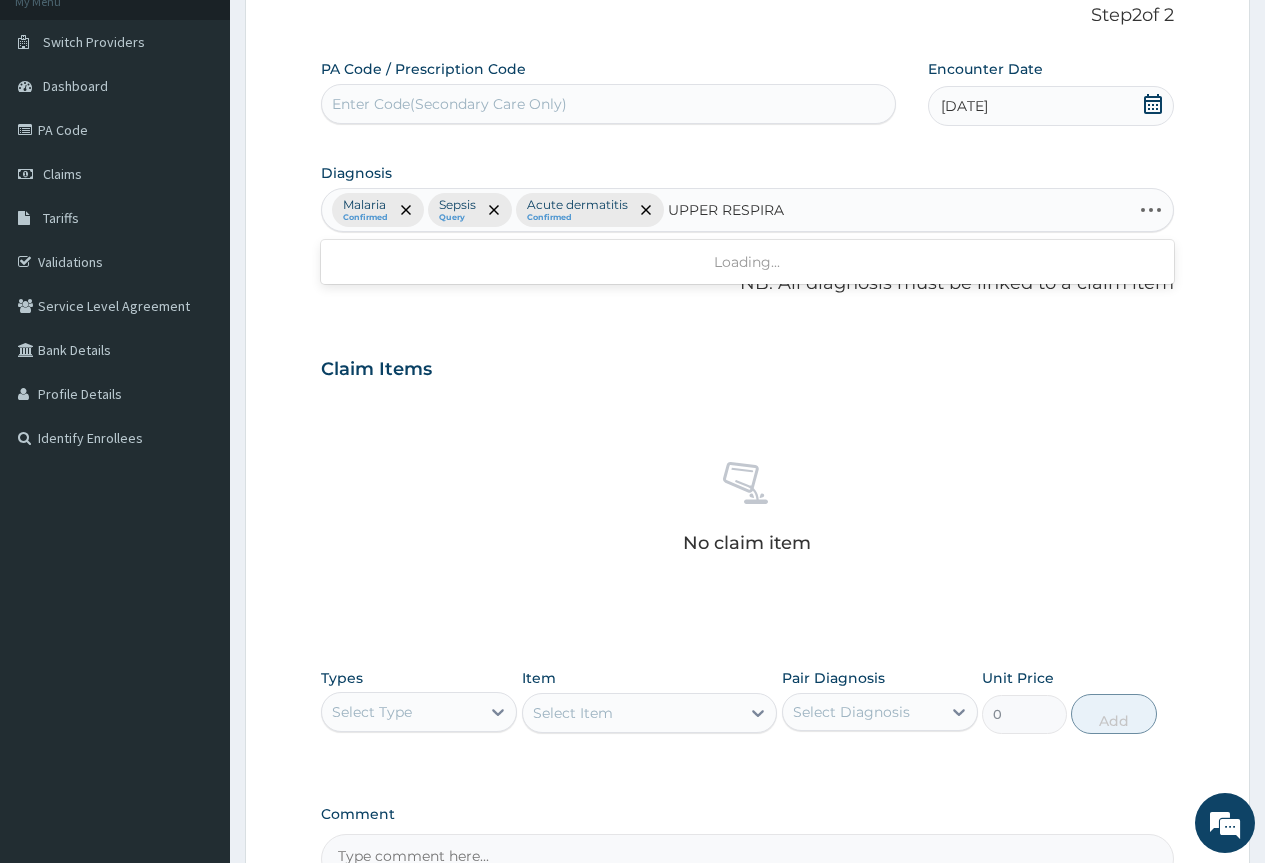 type on "UPPER RESPIRAT" 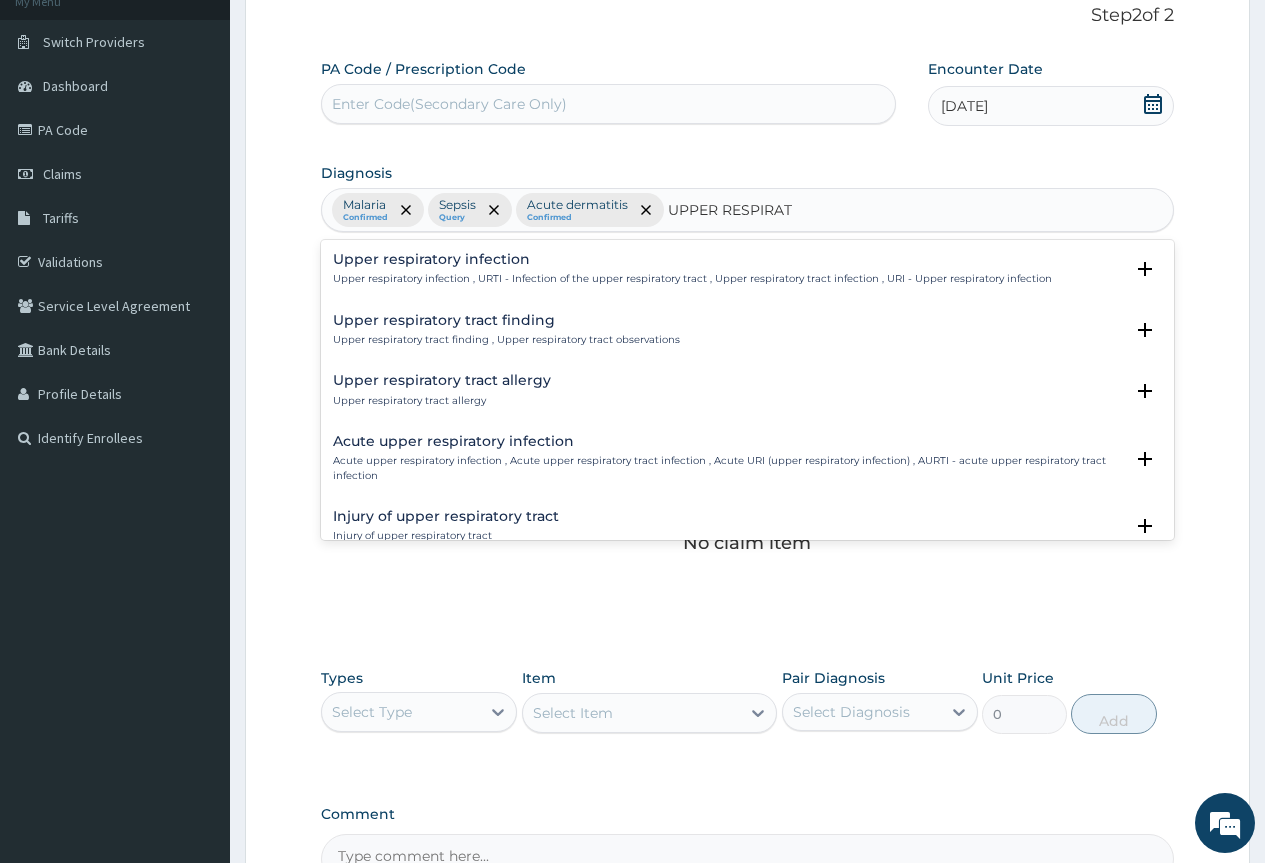 click on "Upper respiratory infection , URTI - Infection of the upper respiratory tract , Upper respiratory tract infection , URI - Upper respiratory infection" at bounding box center (692, 279) 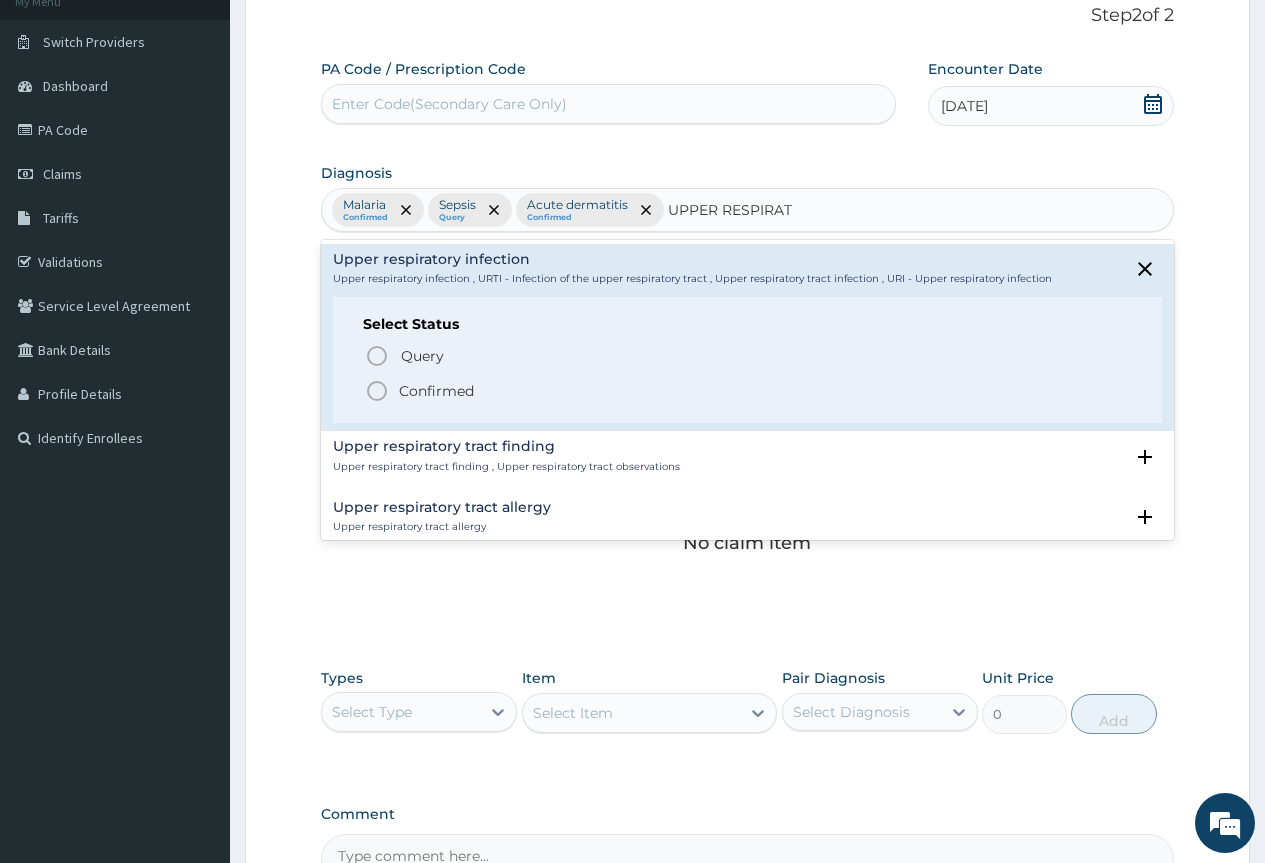 click 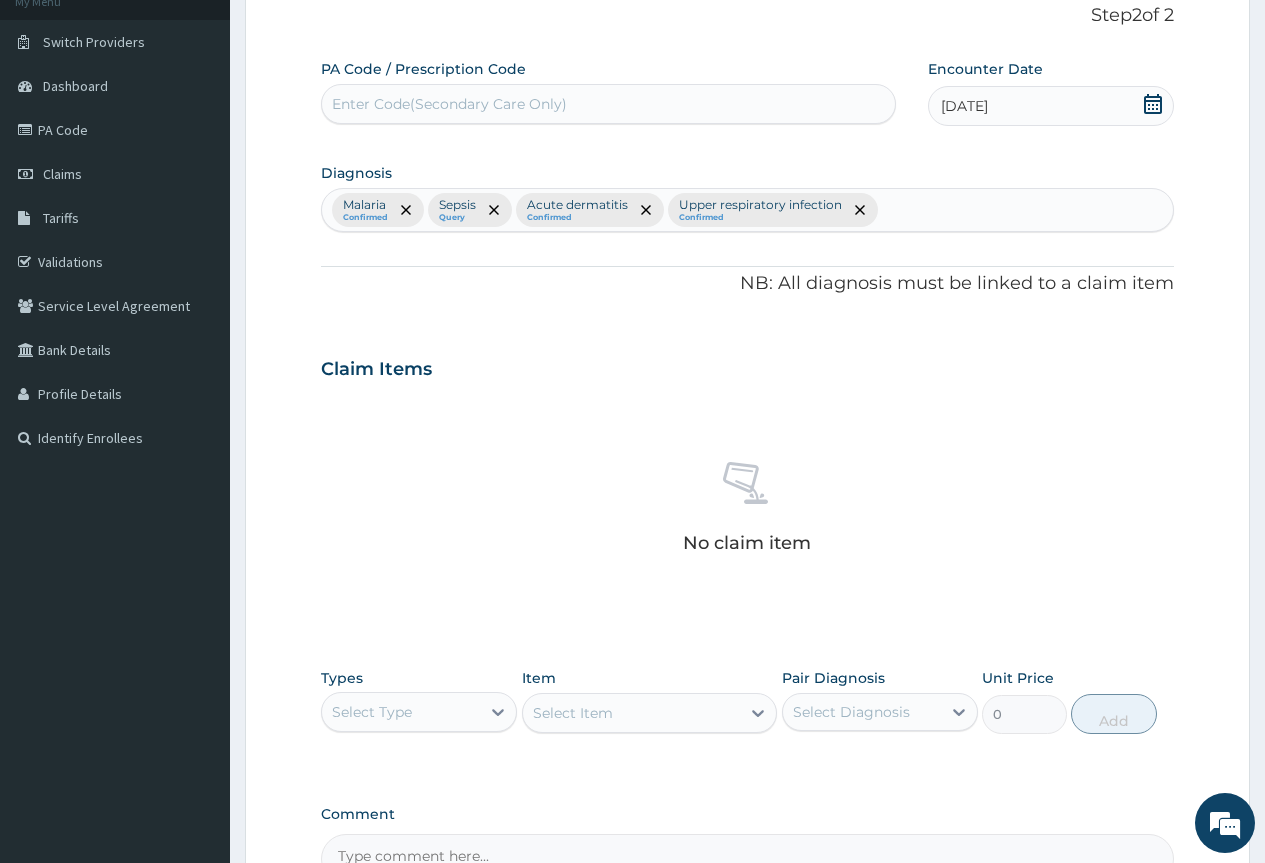 scroll, scrollTop: 363, scrollLeft: 0, axis: vertical 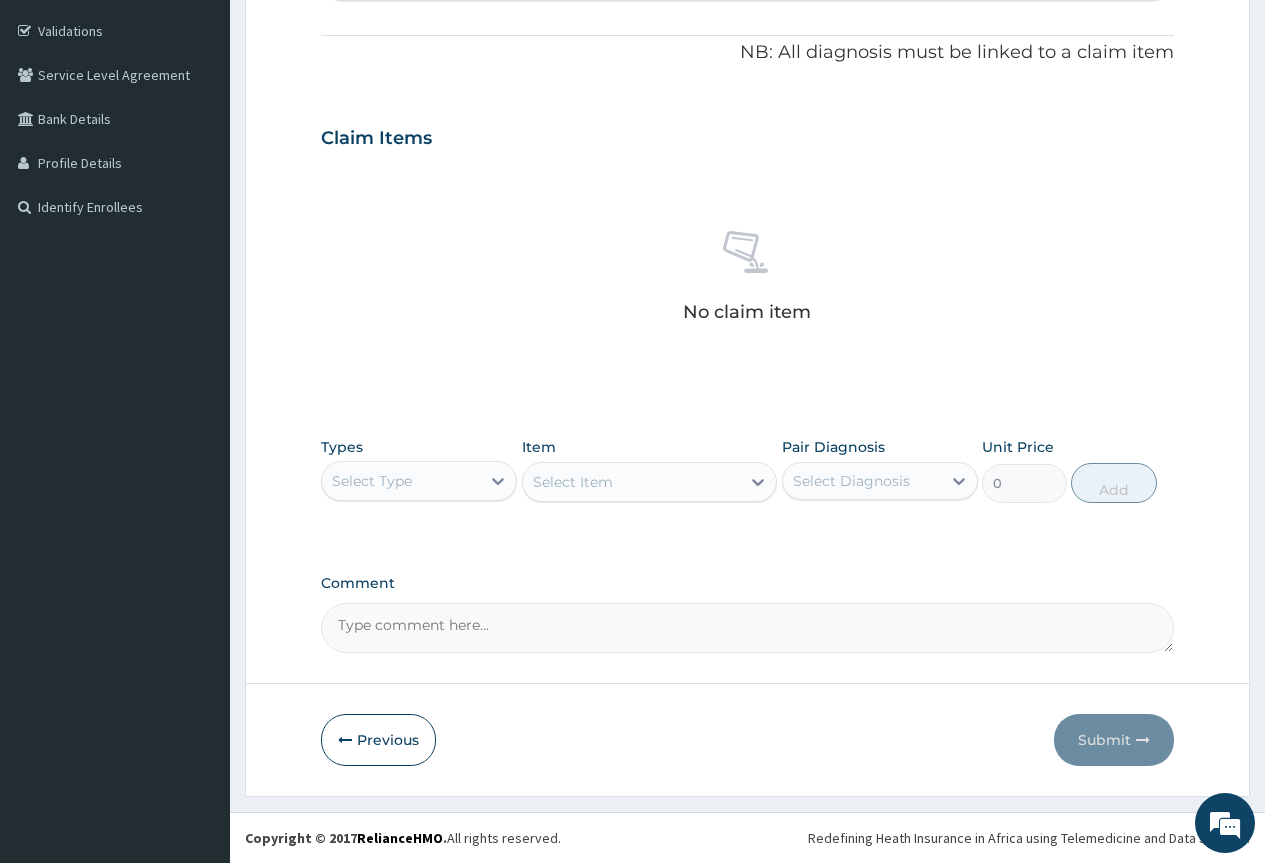 click on "Select Type" at bounding box center [401, 481] 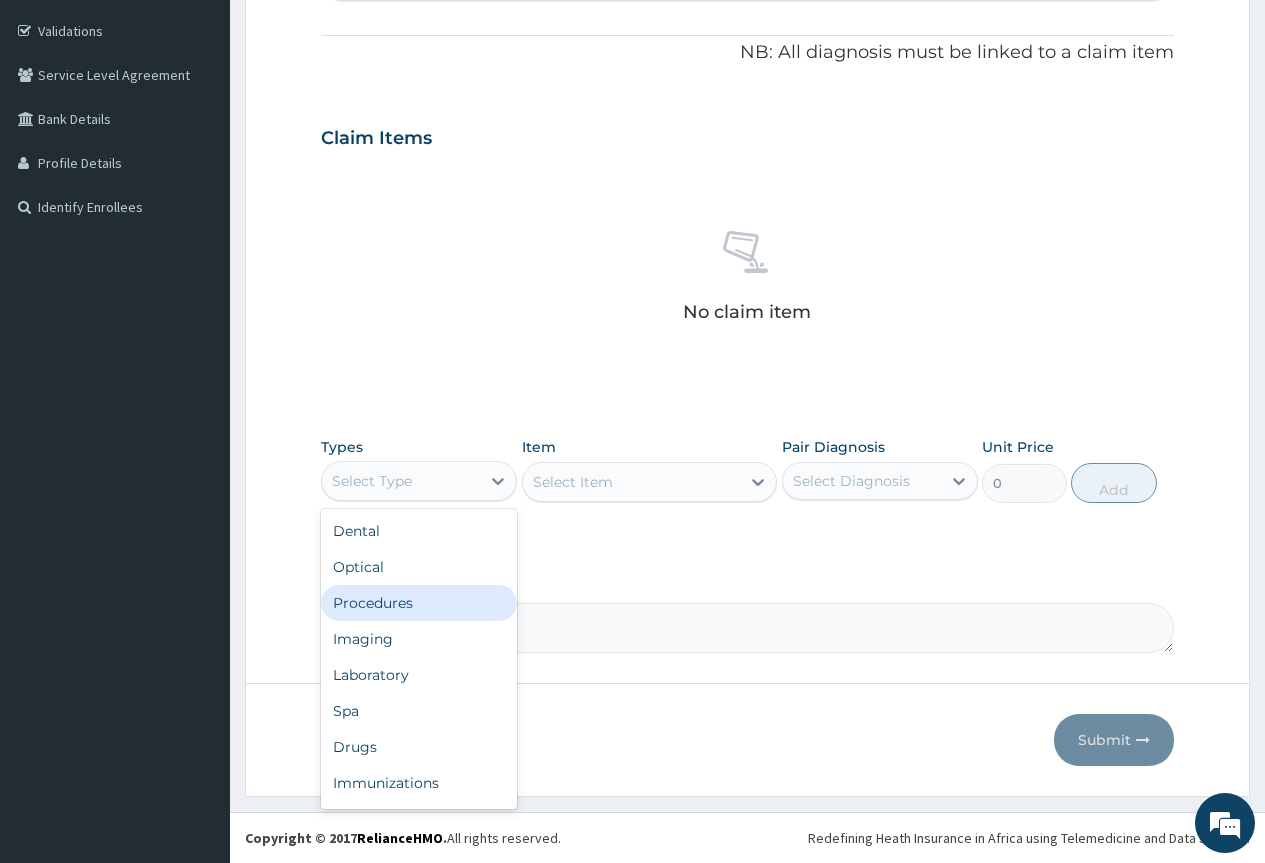 click on "Procedures" at bounding box center (419, 603) 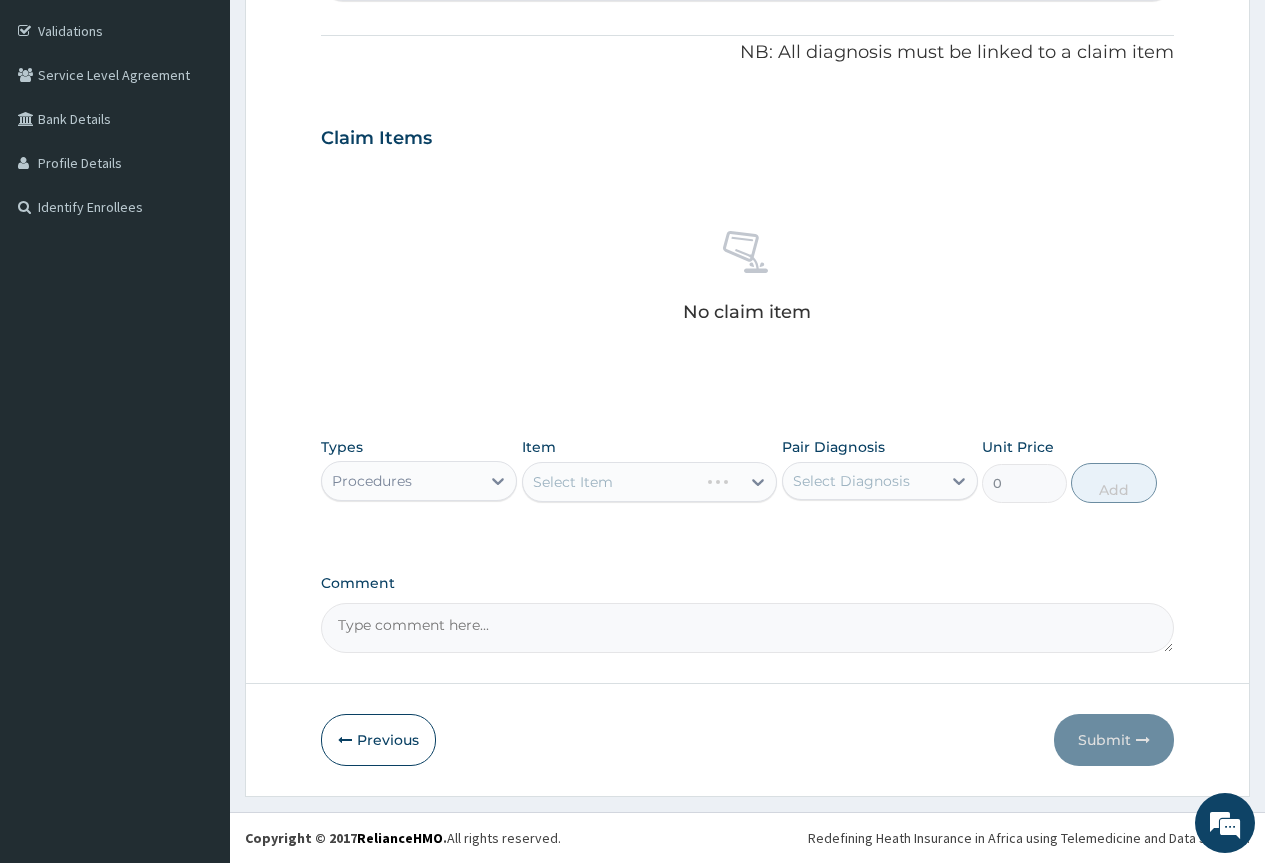click on "Select Diagnosis" at bounding box center (851, 481) 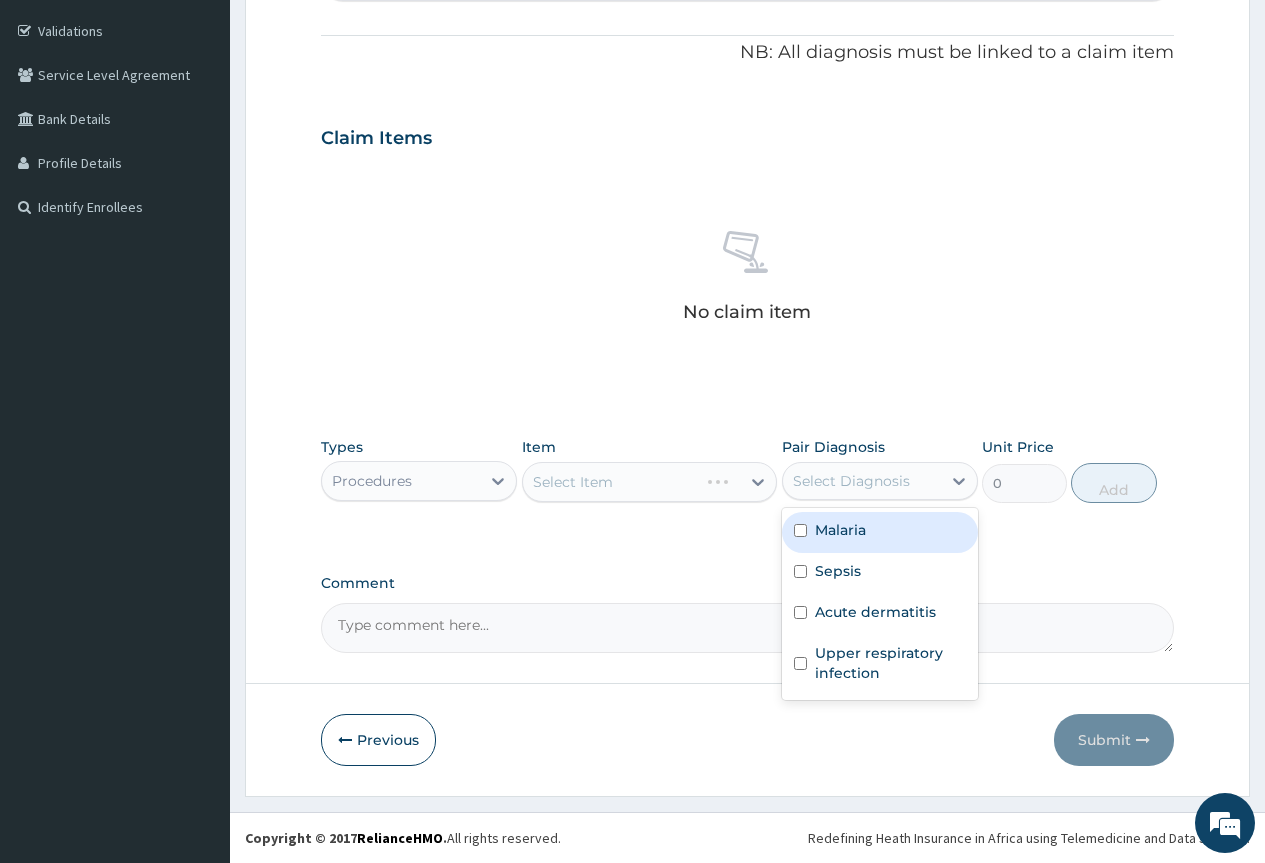 click on "Malaria" at bounding box center (840, 530) 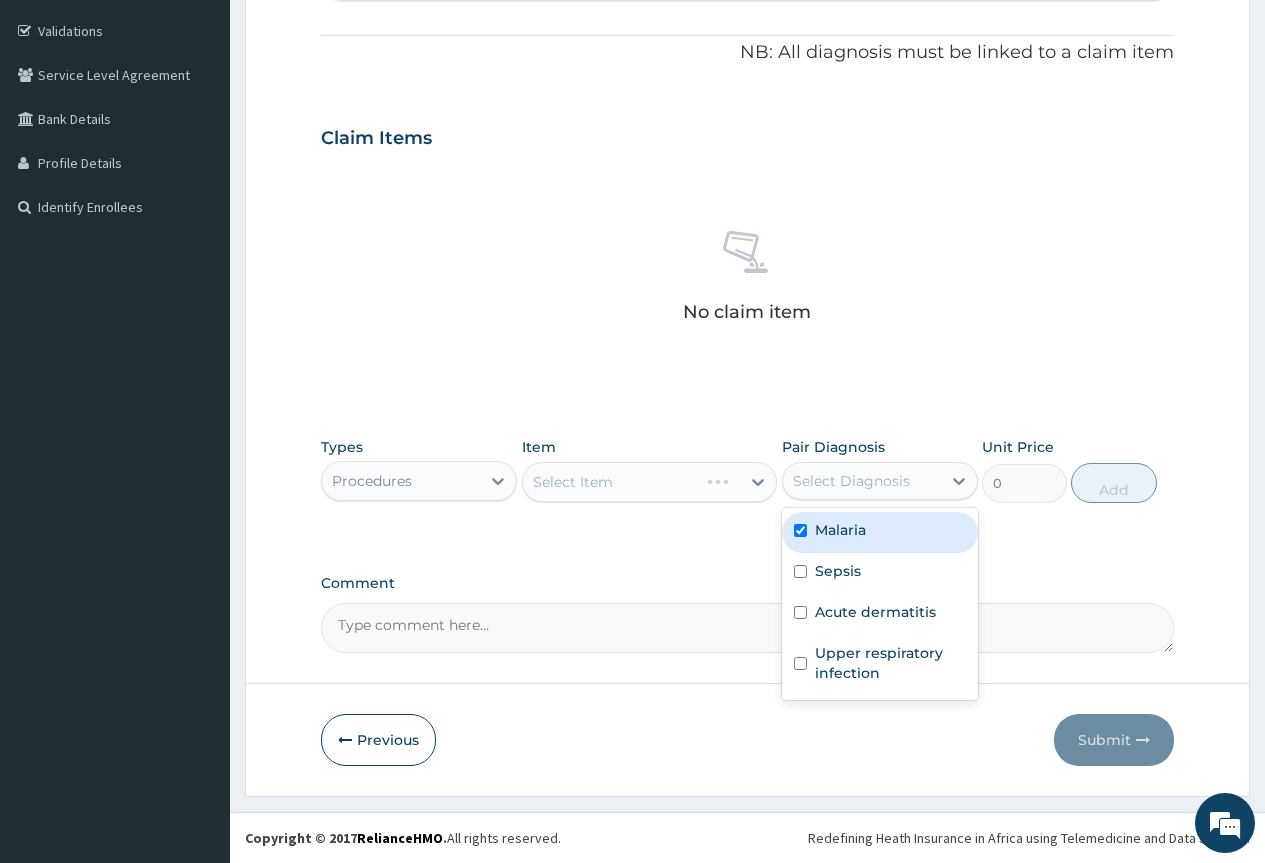 checkbox on "true" 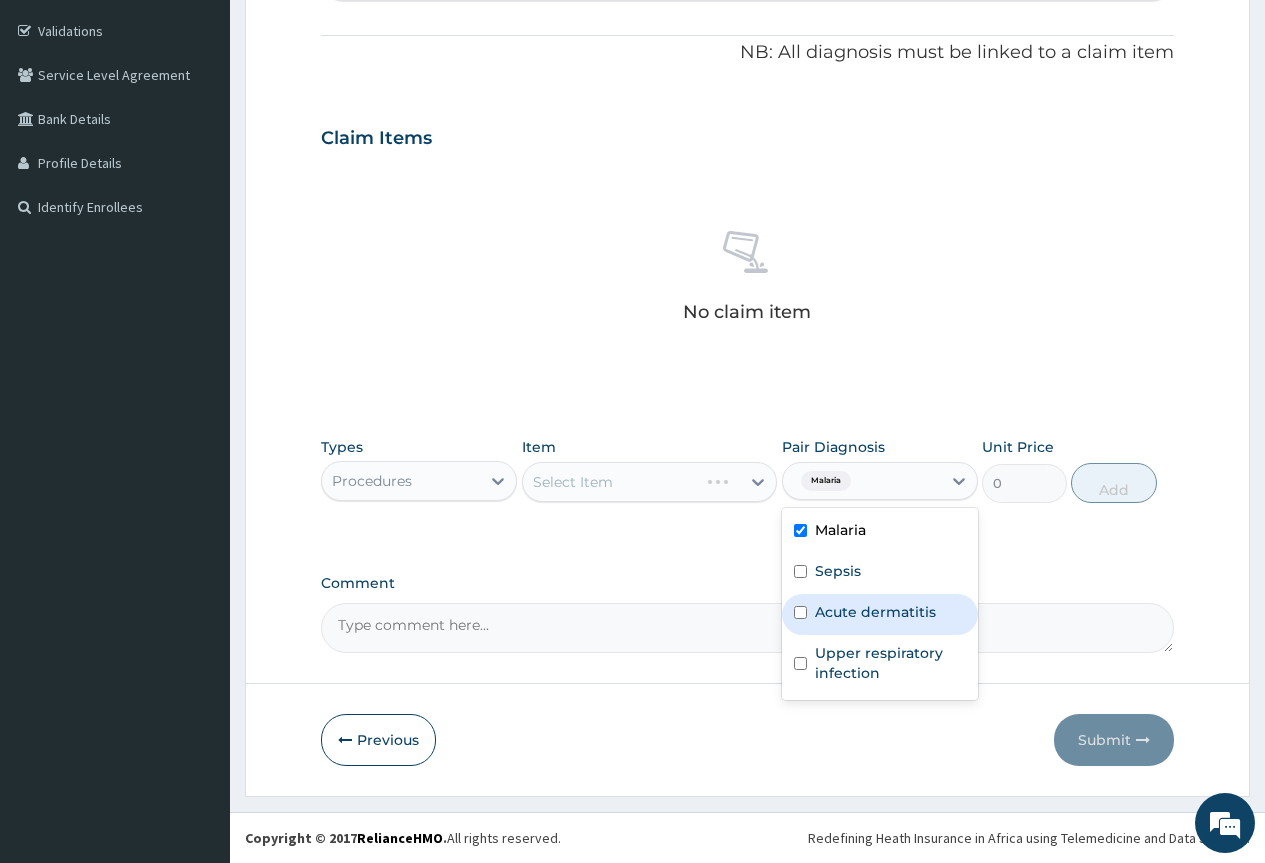 click on "Acute dermatitis" at bounding box center [875, 612] 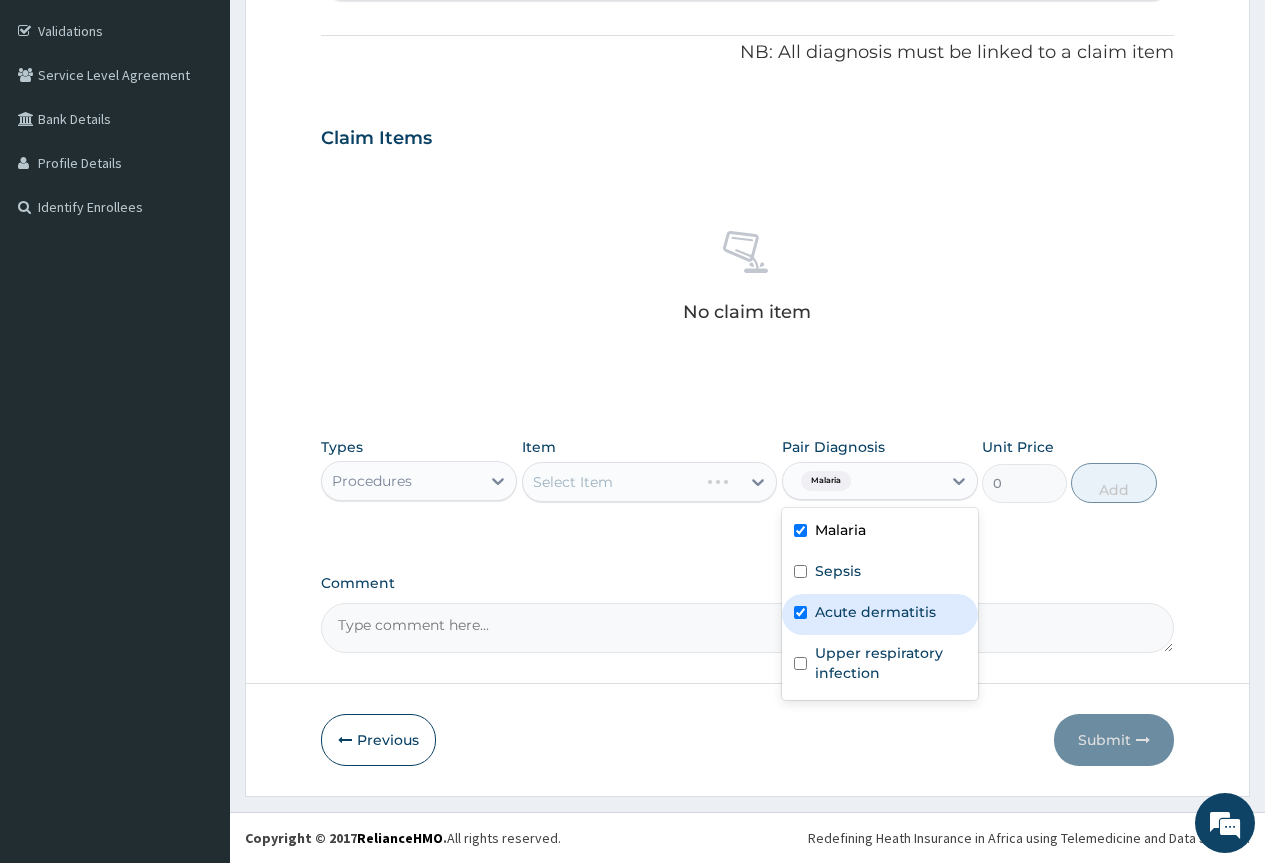 checkbox on "true" 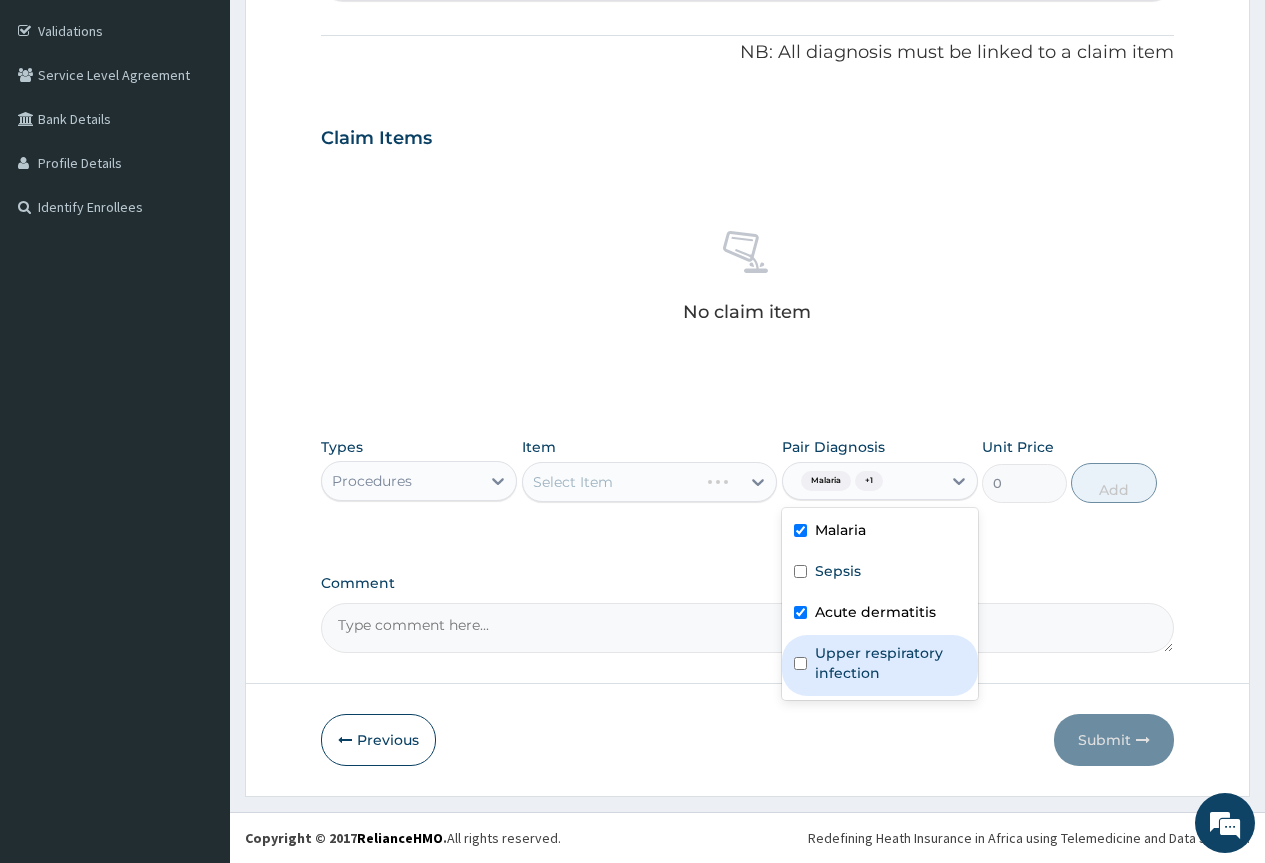 click on "Upper respiratory infection" at bounding box center (890, 663) 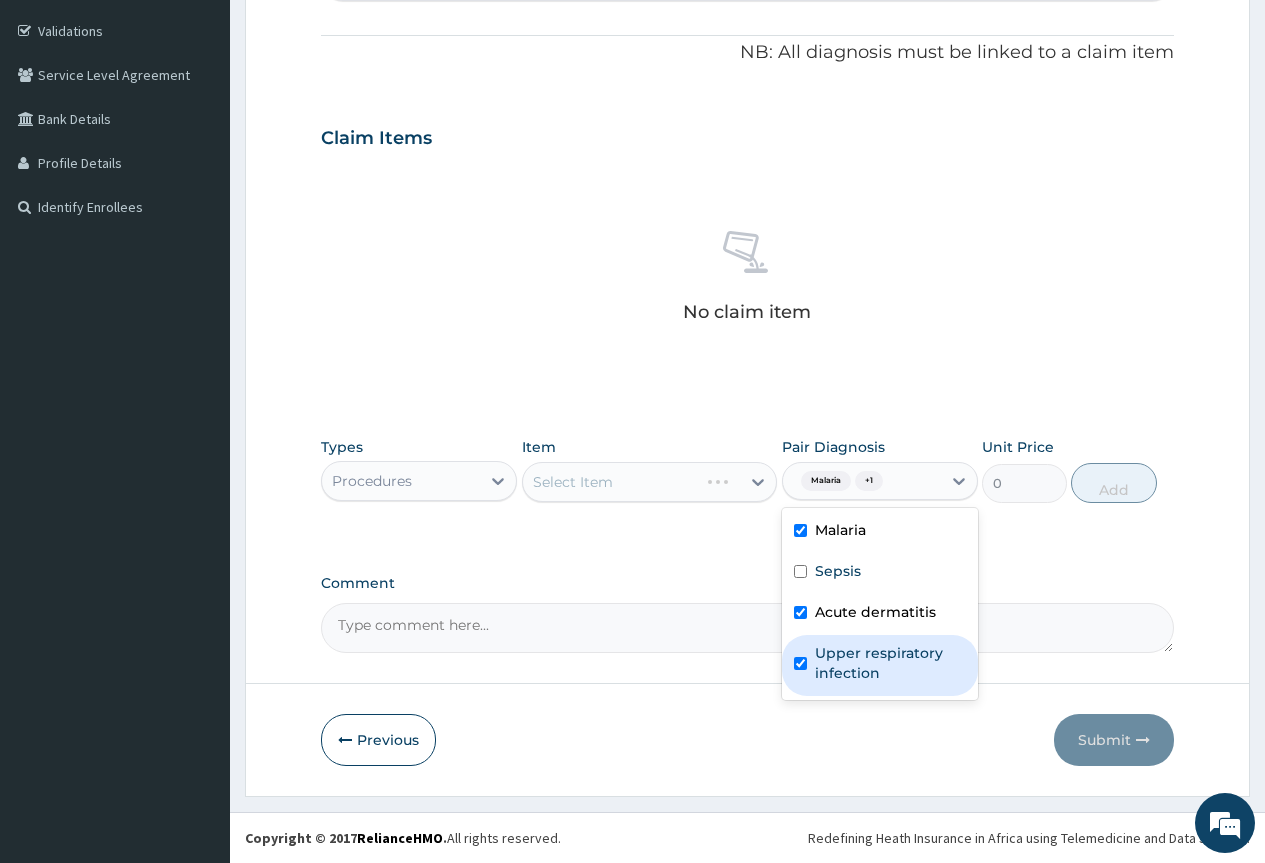 checkbox on "true" 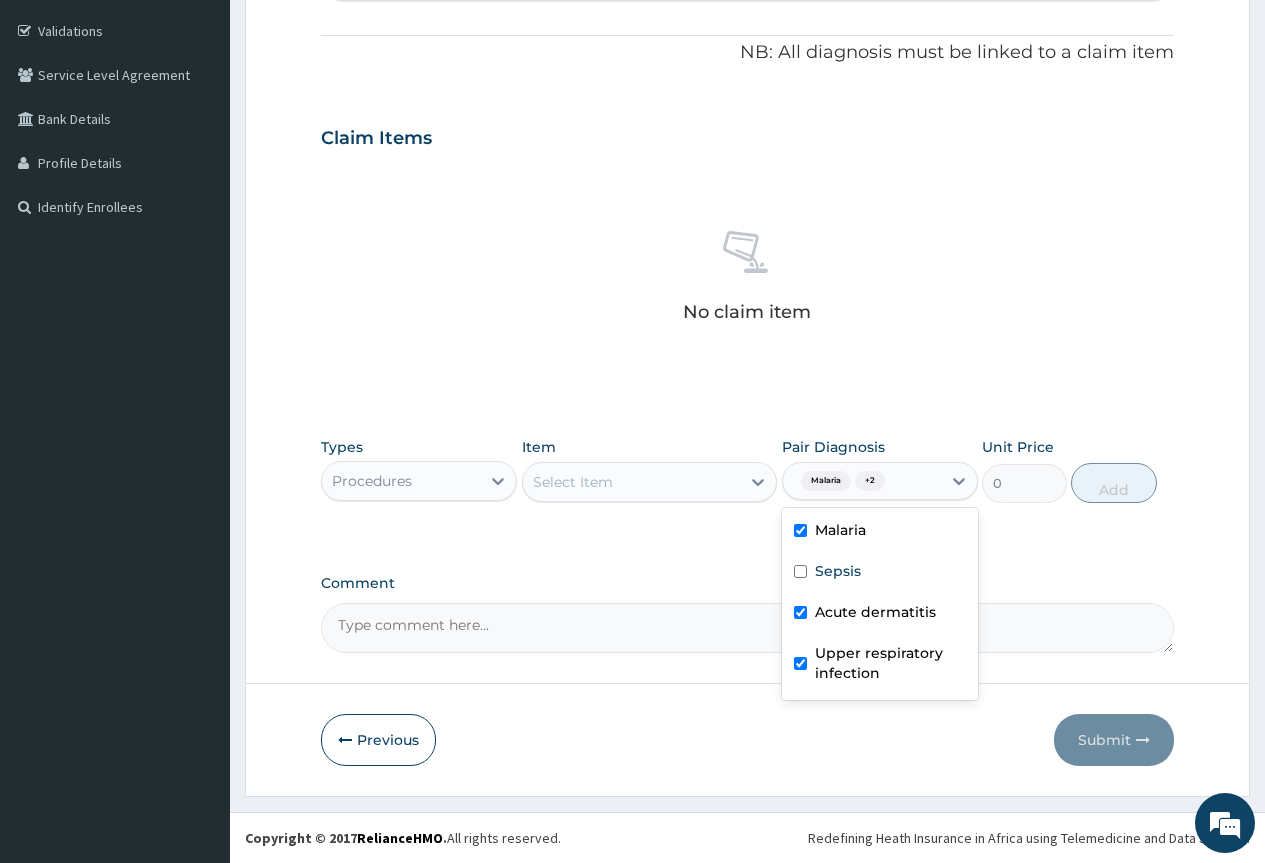 click on "Select Item" at bounding box center [632, 482] 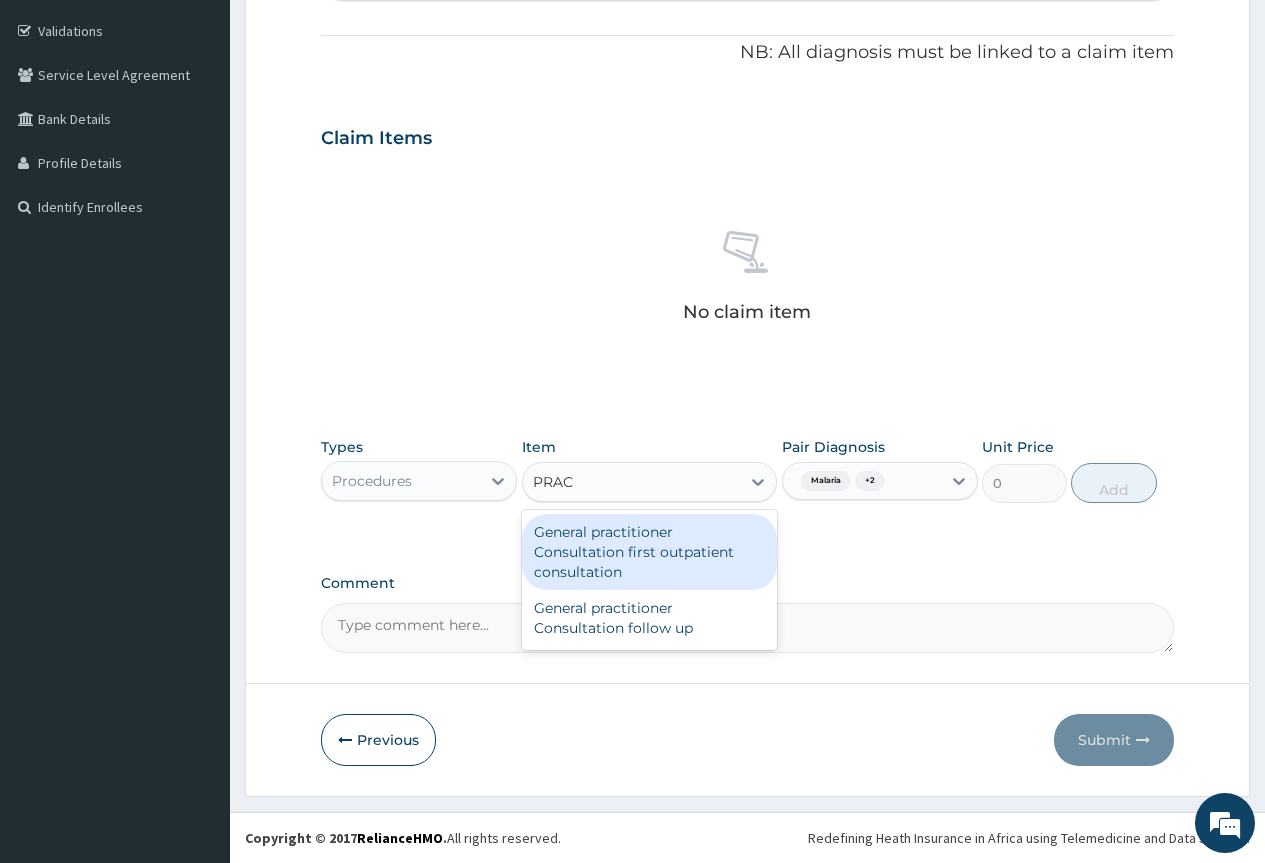 type on "PRACT" 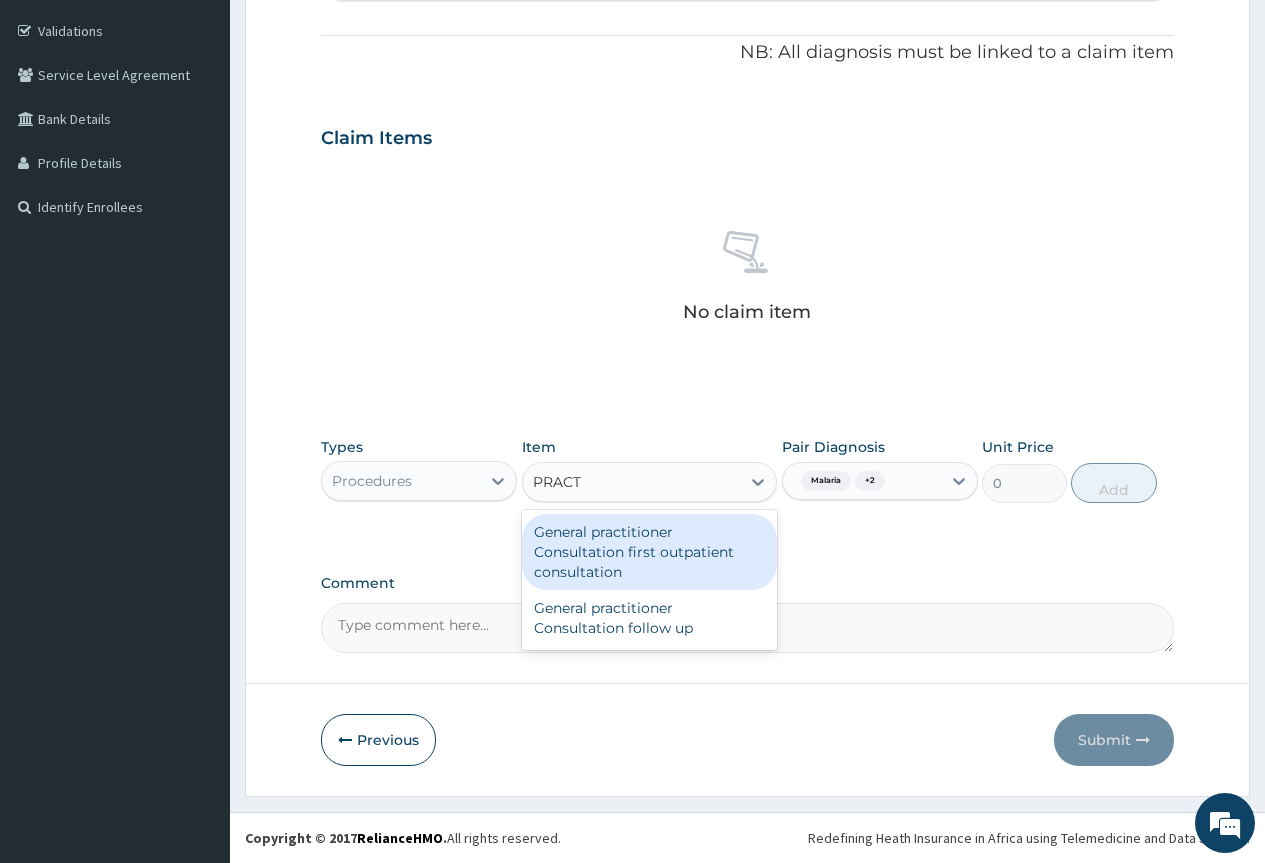click on "General practitioner Consultation first outpatient consultation" at bounding box center [650, 552] 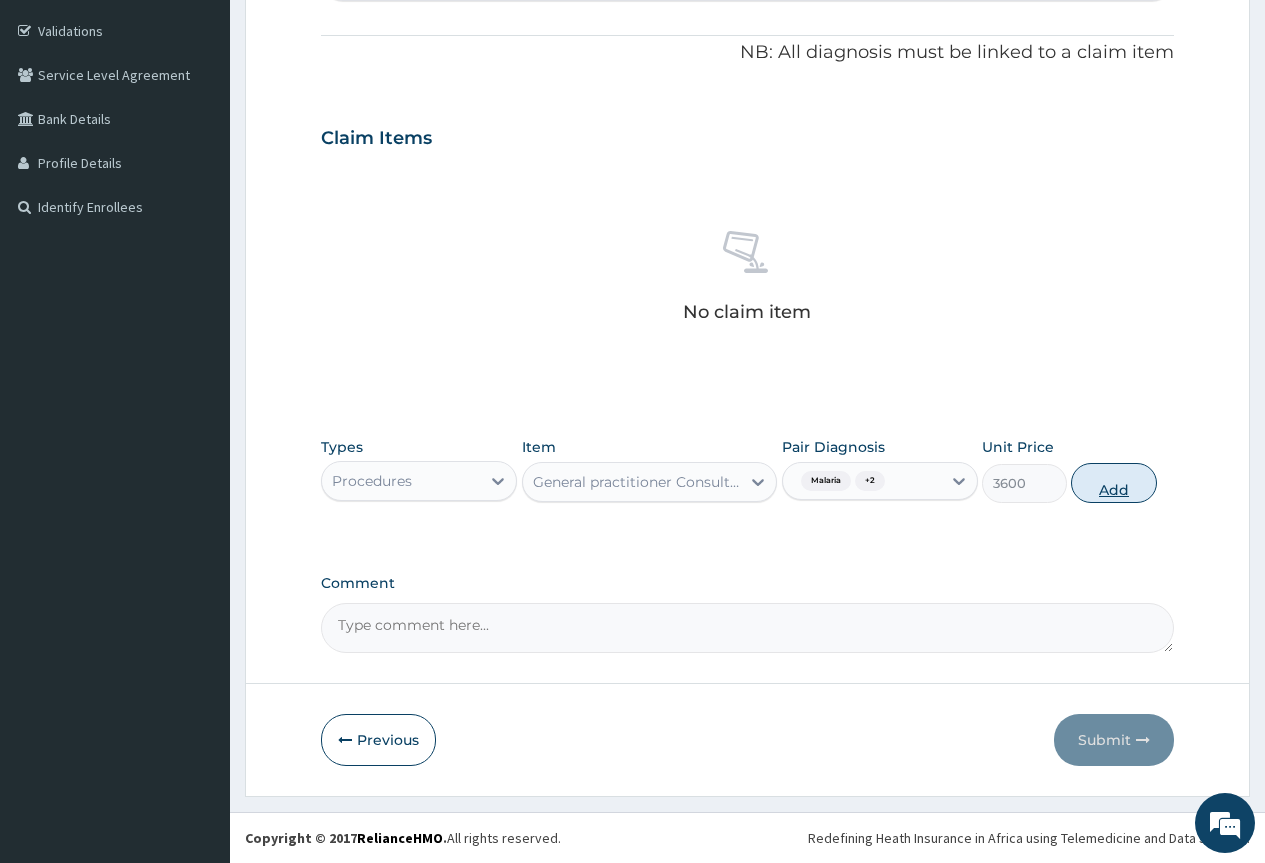 click on "Add" at bounding box center (1113, 483) 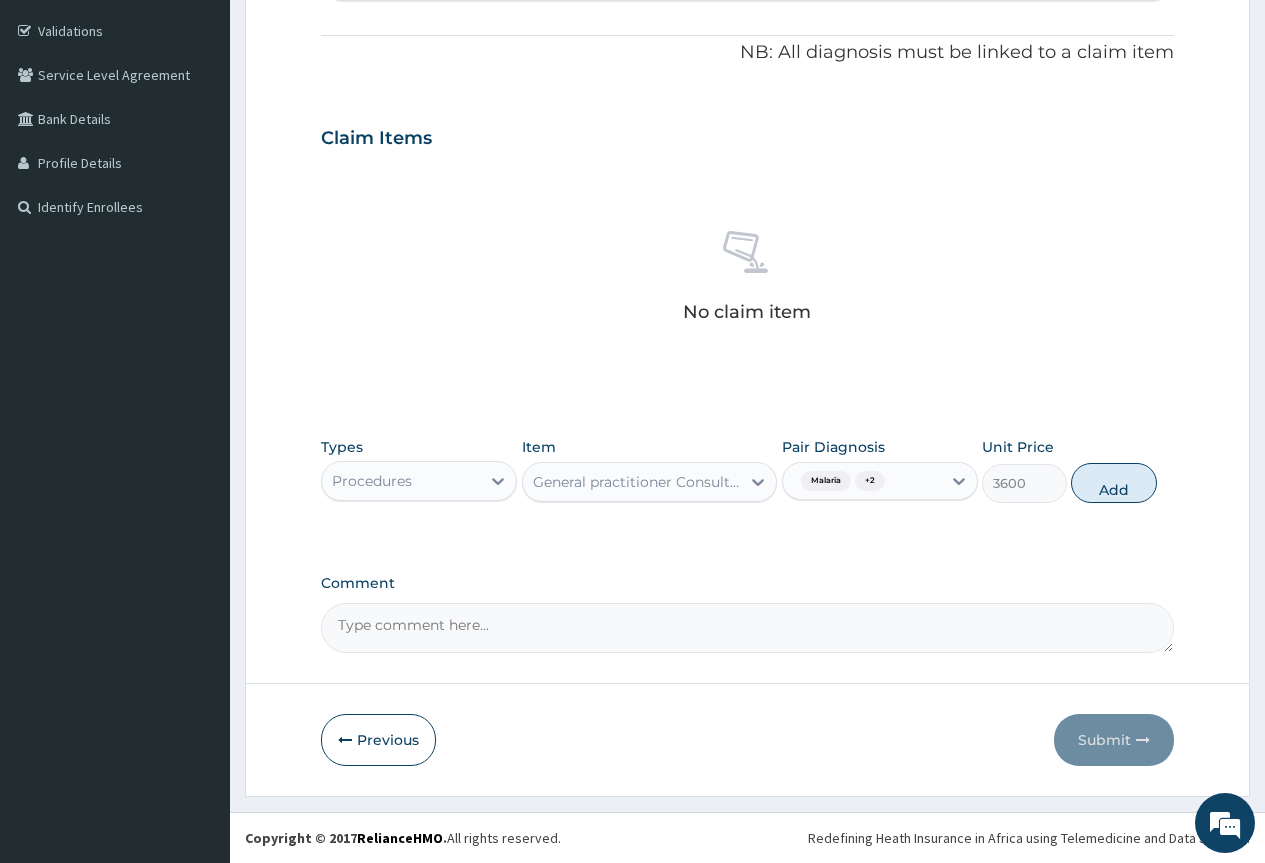 type on "0" 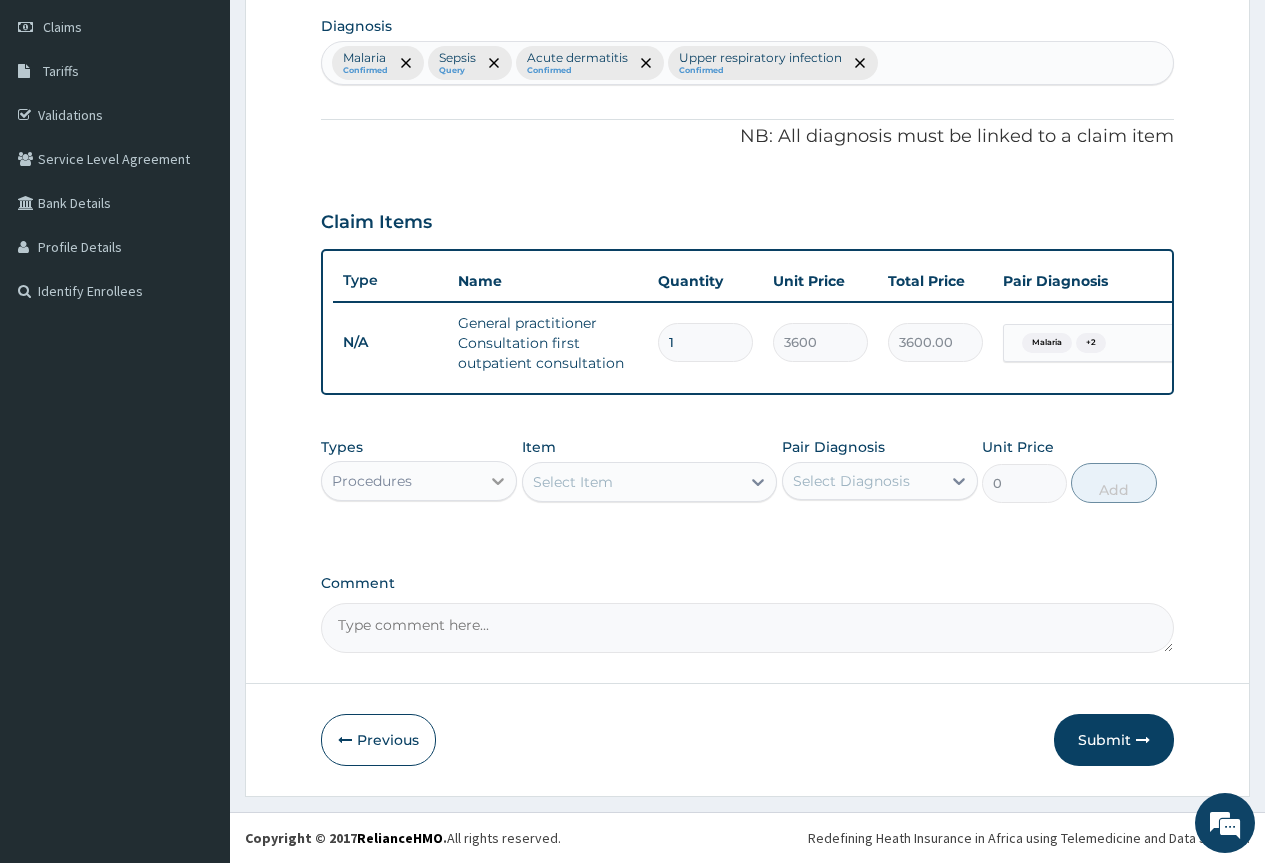 scroll, scrollTop: 294, scrollLeft: 0, axis: vertical 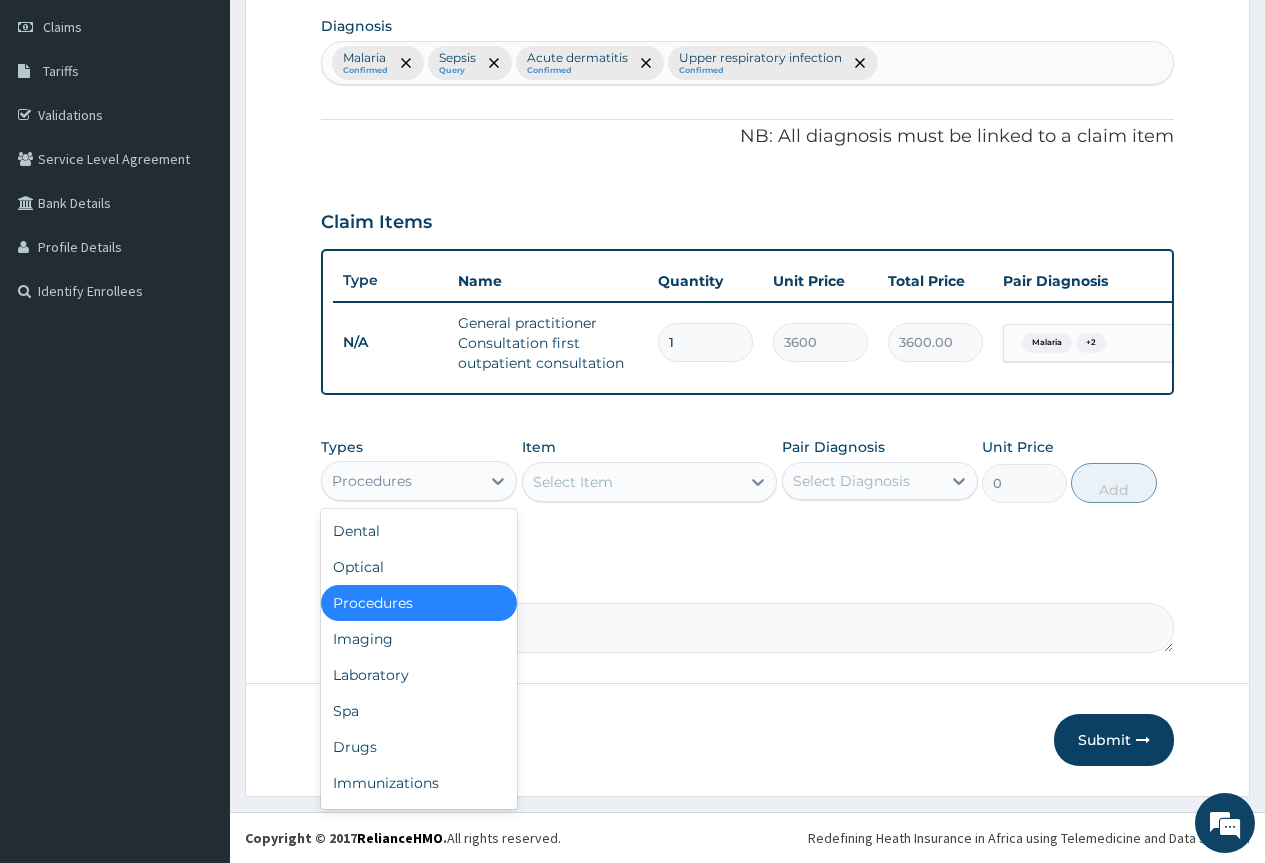 click on "Procedures" at bounding box center [372, 481] 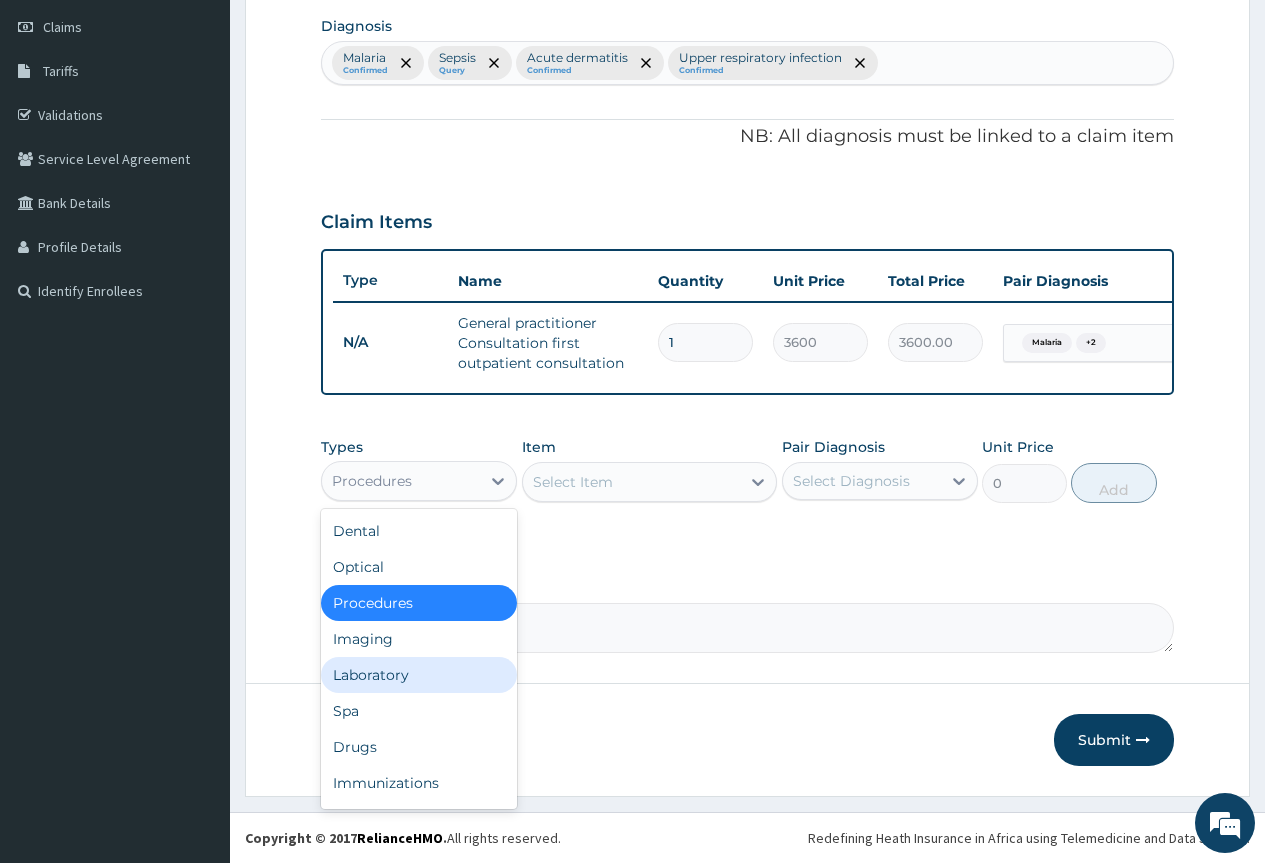 click on "Laboratory" at bounding box center [419, 675] 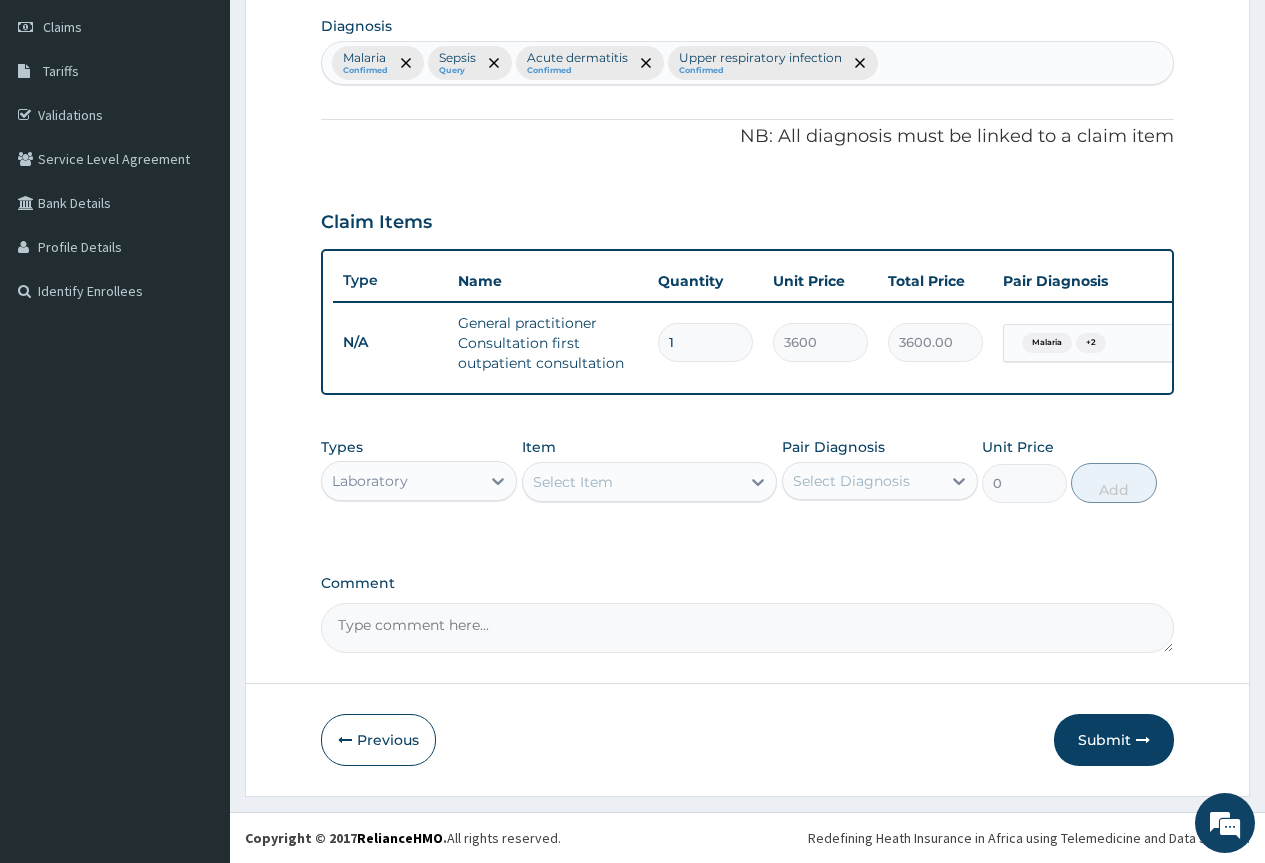 click on "Select Item" at bounding box center (573, 482) 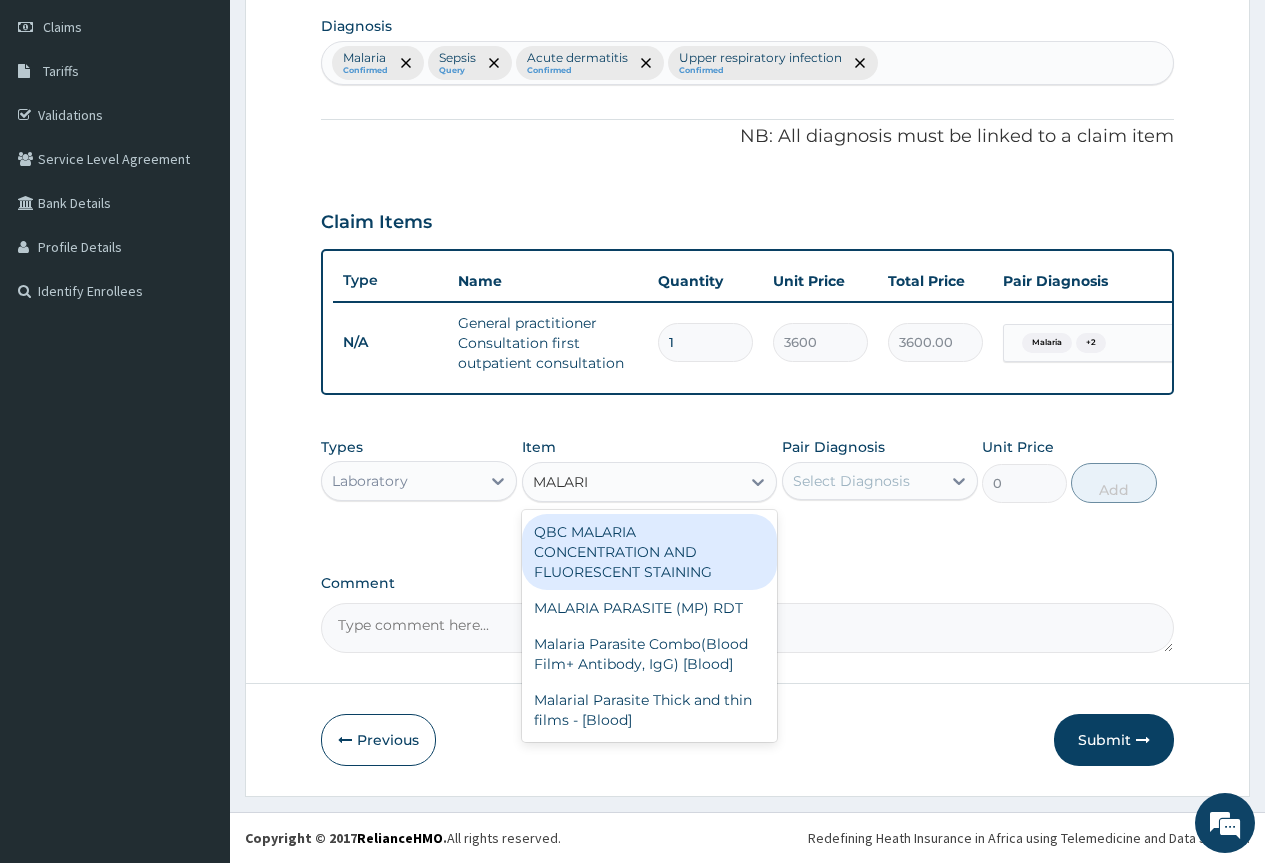 type on "MALARIA" 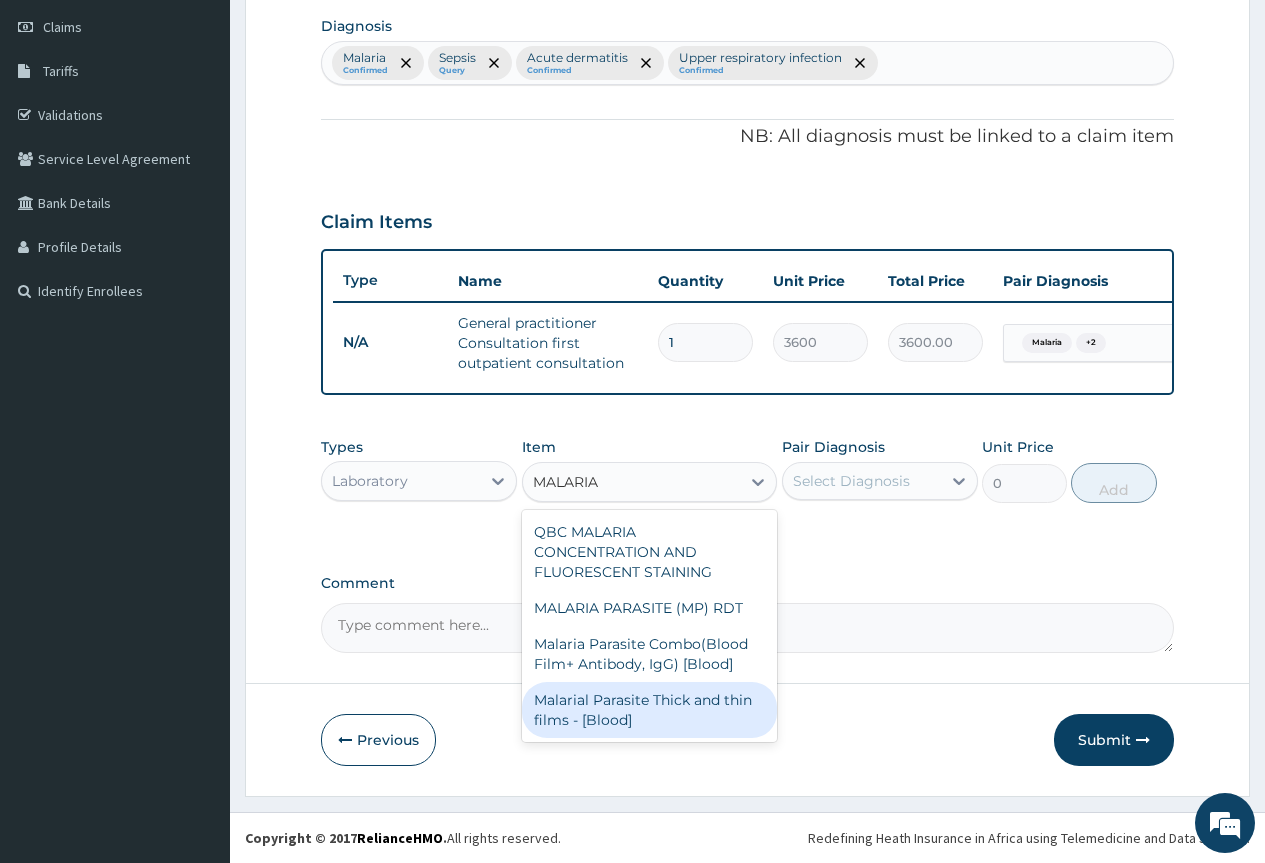 click on "Malarial Parasite Thick and thin films - [Blood]" at bounding box center (650, 710) 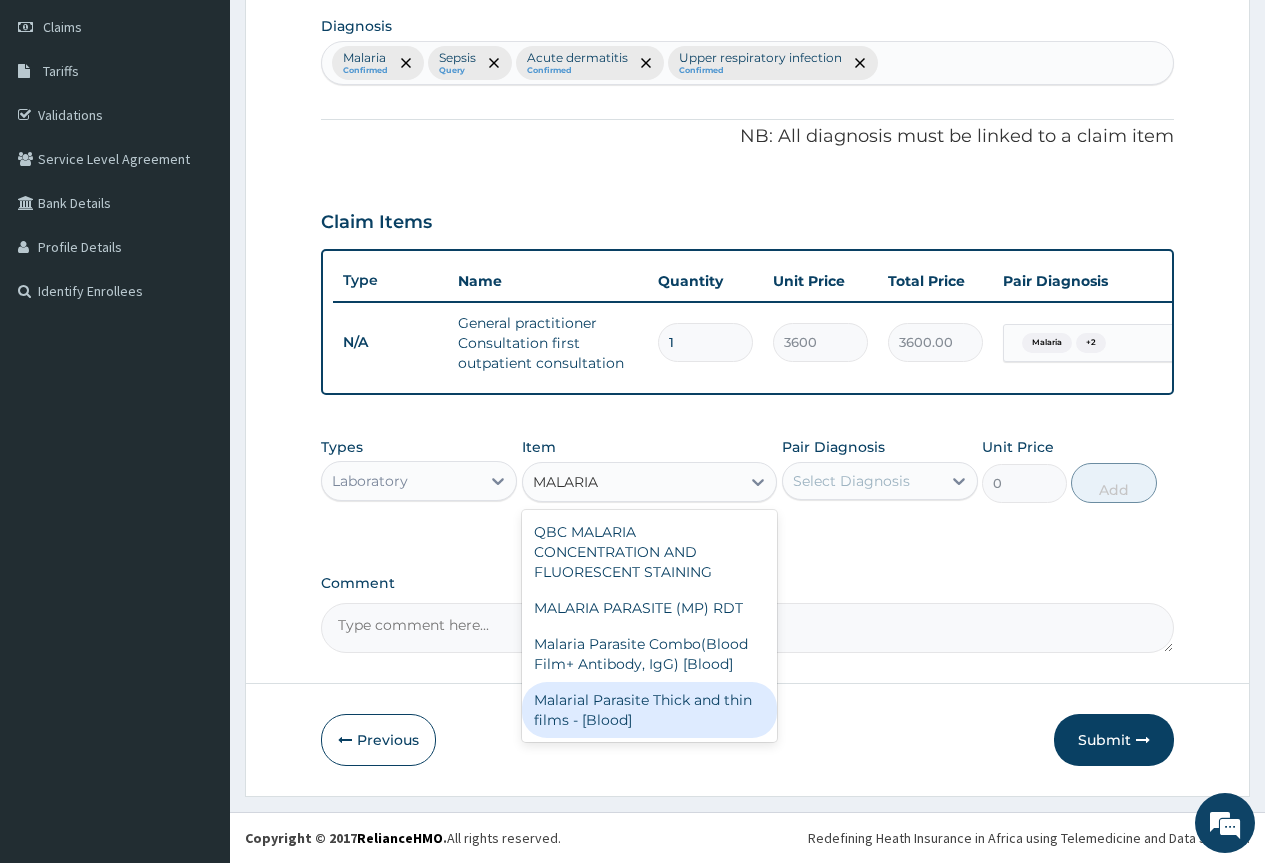type 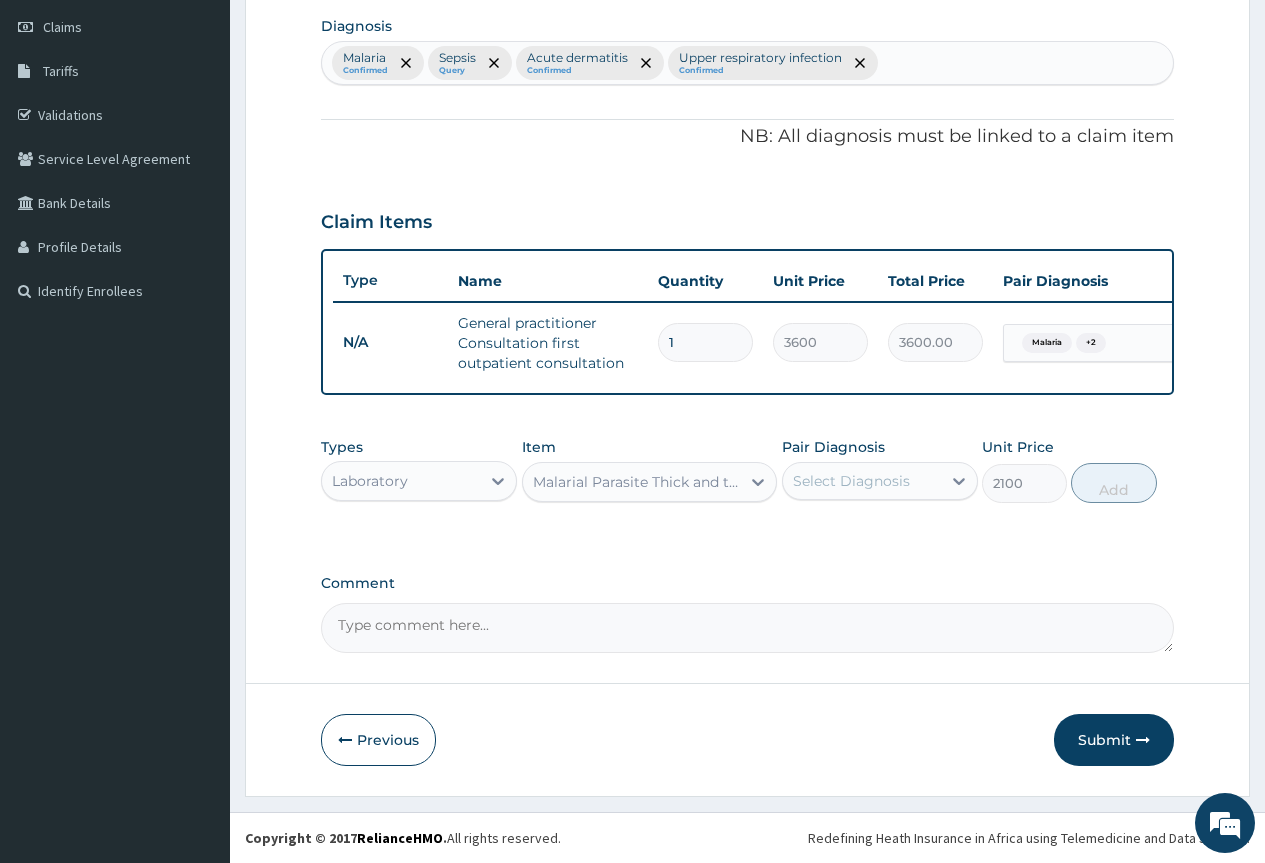 click on "Select Diagnosis" at bounding box center (851, 481) 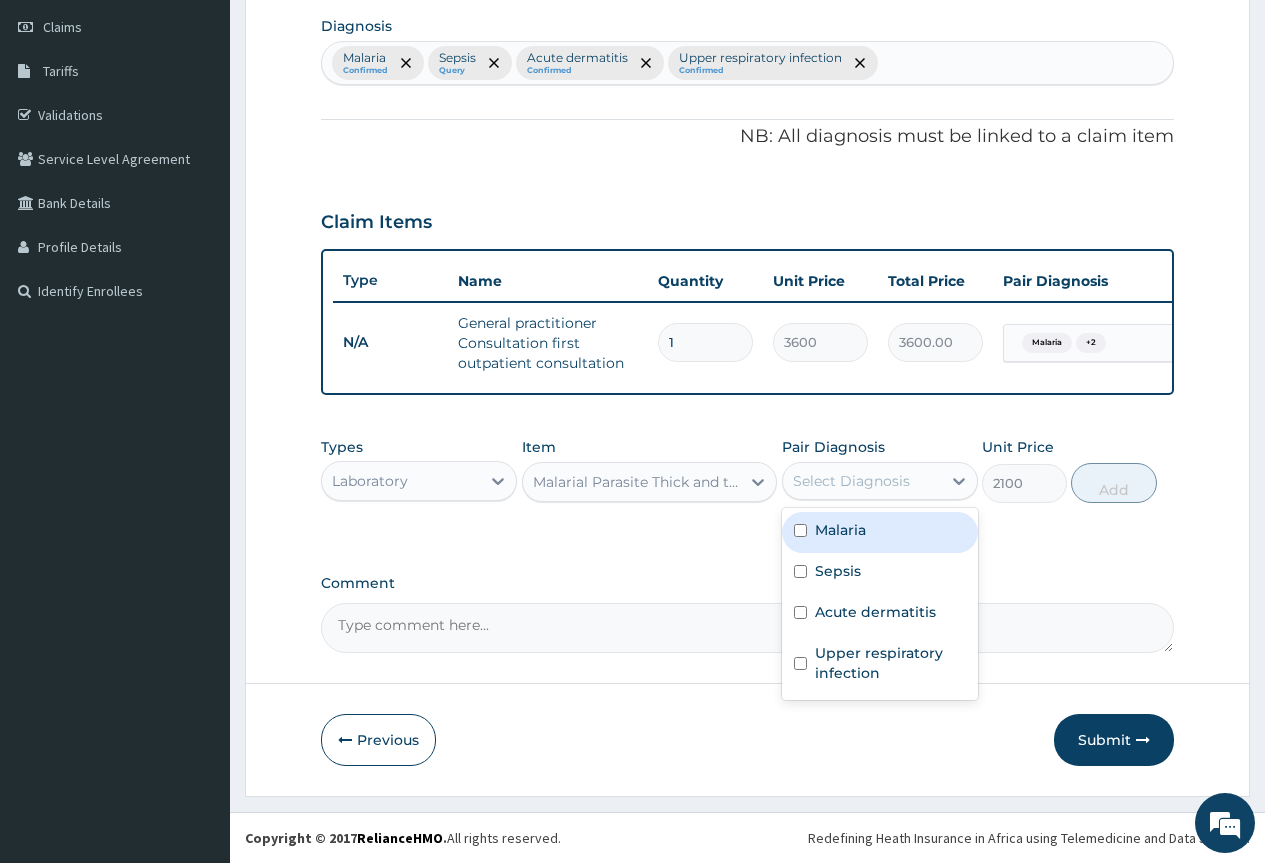 click on "Malaria" at bounding box center (880, 532) 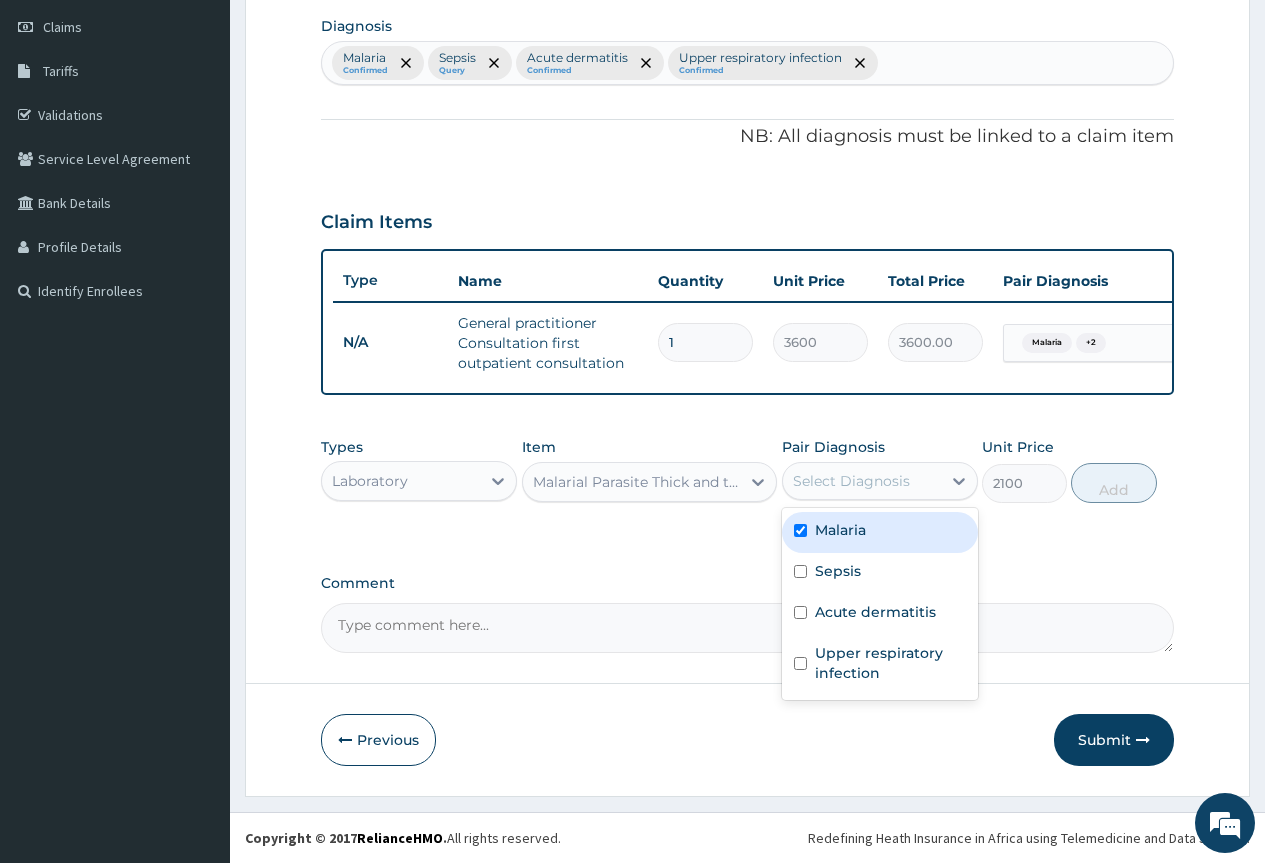 checkbox on "true" 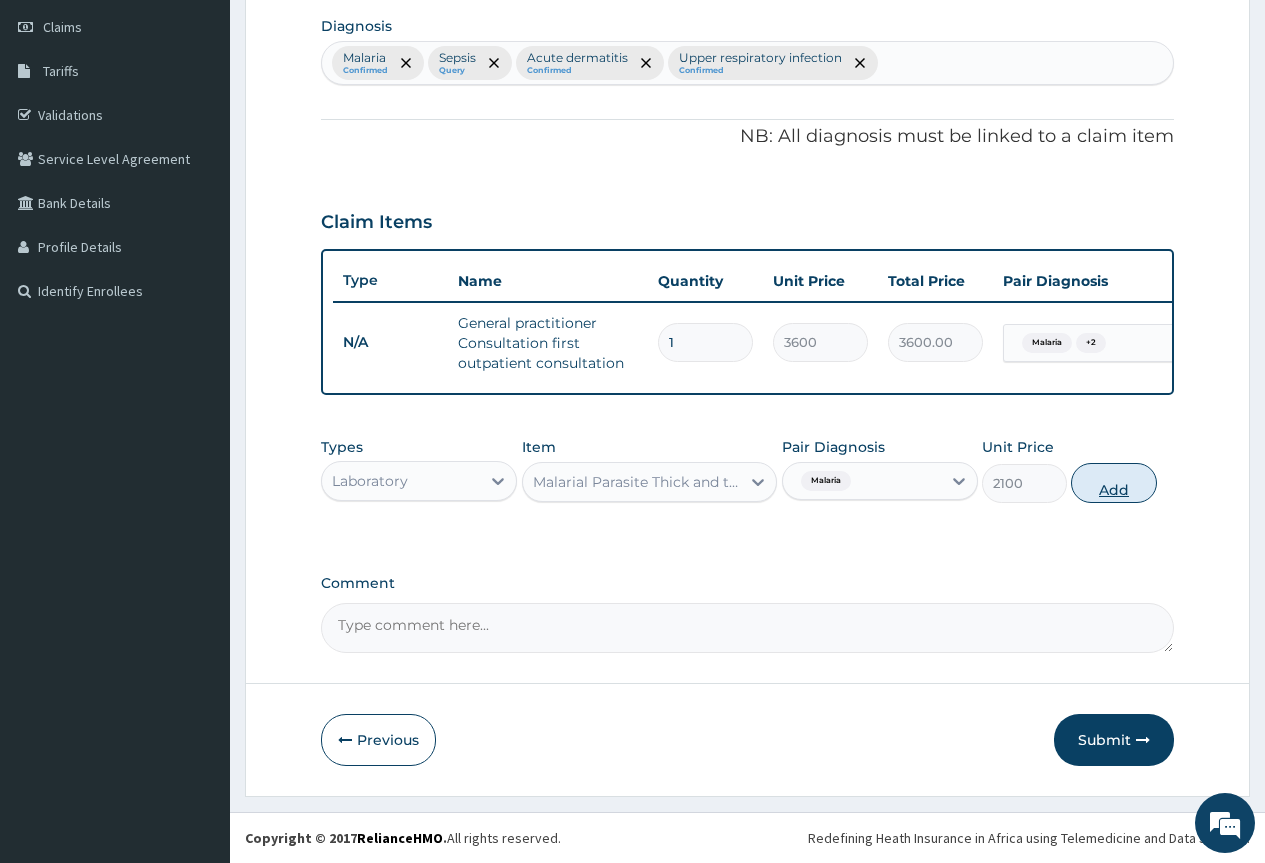click on "Add" at bounding box center (1113, 483) 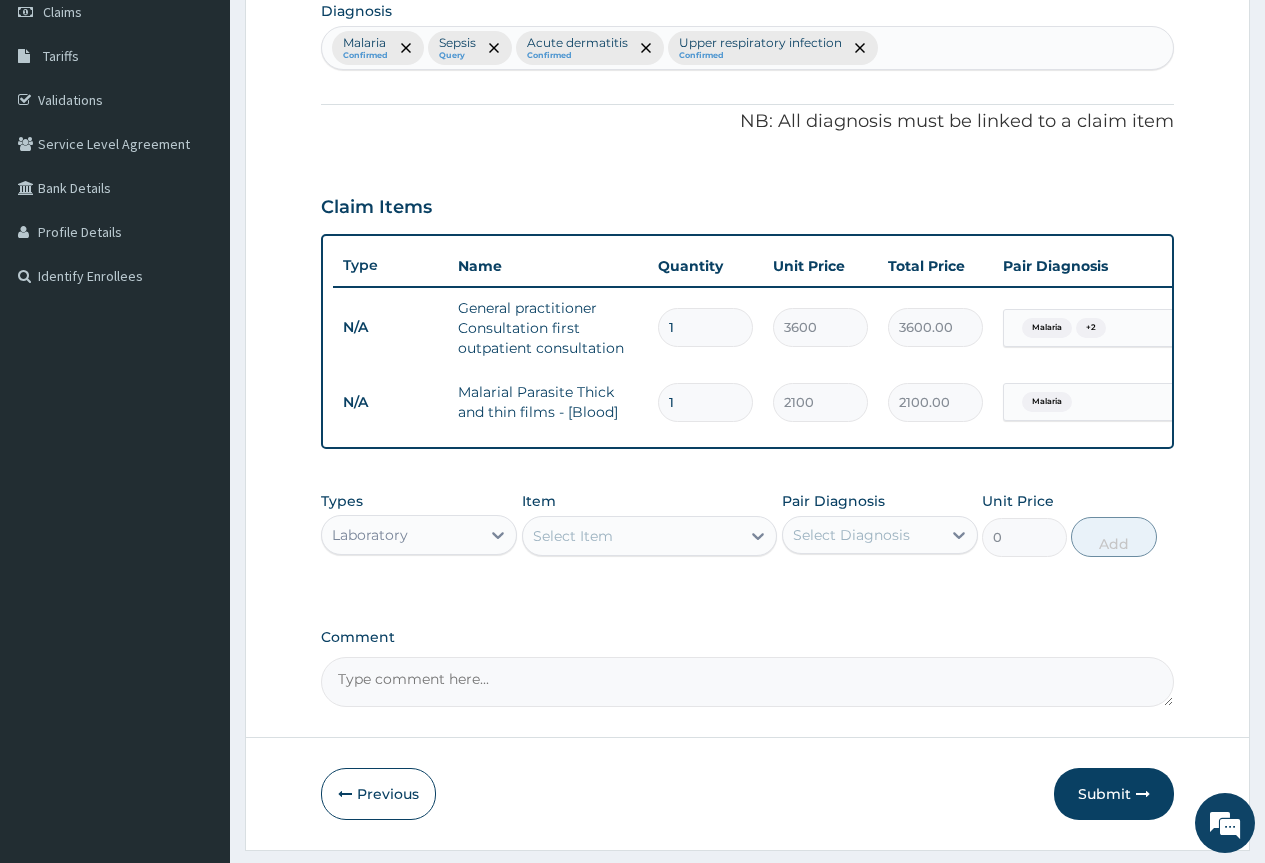 click on "Select Item" at bounding box center [632, 536] 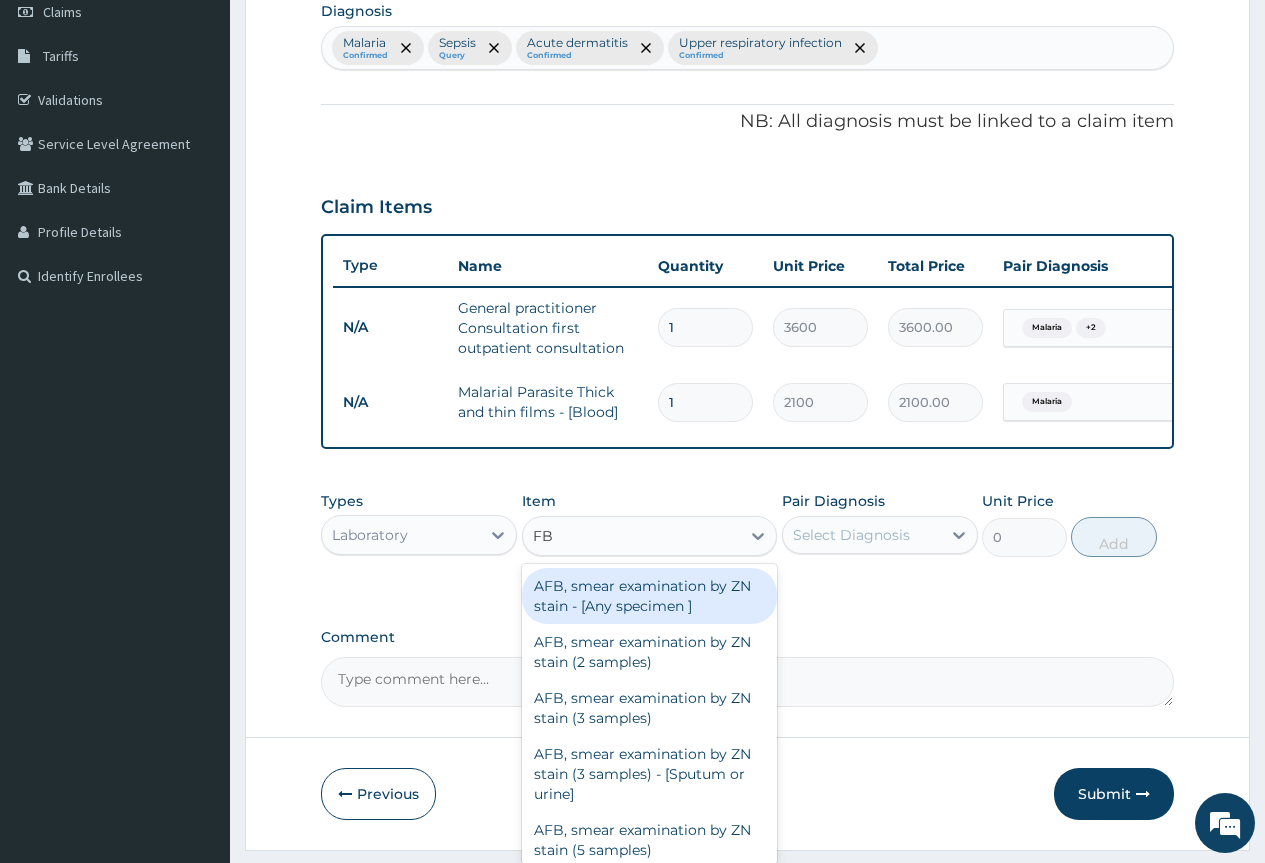type on "FBC" 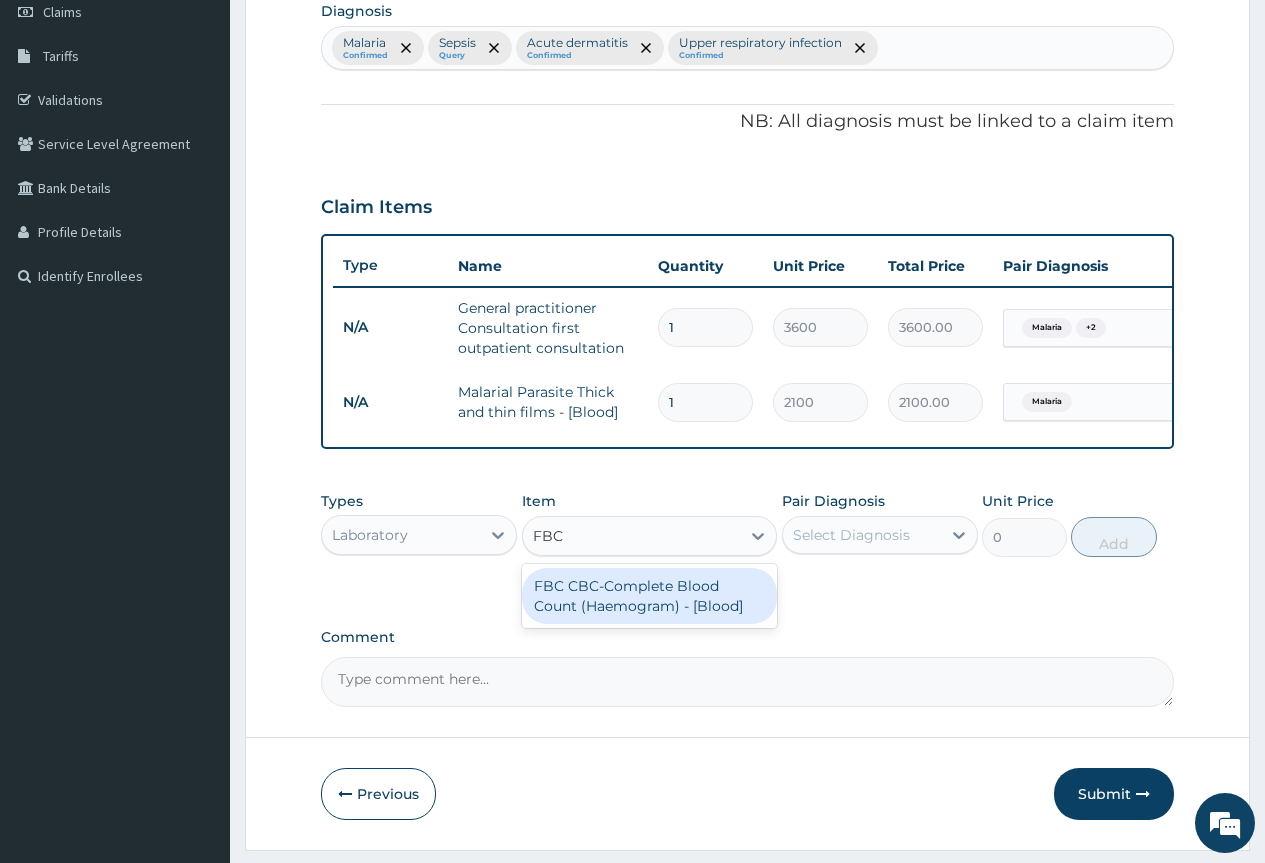 click on "FBC CBC-Complete Blood Count (Haemogram) - [Blood]" at bounding box center [650, 596] 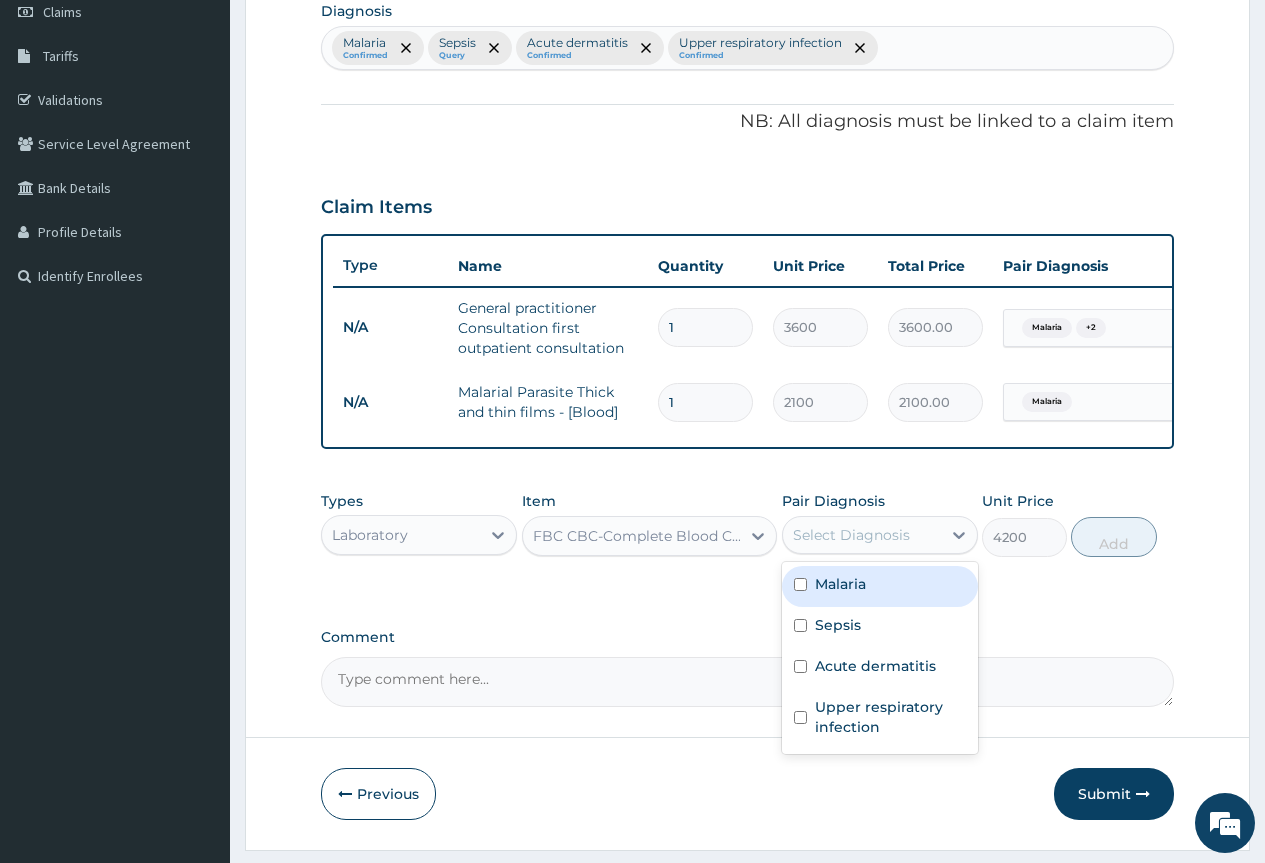 click on "Select Diagnosis" at bounding box center [851, 535] 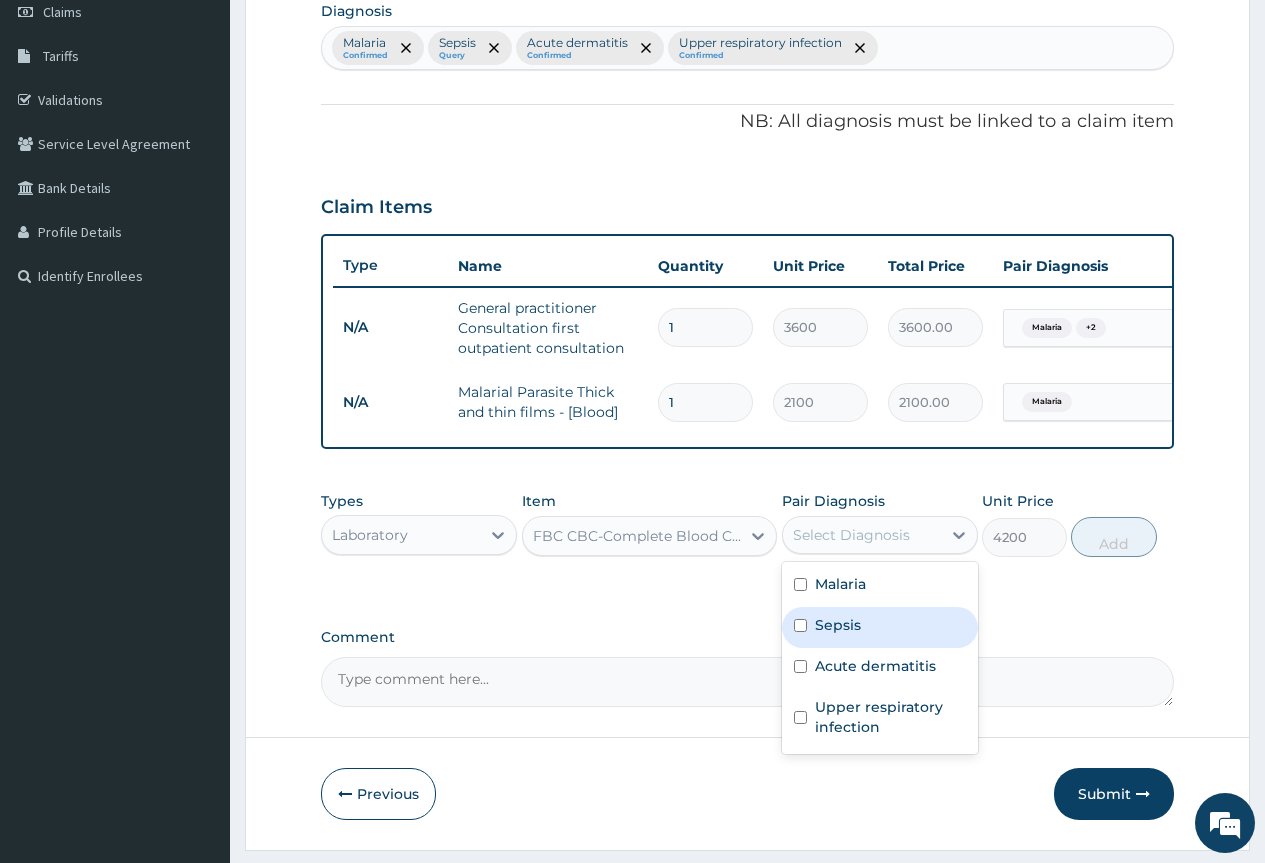 click on "Sepsis" at bounding box center [838, 625] 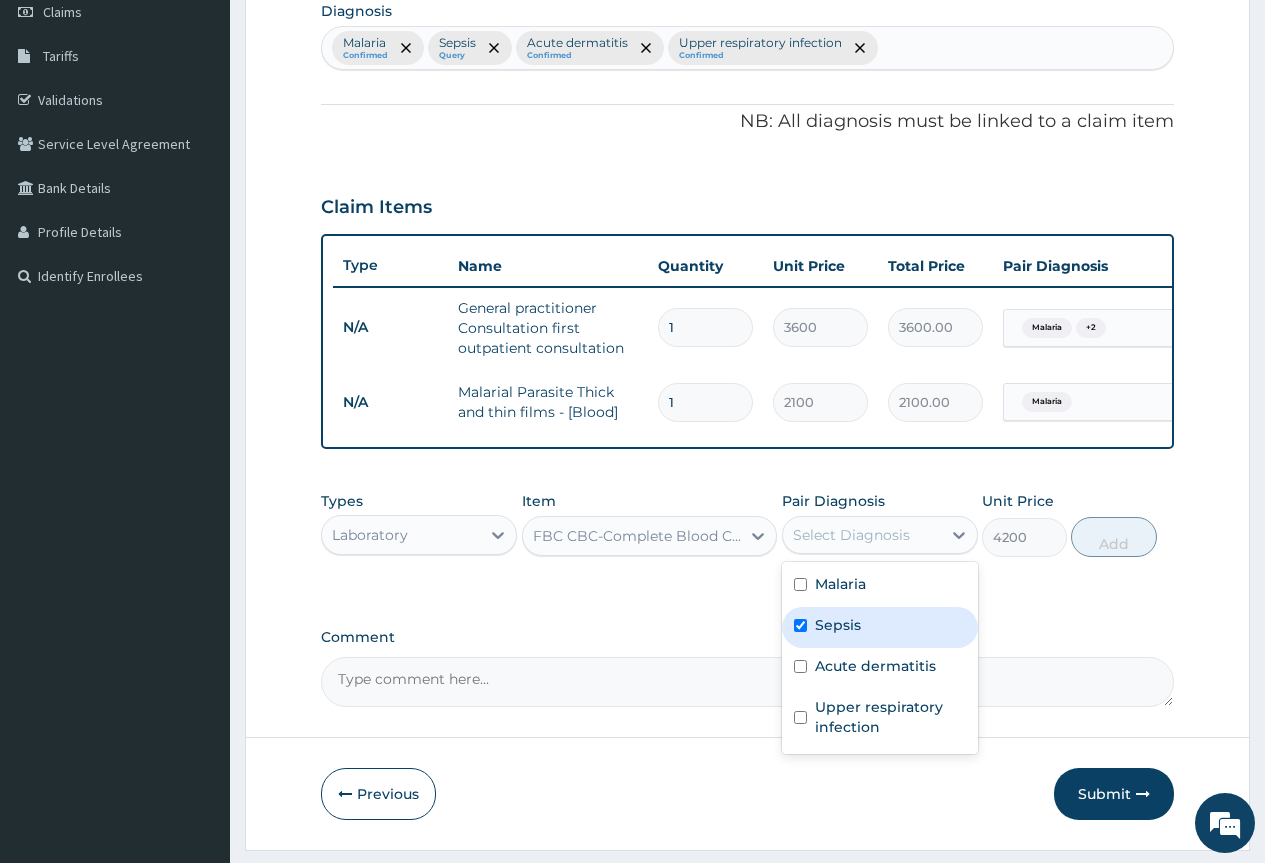 checkbox on "true" 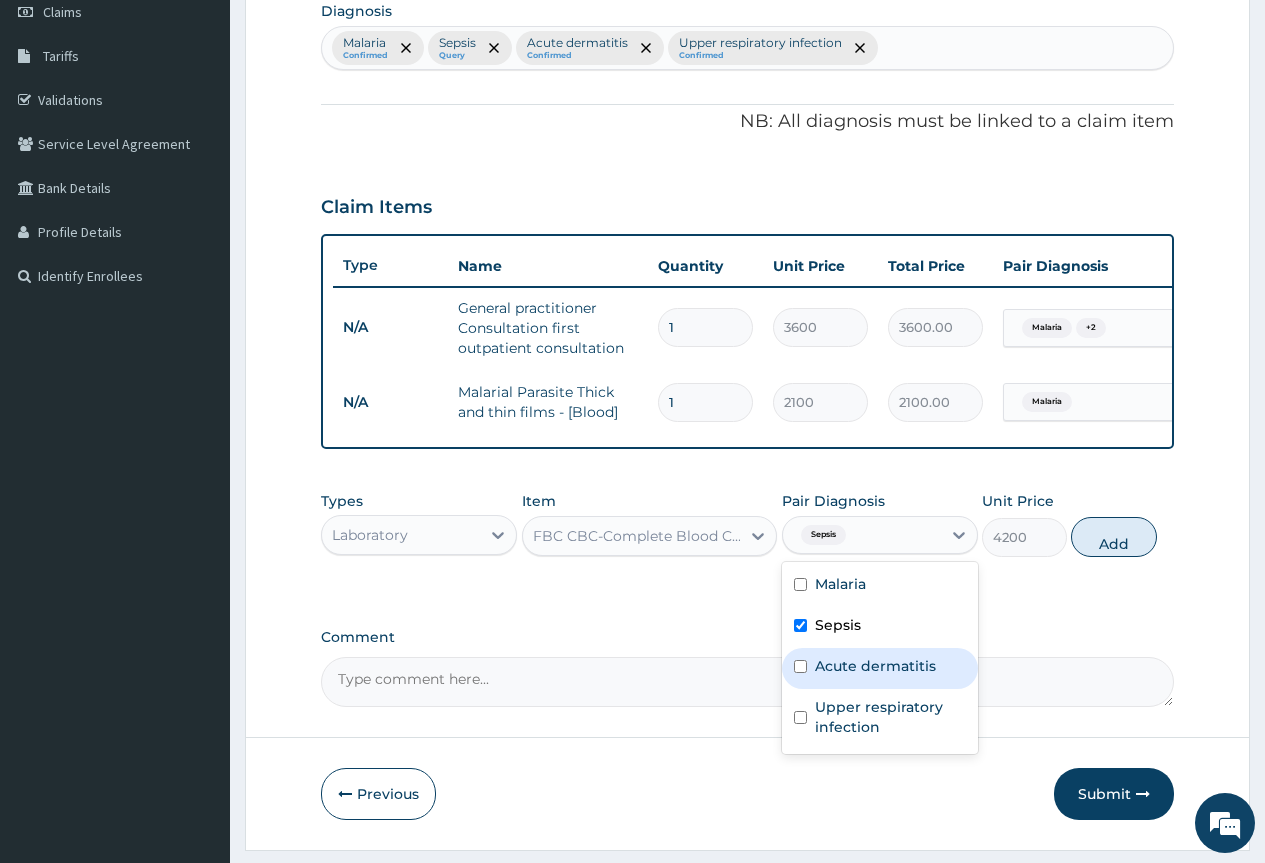 click on "Acute dermatitis" at bounding box center (875, 666) 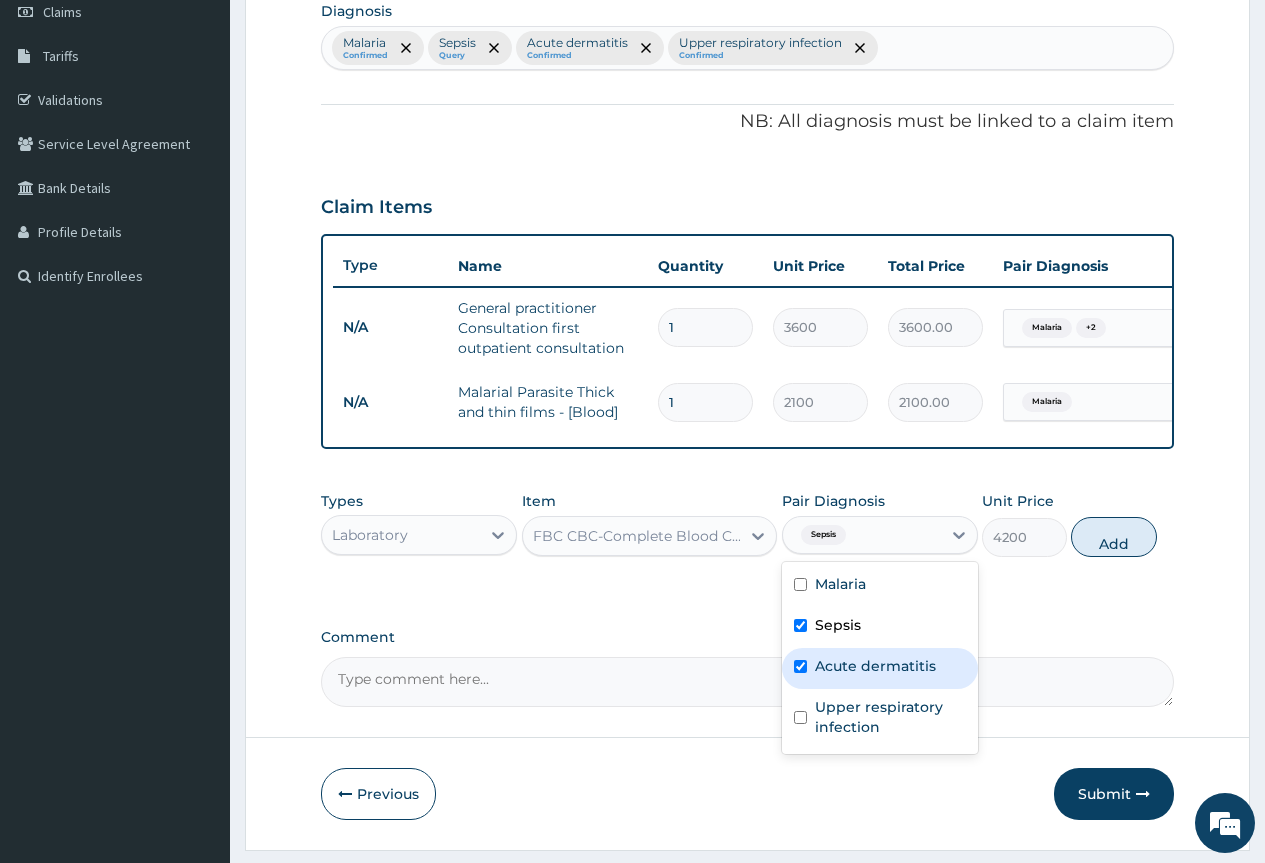 checkbox on "true" 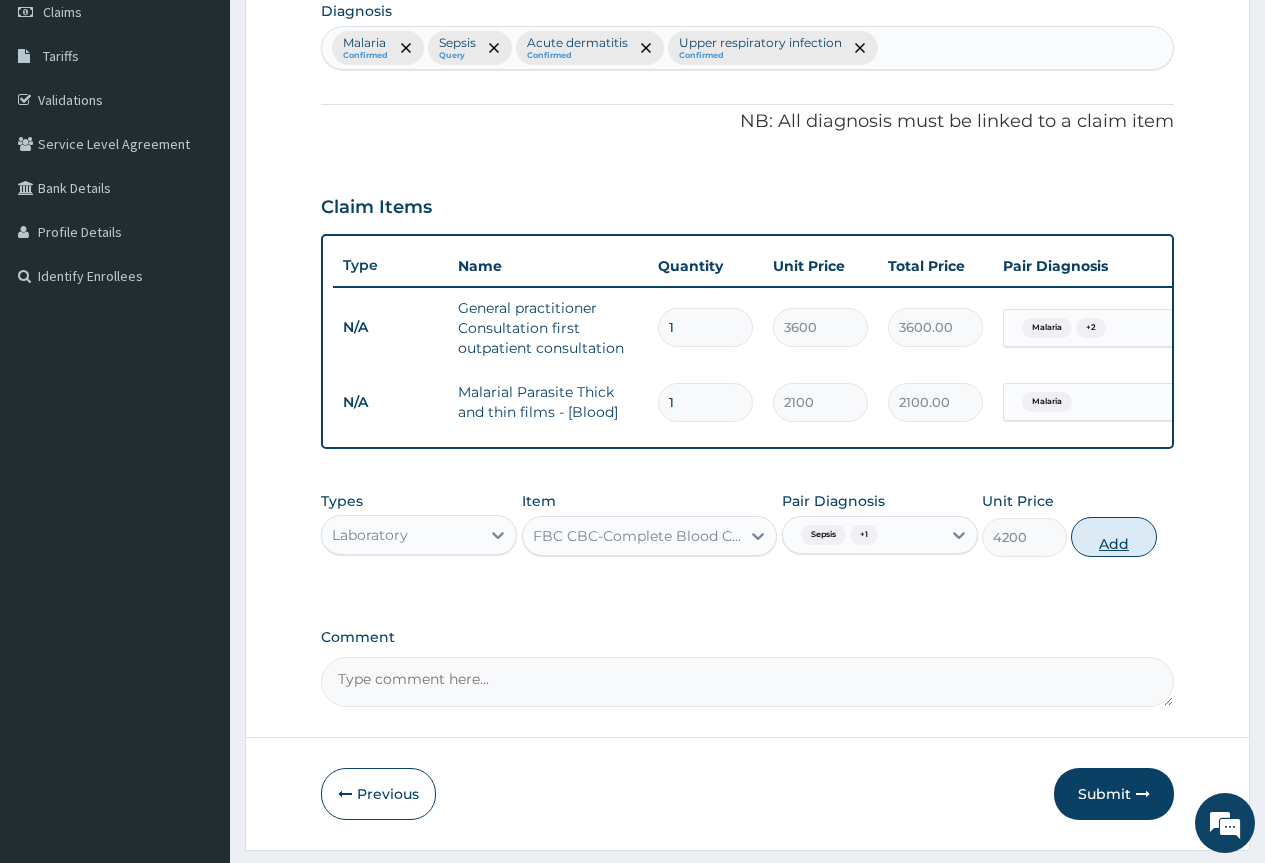click on "Add" at bounding box center [1113, 537] 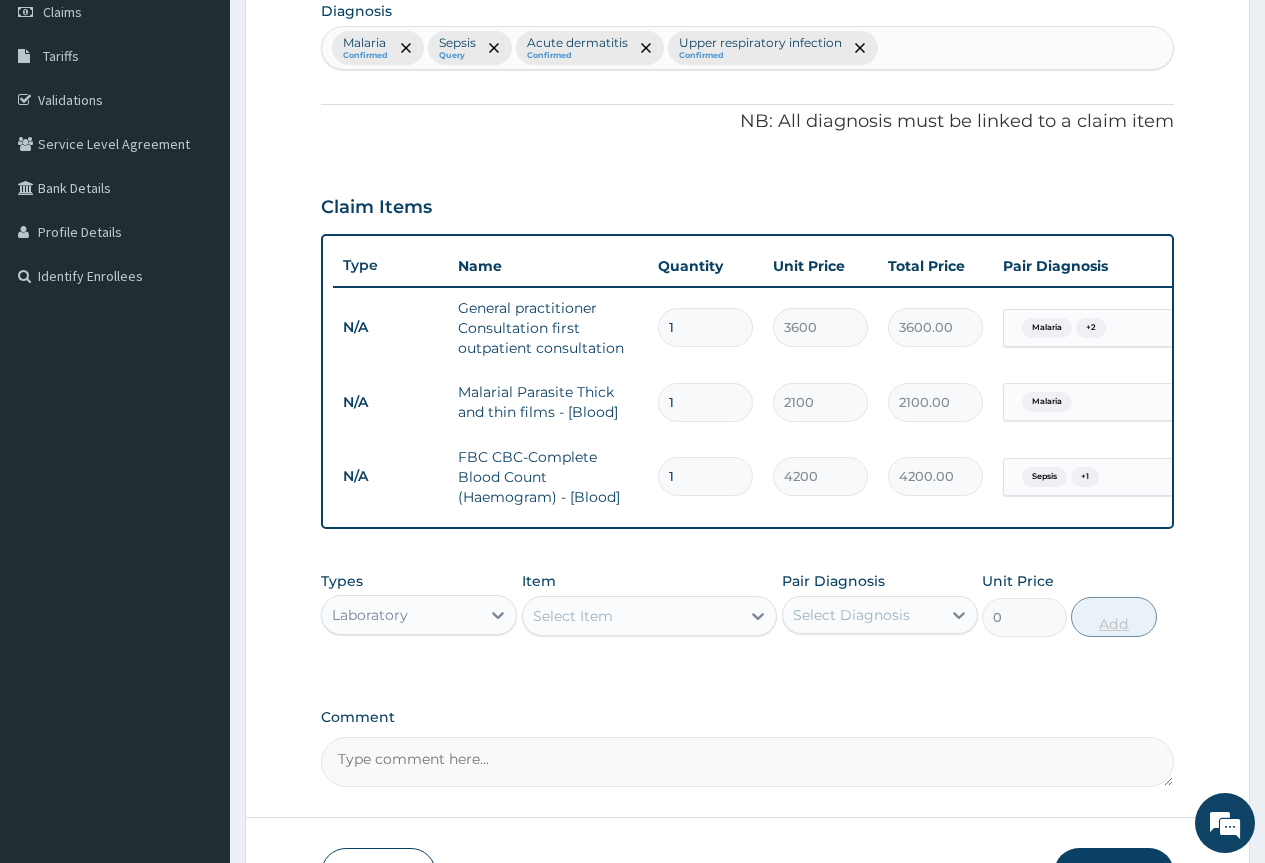 scroll, scrollTop: 443, scrollLeft: 0, axis: vertical 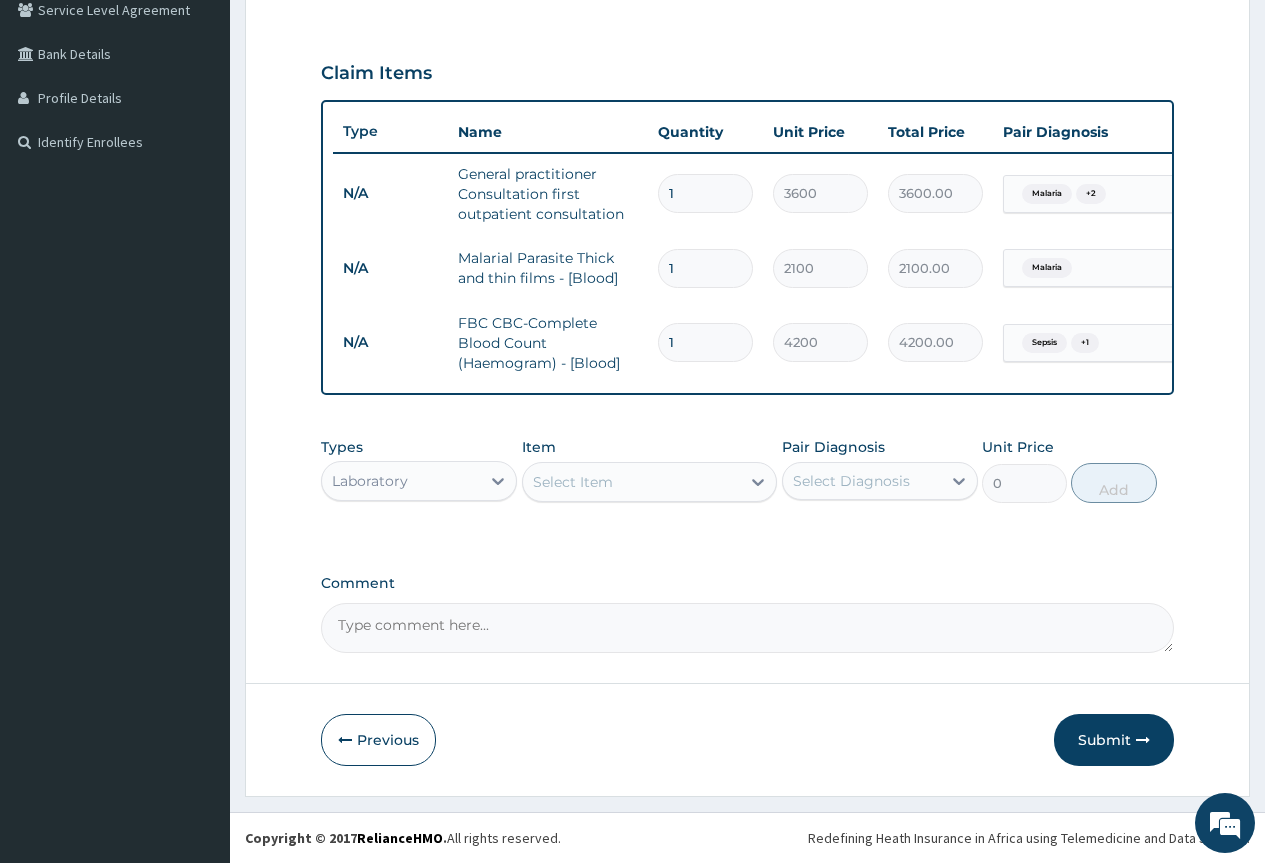click on "Laboratory" at bounding box center (370, 481) 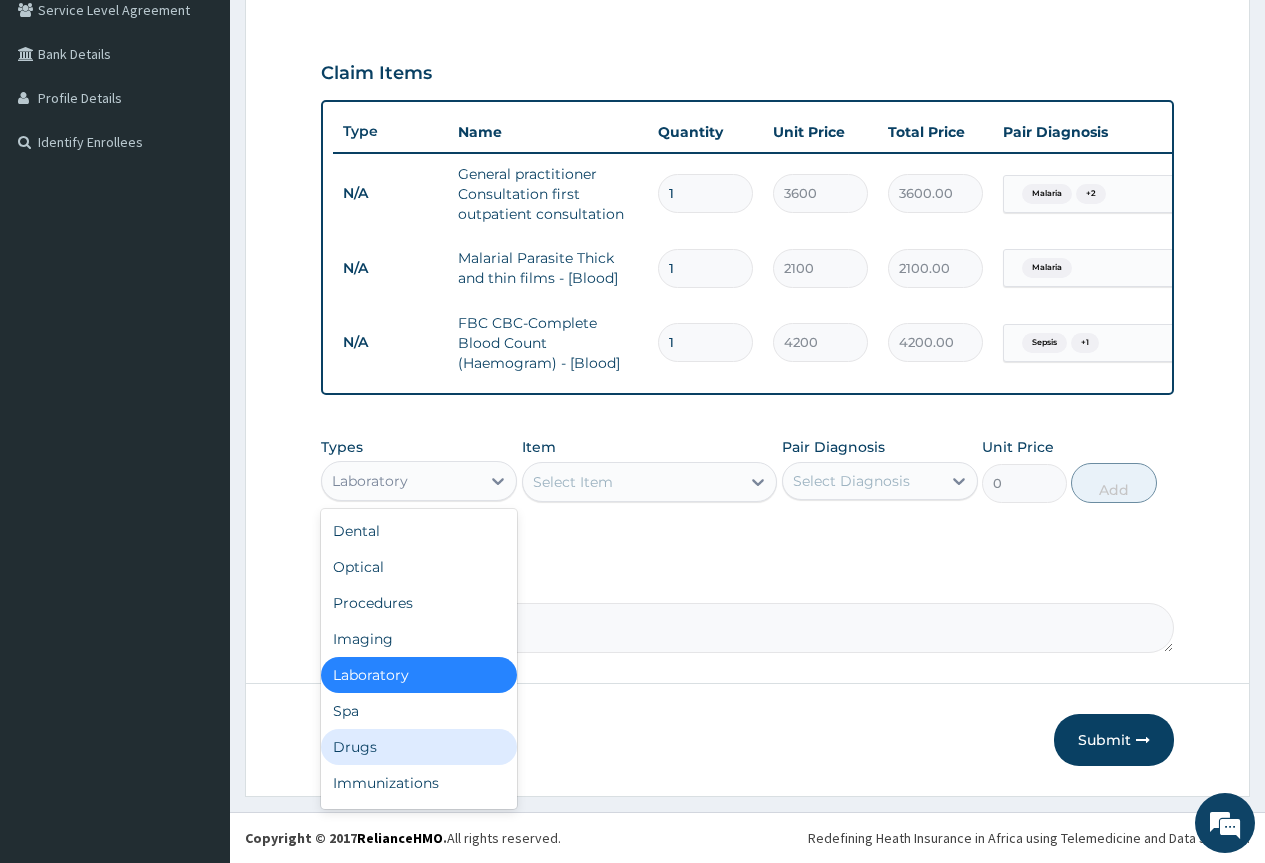 click on "Drugs" at bounding box center (419, 747) 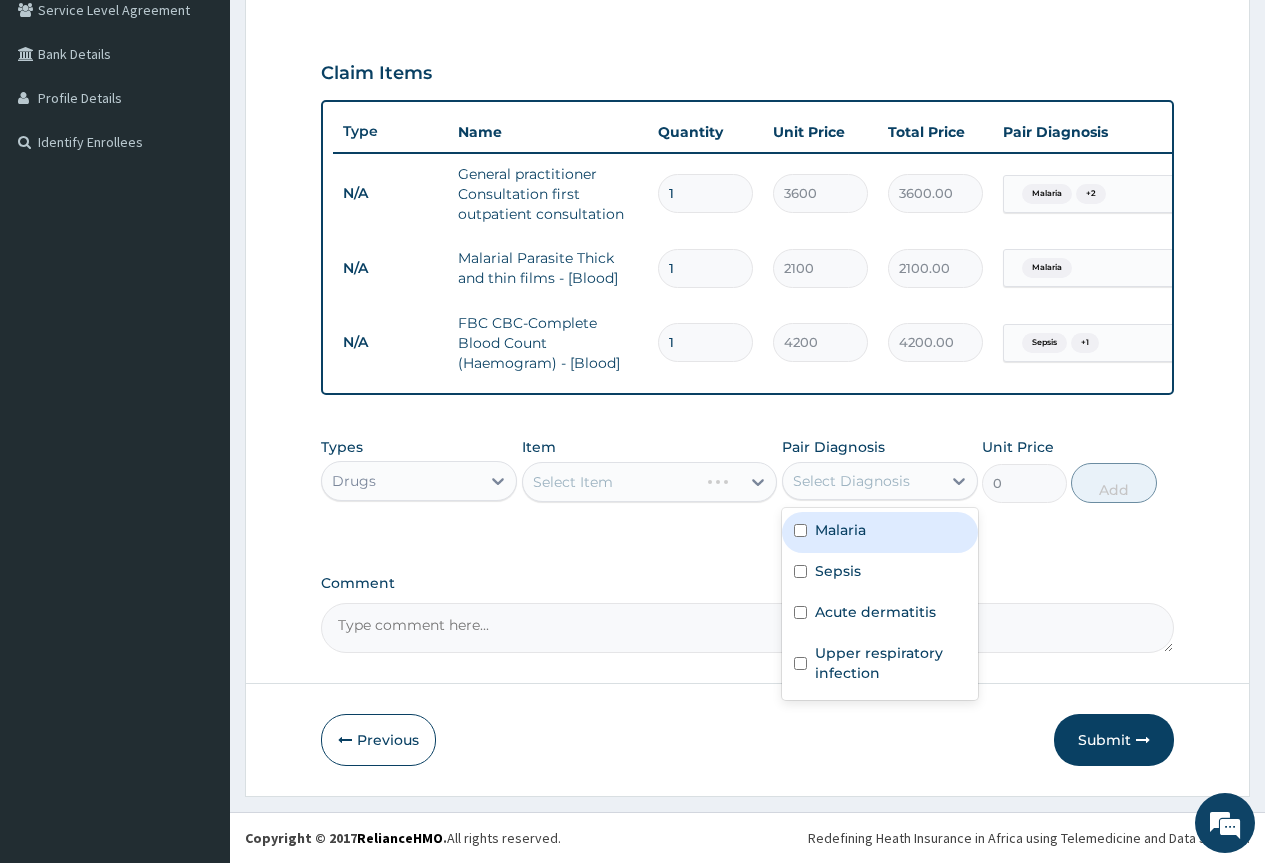 click on "Select Diagnosis" at bounding box center (851, 481) 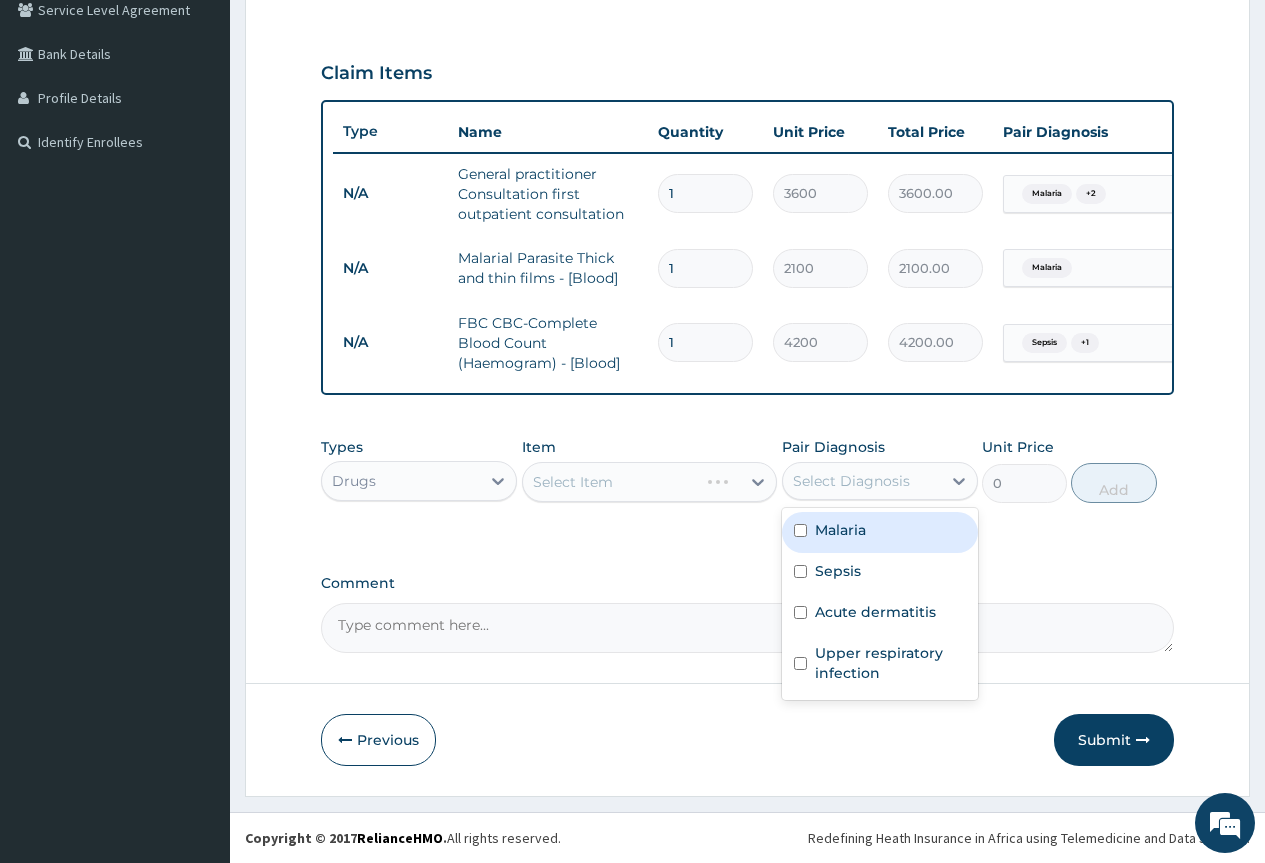 click on "Malaria" at bounding box center (880, 532) 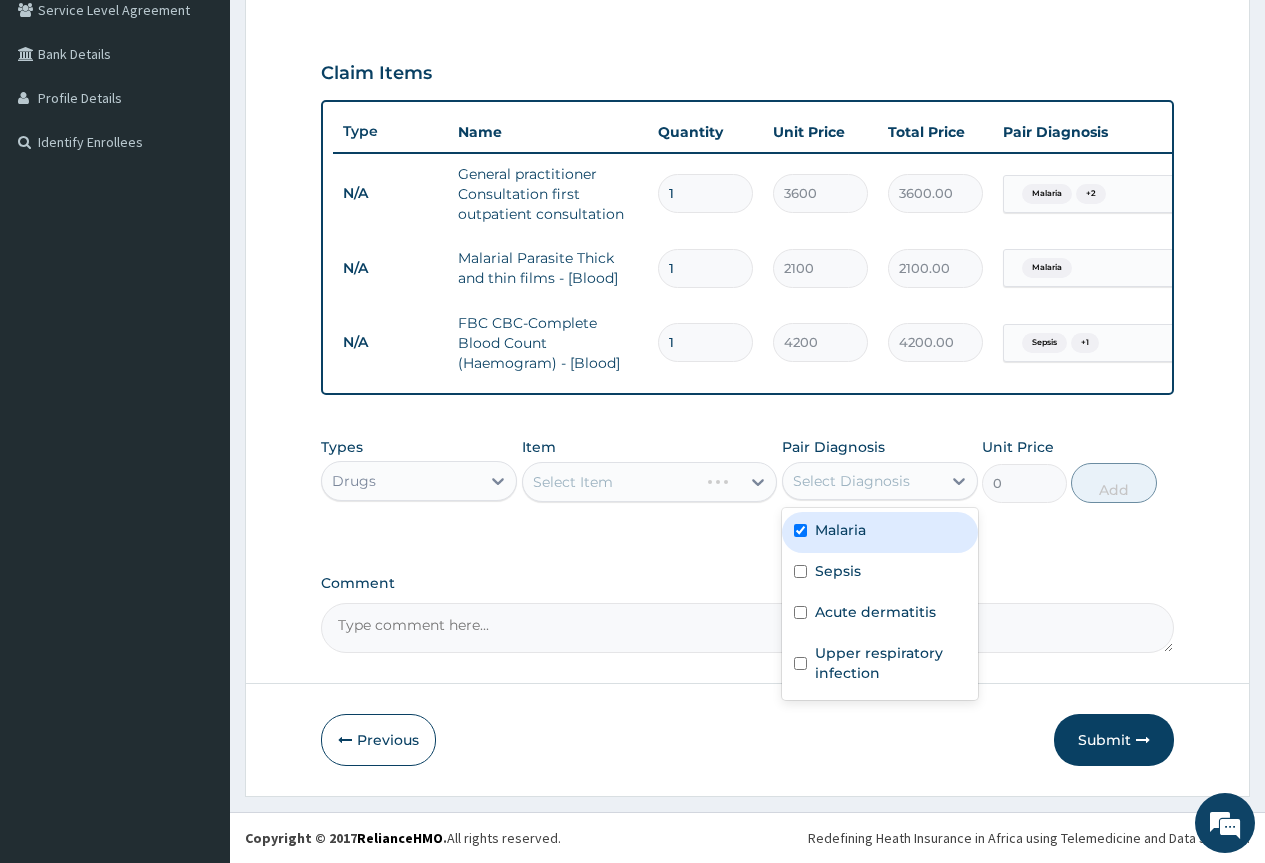 checkbox on "true" 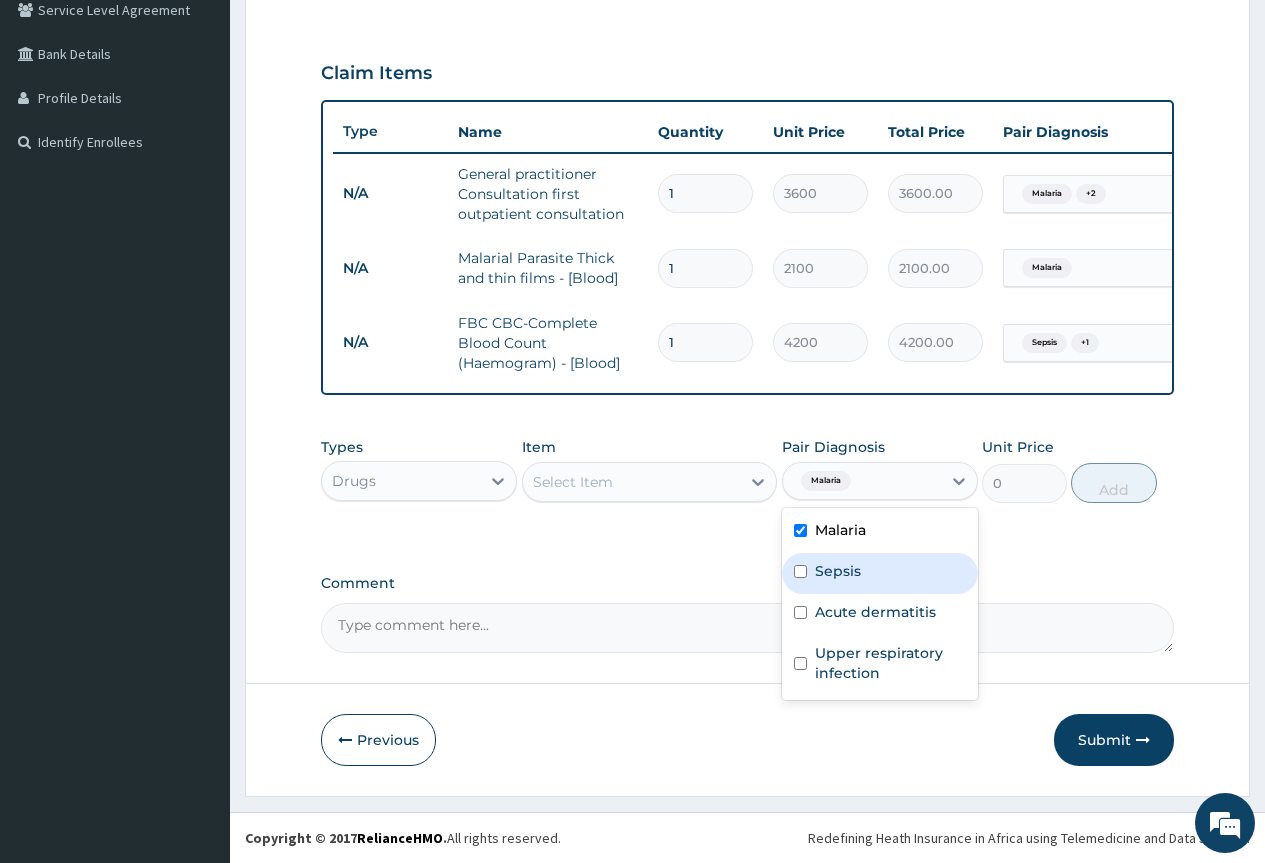 click on "Select Item" at bounding box center (632, 482) 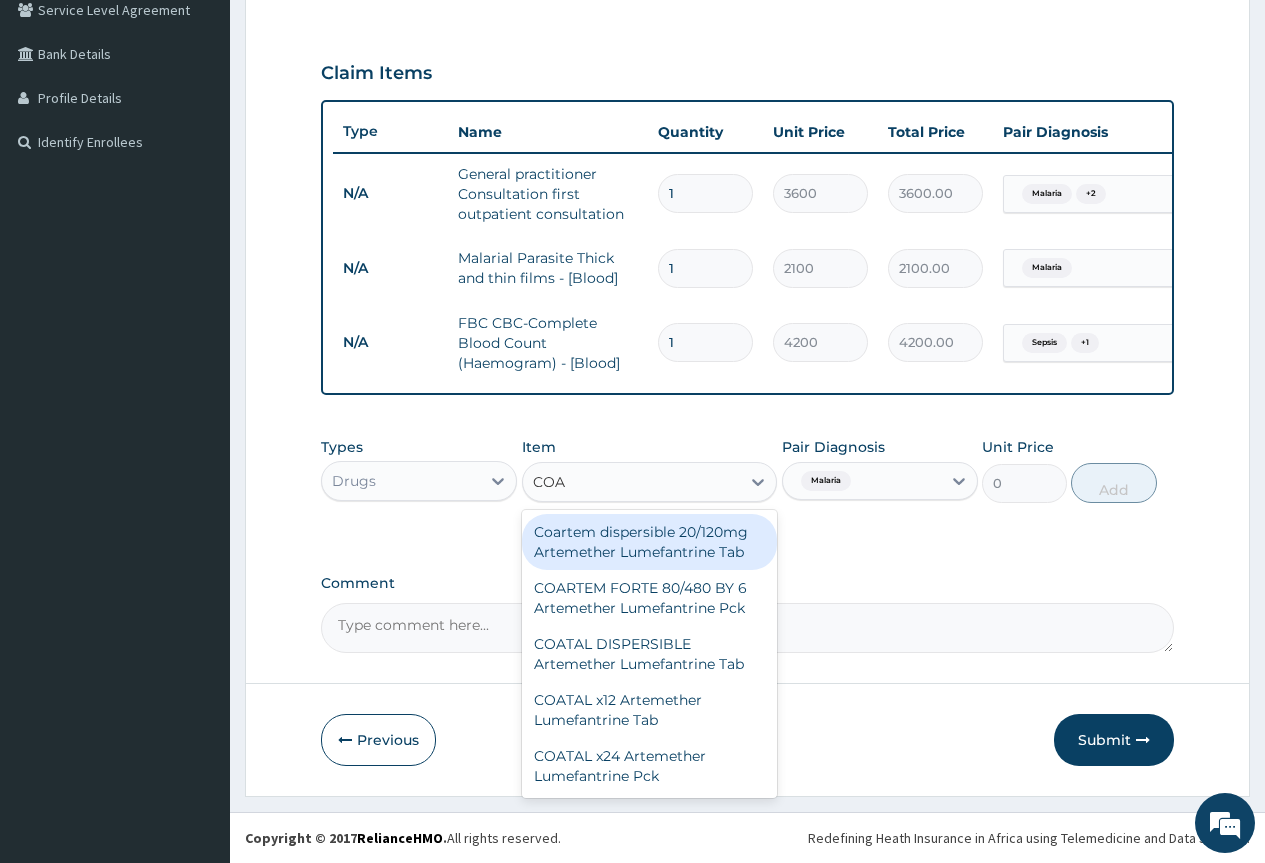 type on "COART" 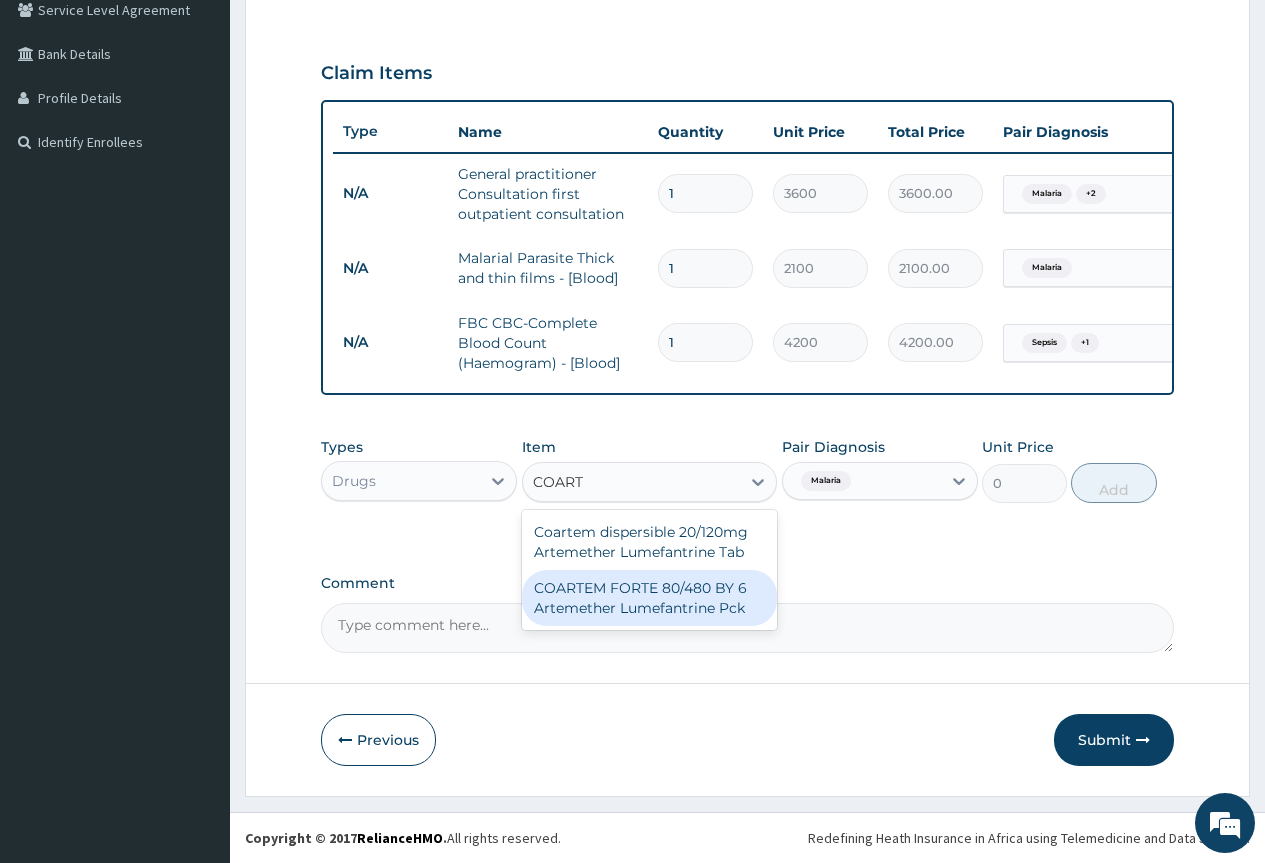 click on "COARTEM FORTE 80/480 BY 6 Artemether Lumefantrine Pck" at bounding box center [650, 598] 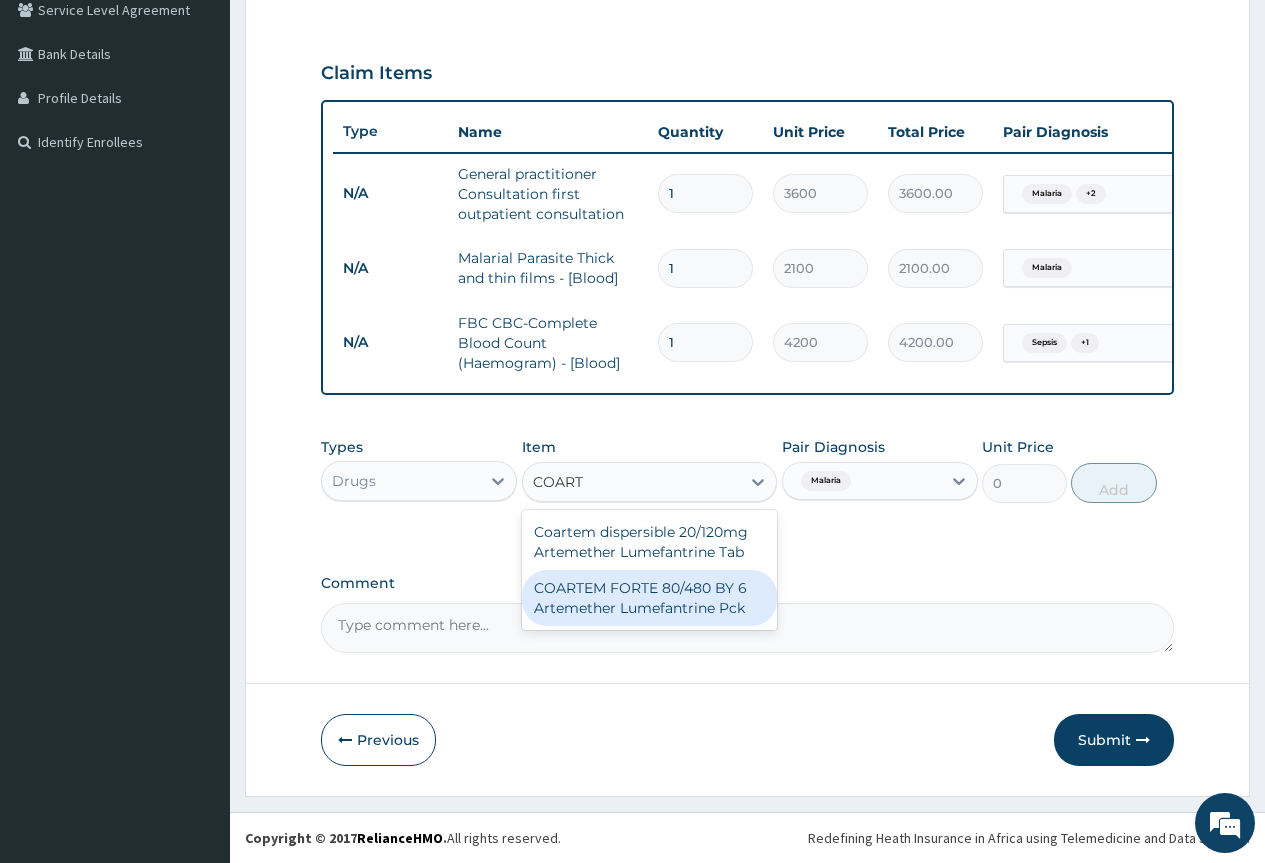type 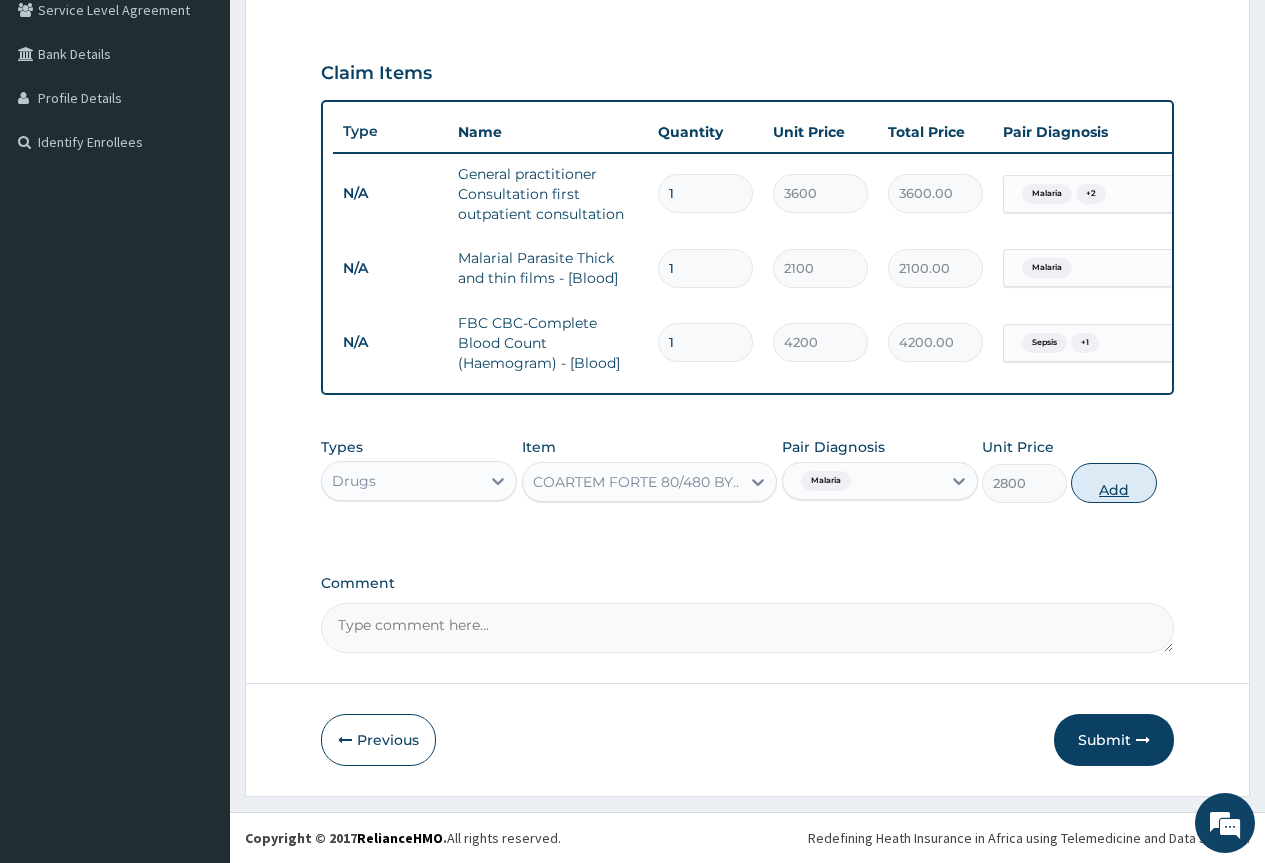 click on "Add" at bounding box center (1113, 483) 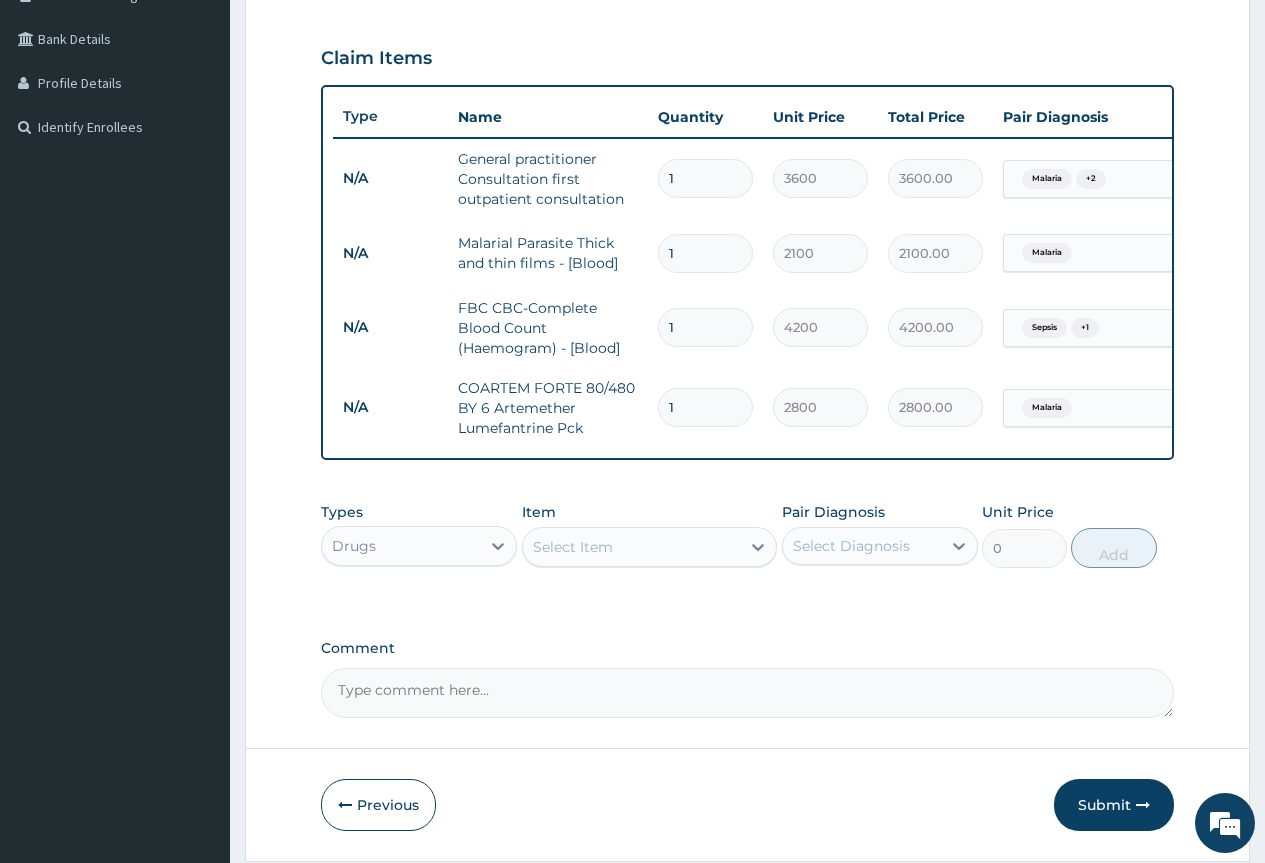 click on "Select Diagnosis" at bounding box center (862, 546) 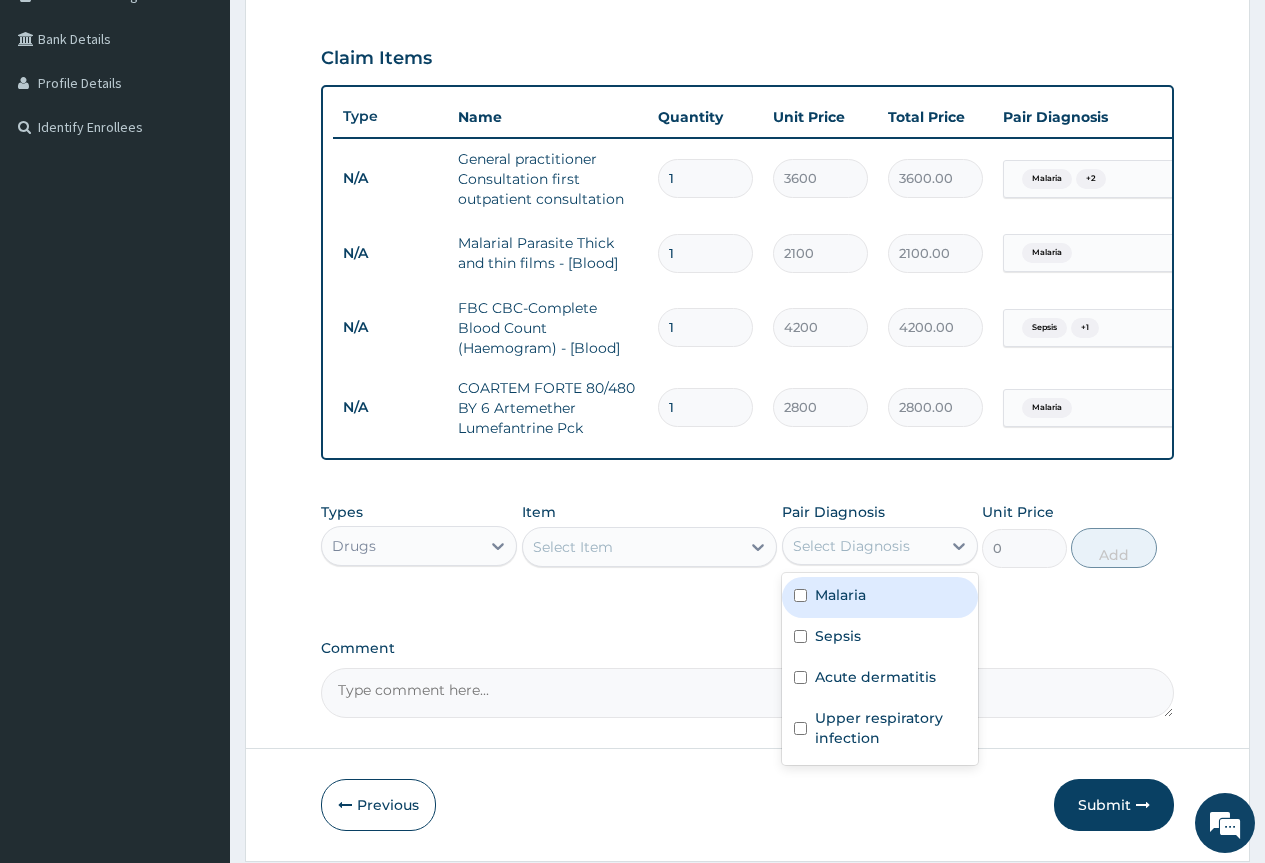 click on "Malaria" at bounding box center [880, 597] 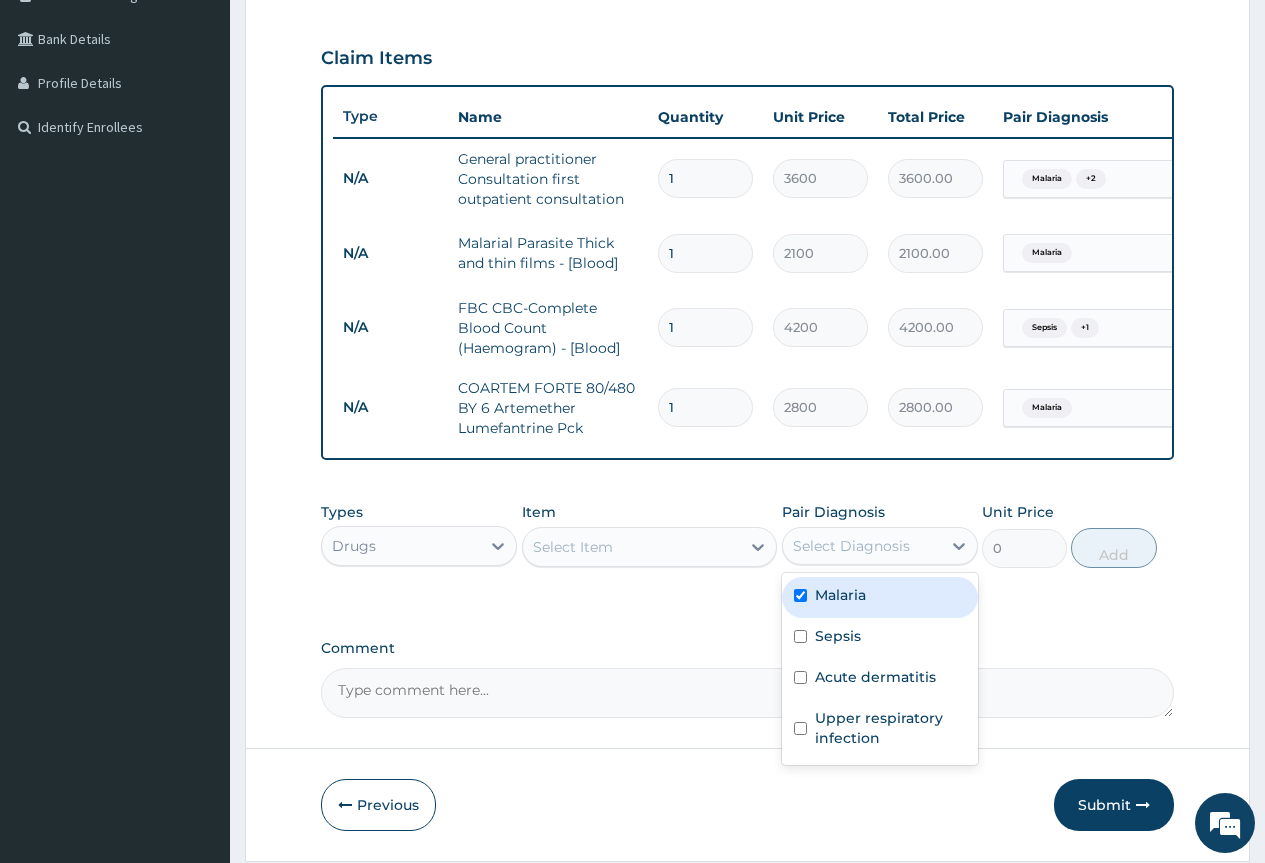 checkbox on "true" 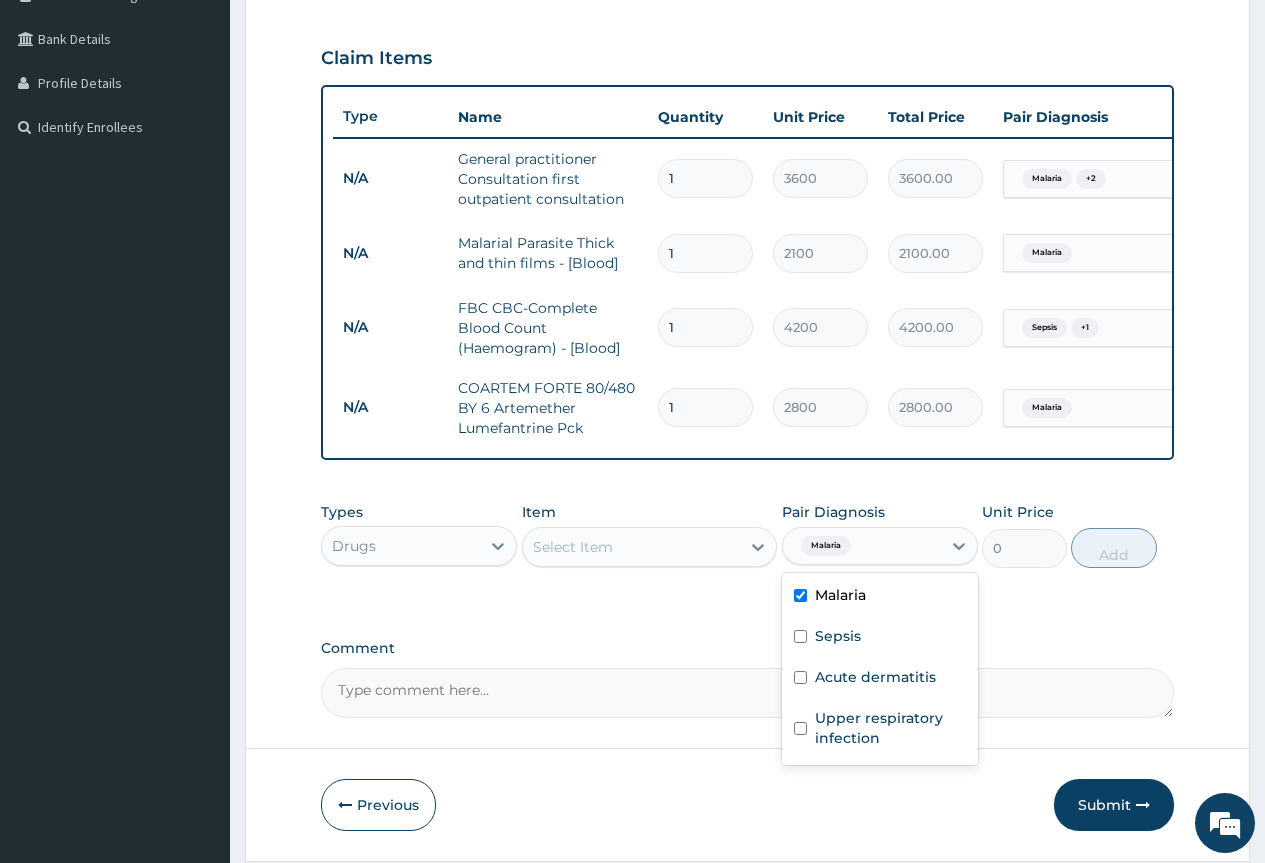 click on "Select Item" at bounding box center [632, 547] 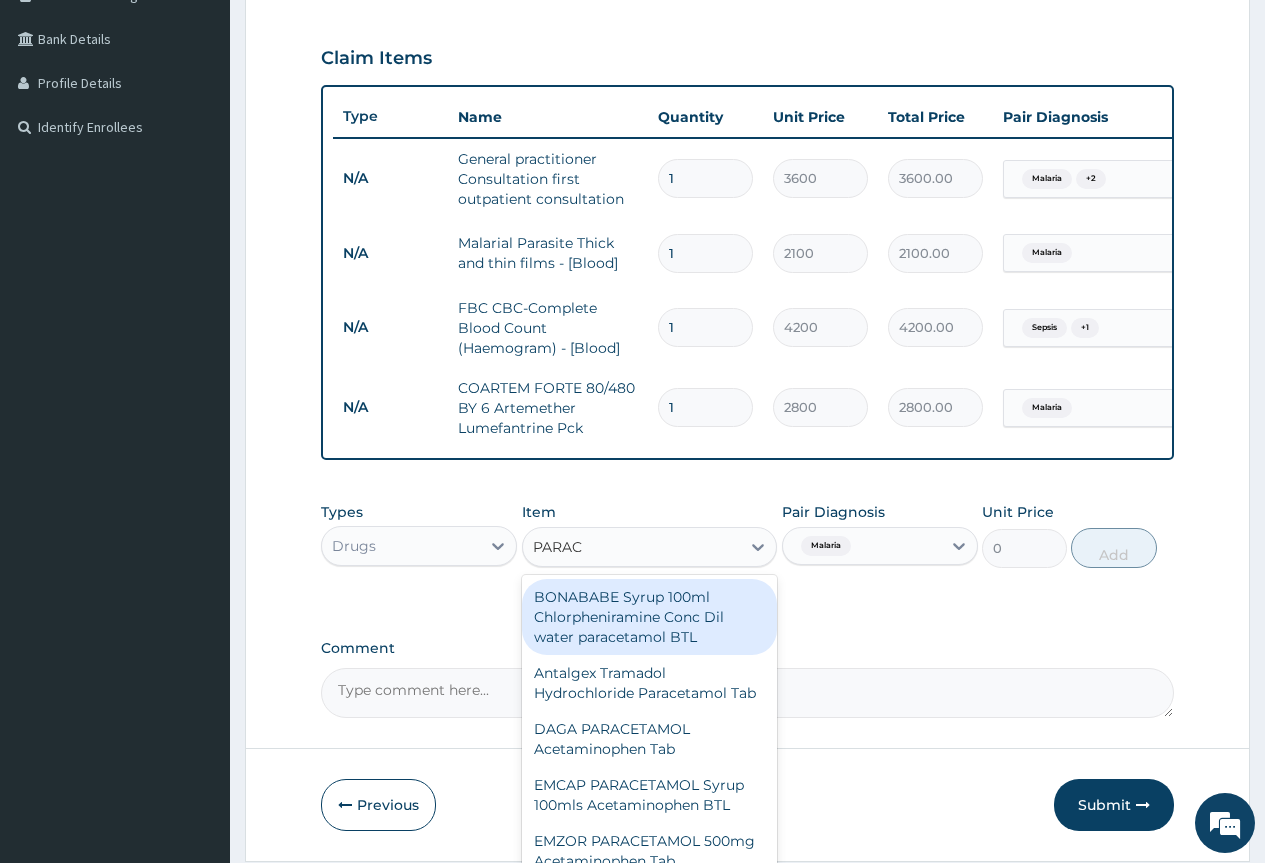 type on "PARACE" 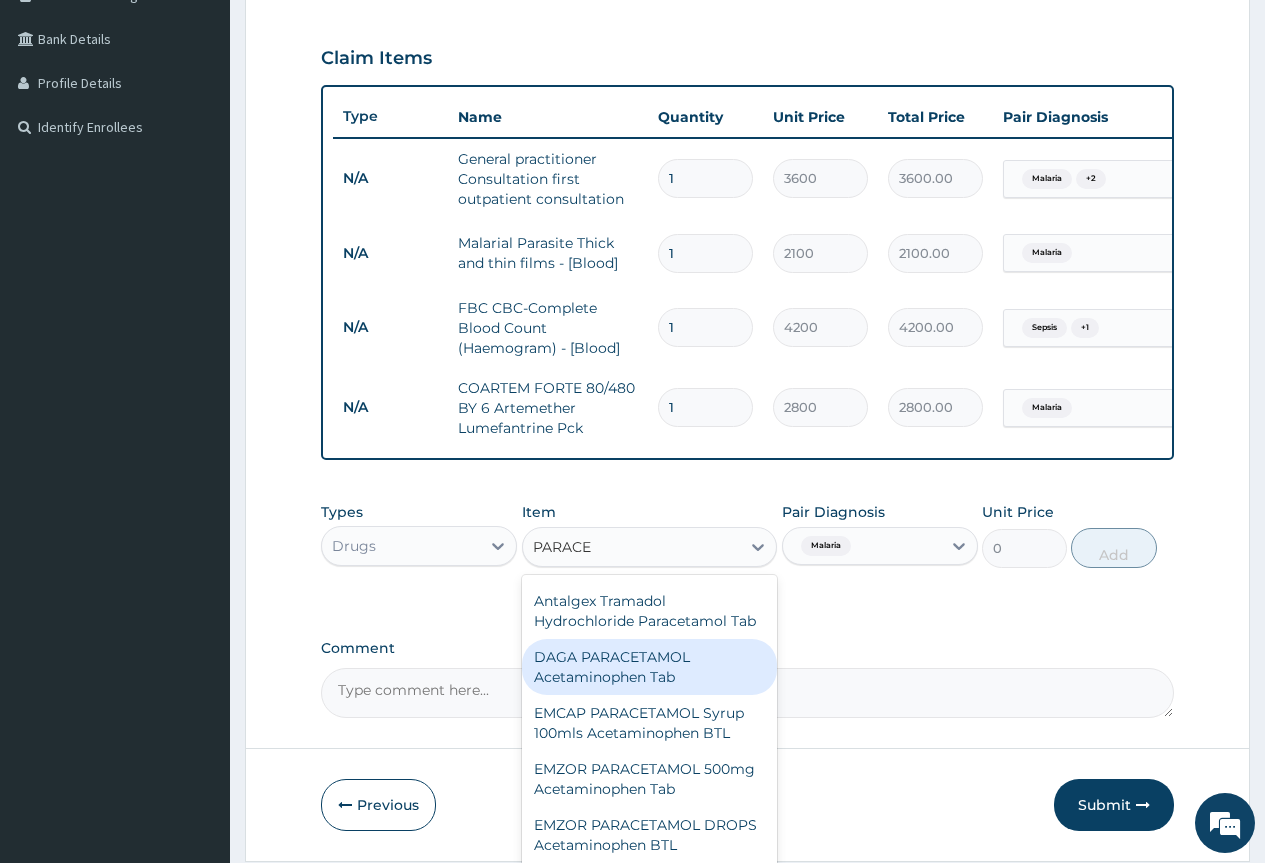 scroll, scrollTop: 100, scrollLeft: 0, axis: vertical 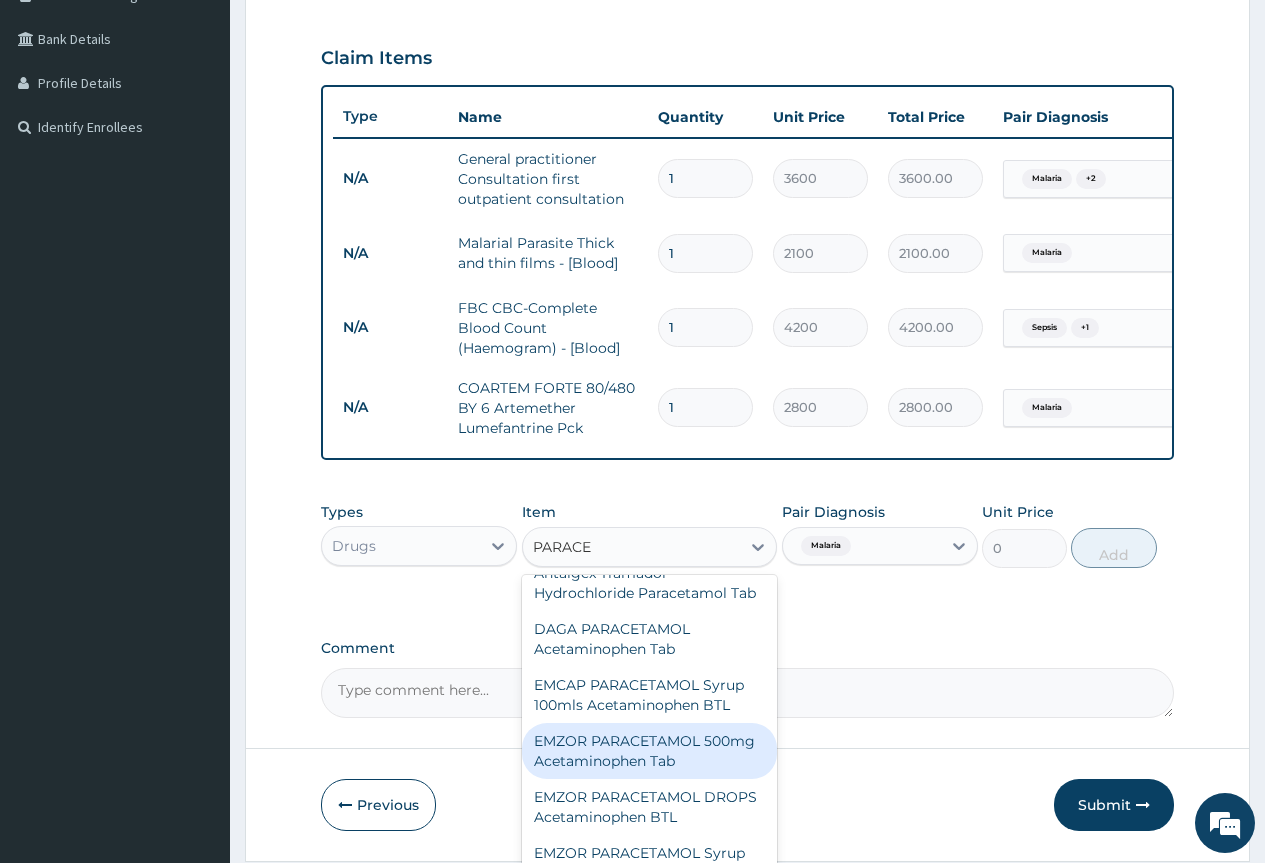 click on "EMZOR PARACETAMOL 500mg Acetaminophen Tab" at bounding box center (650, 751) 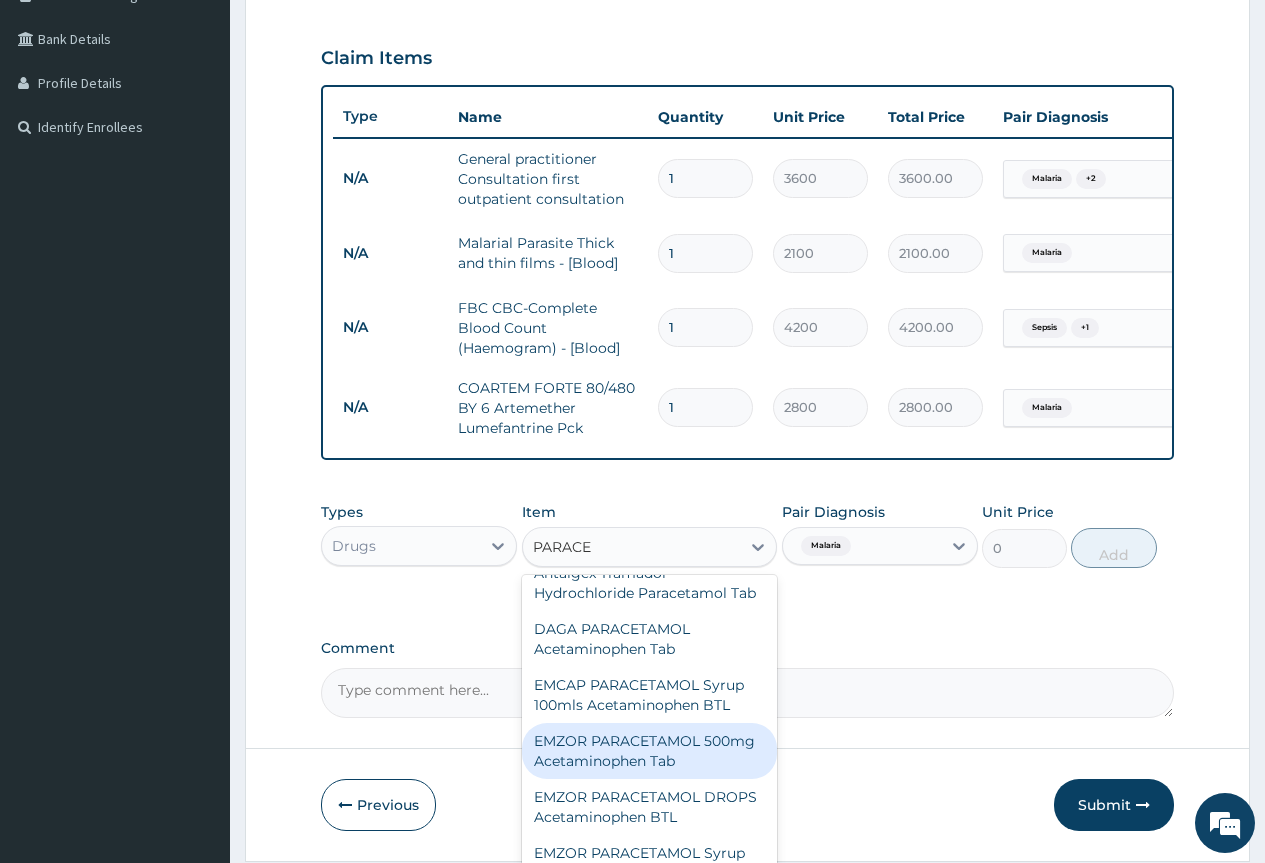 type 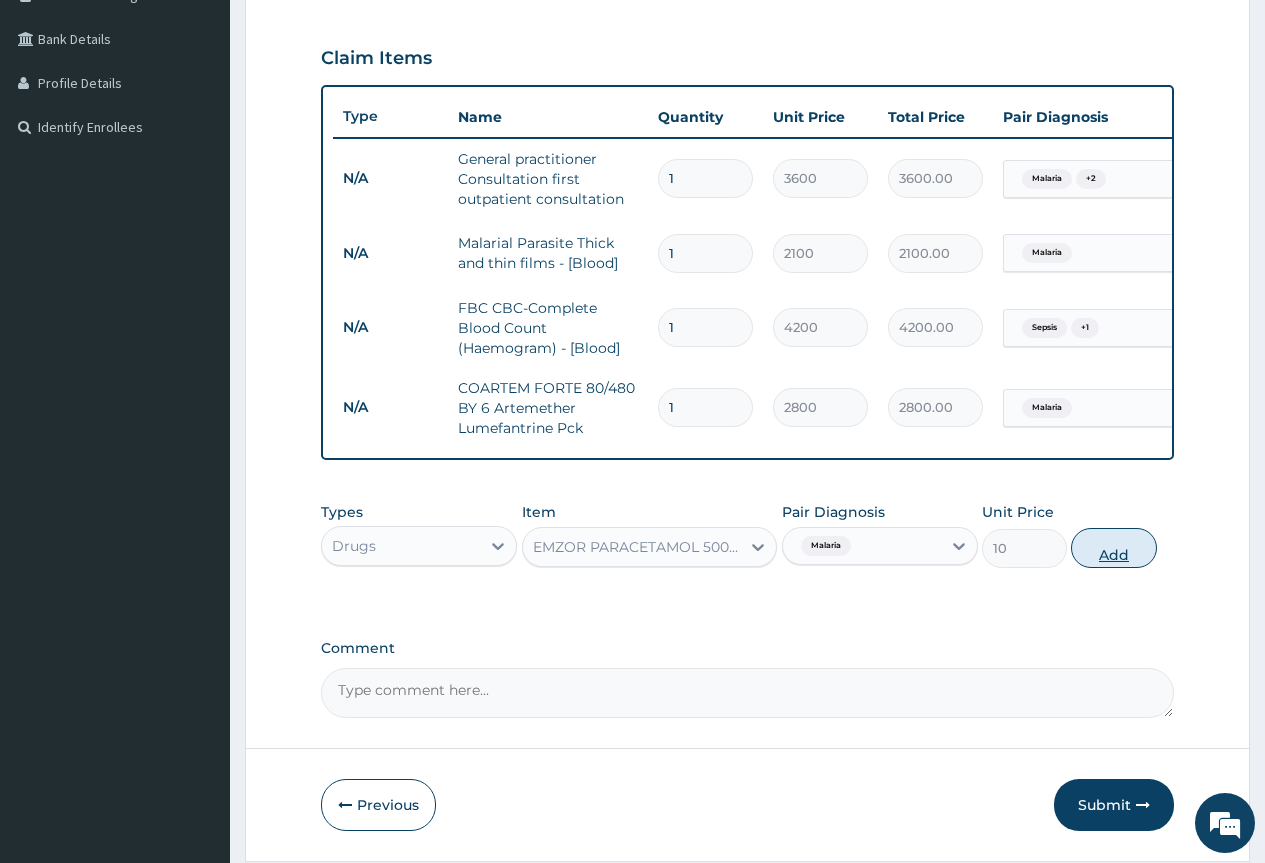 click on "Add" at bounding box center [1113, 548] 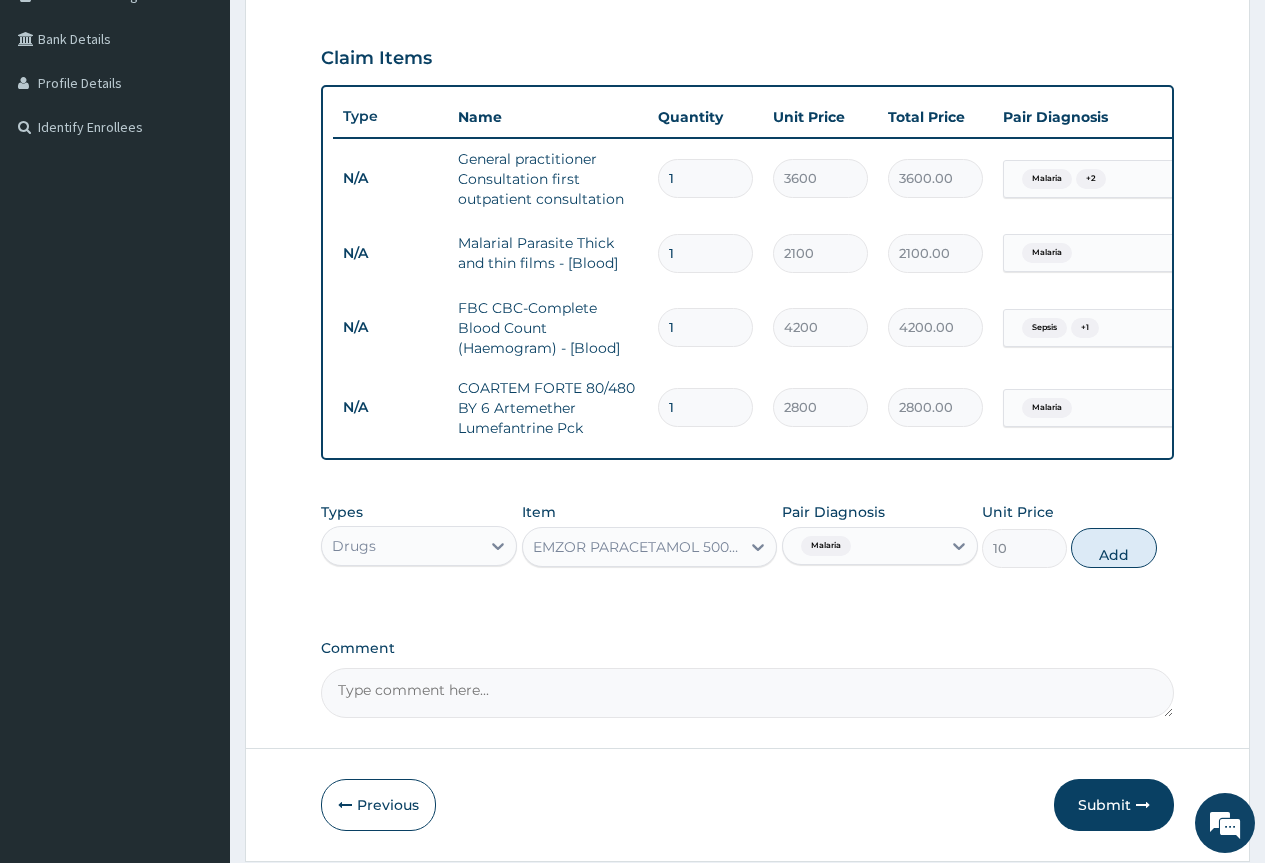 type on "0" 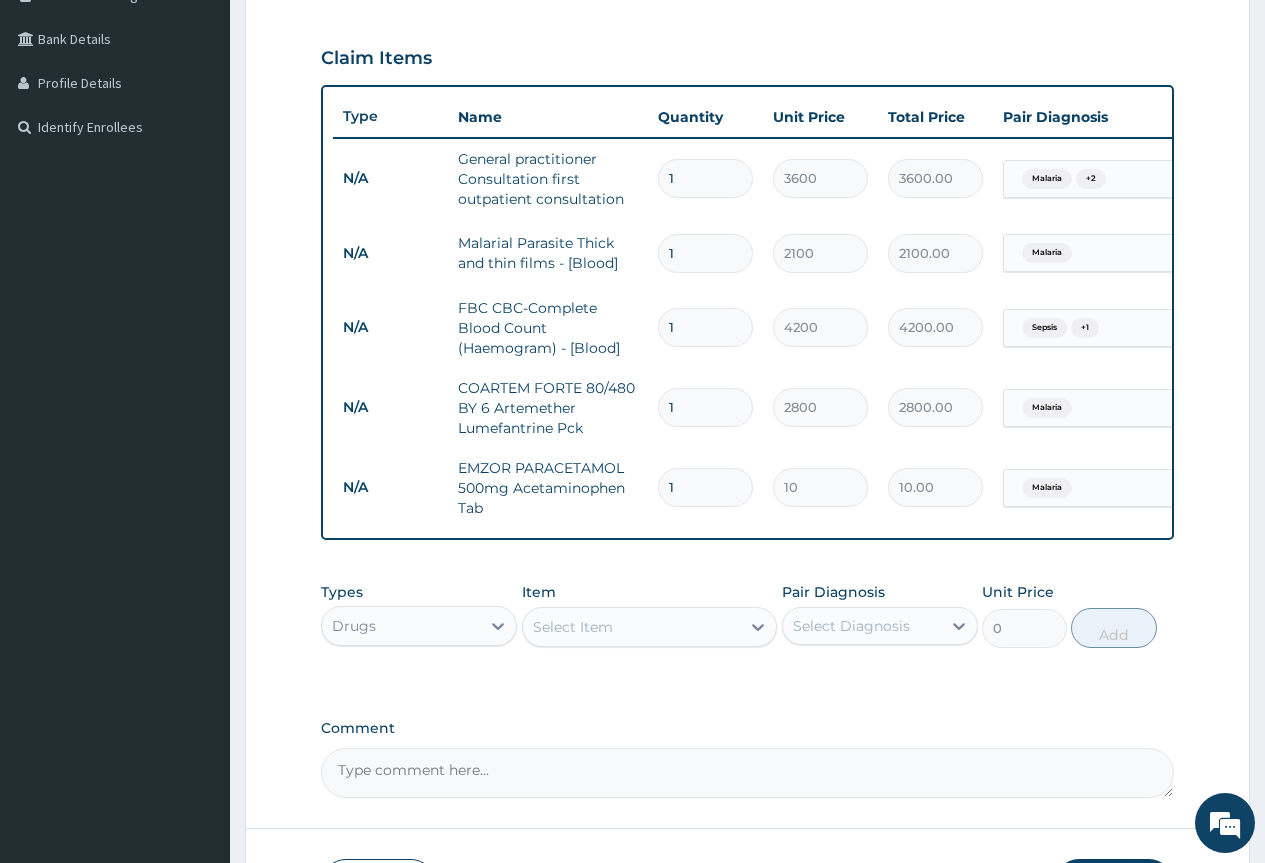 type on "18" 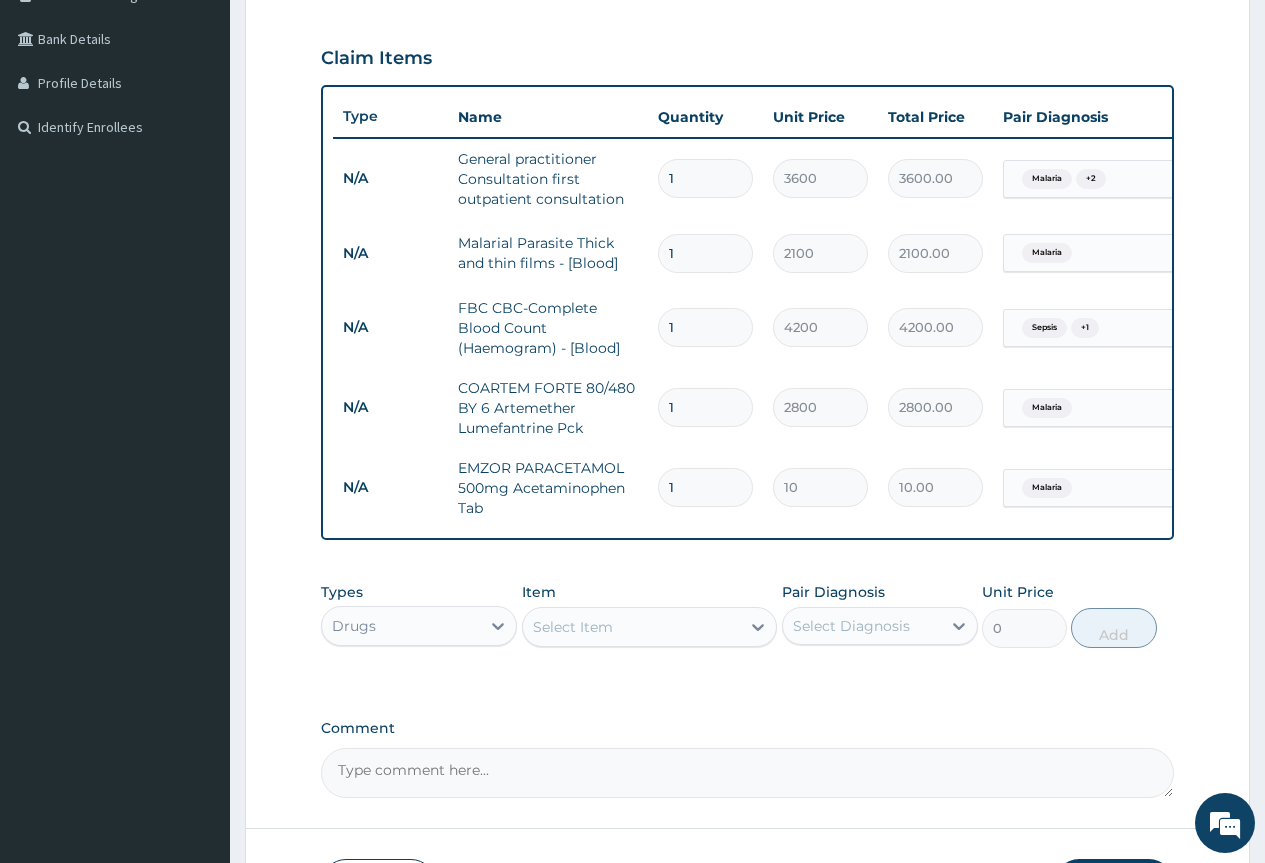 type on "180.00" 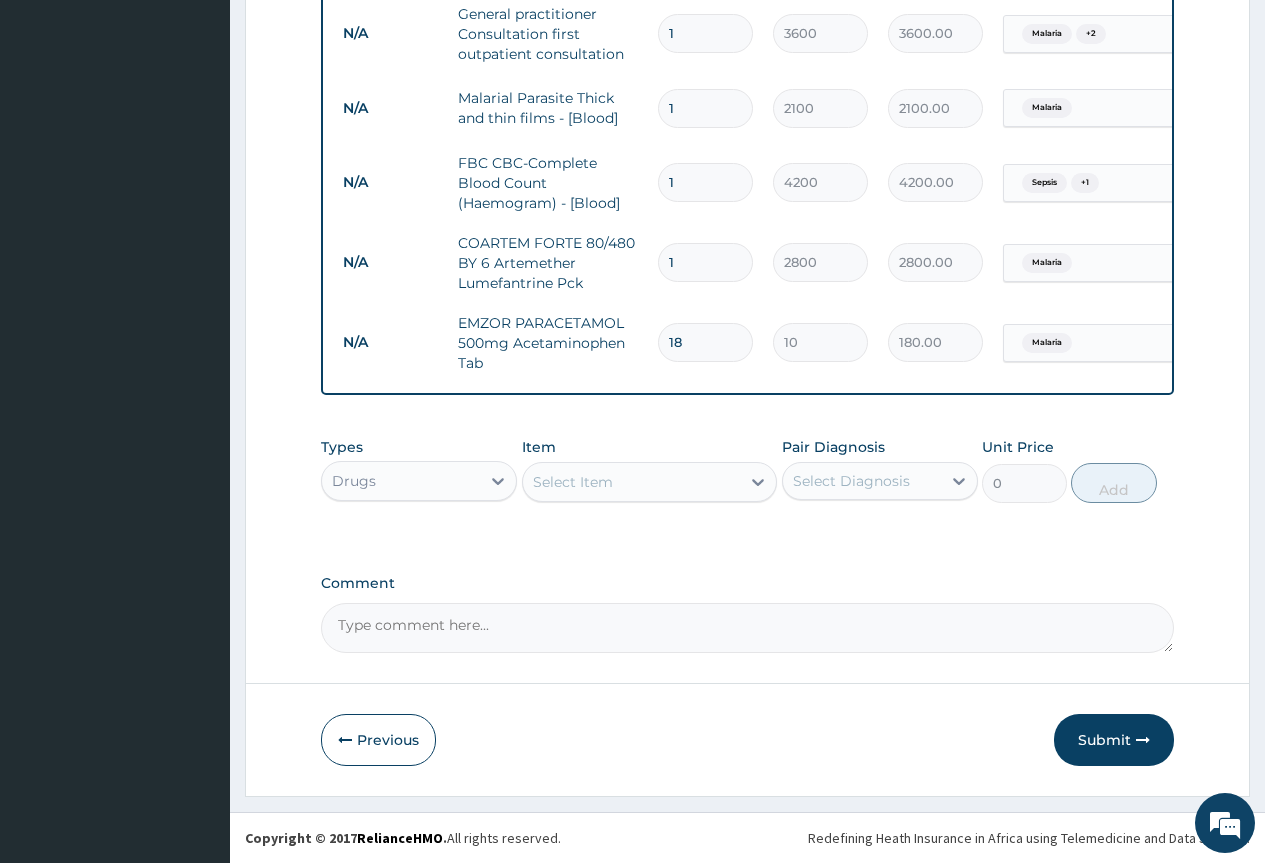 scroll, scrollTop: 603, scrollLeft: 0, axis: vertical 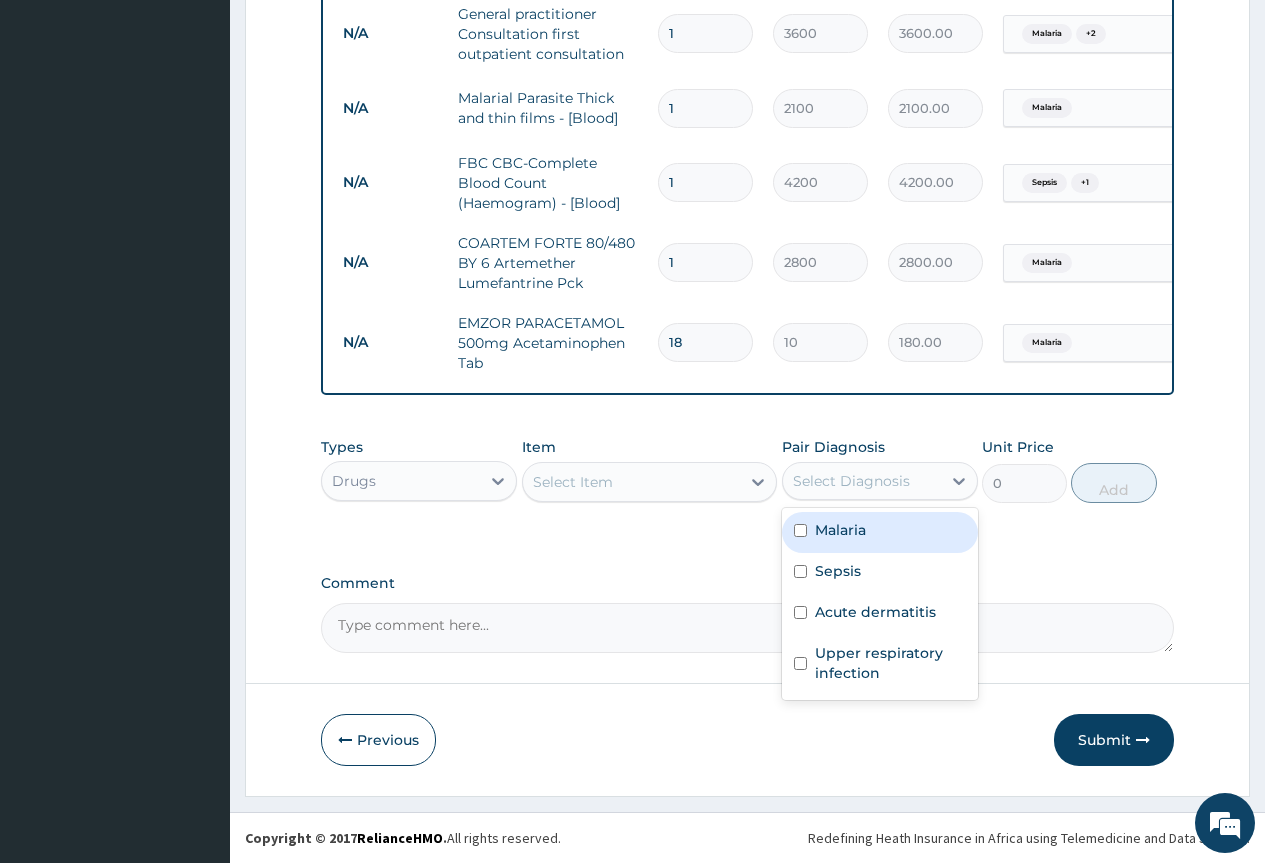 click on "Select Diagnosis" at bounding box center (851, 481) 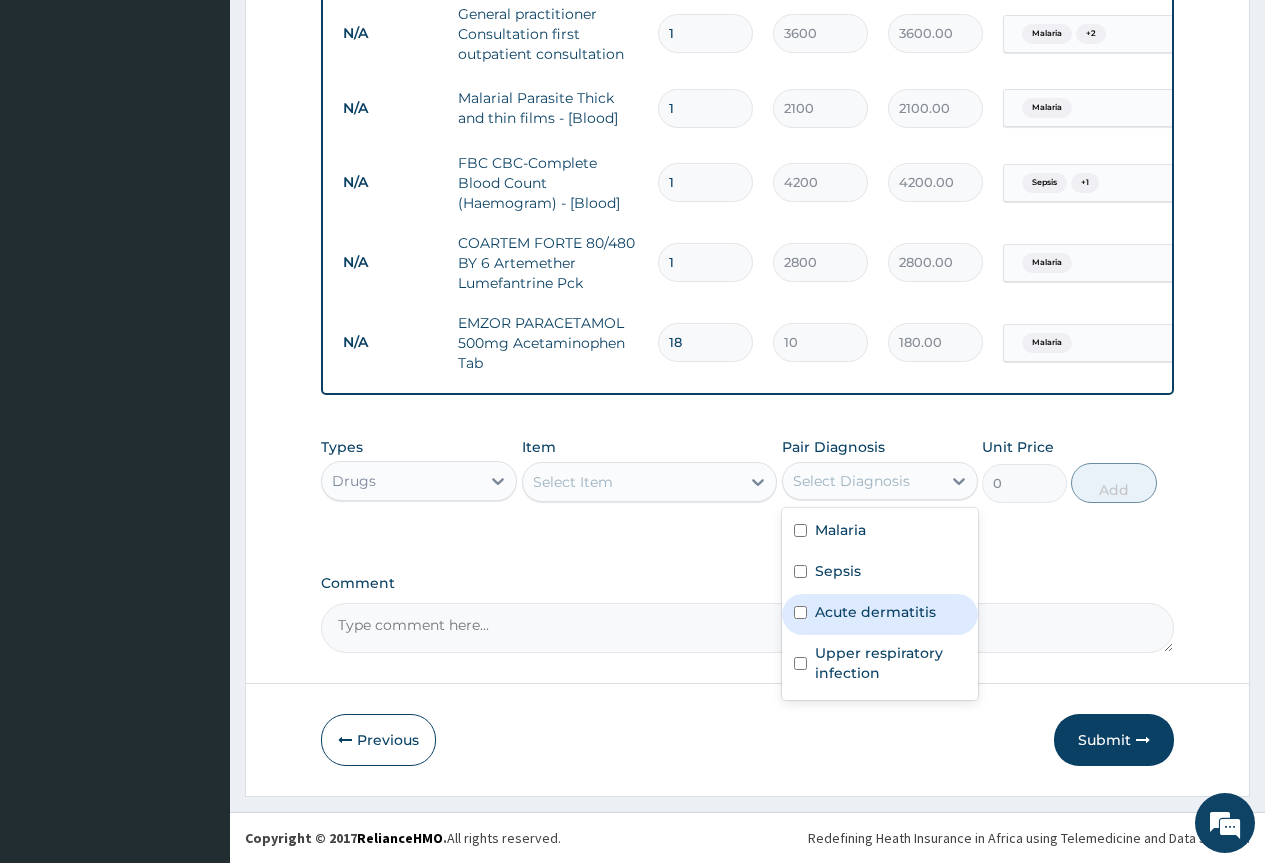 click on "Acute dermatitis" at bounding box center (875, 612) 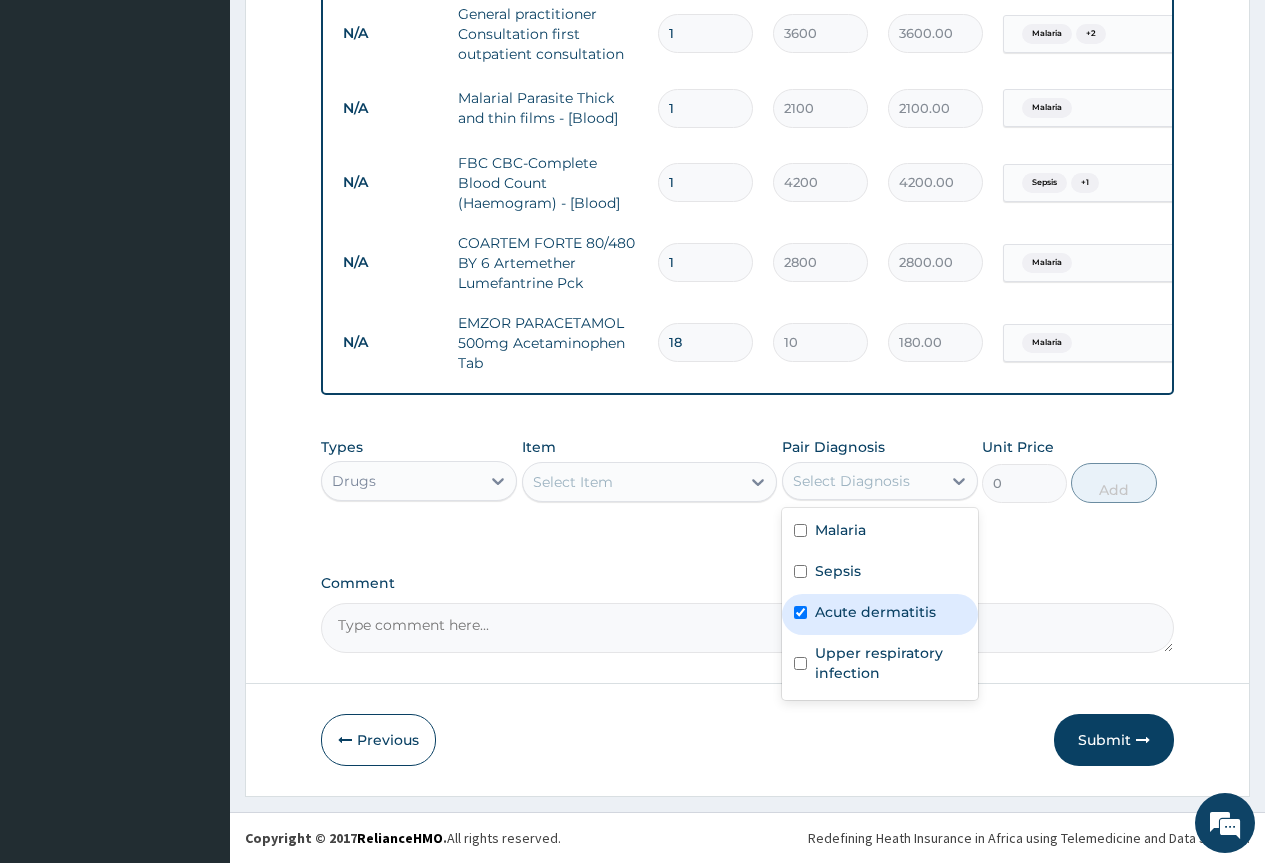 checkbox on "true" 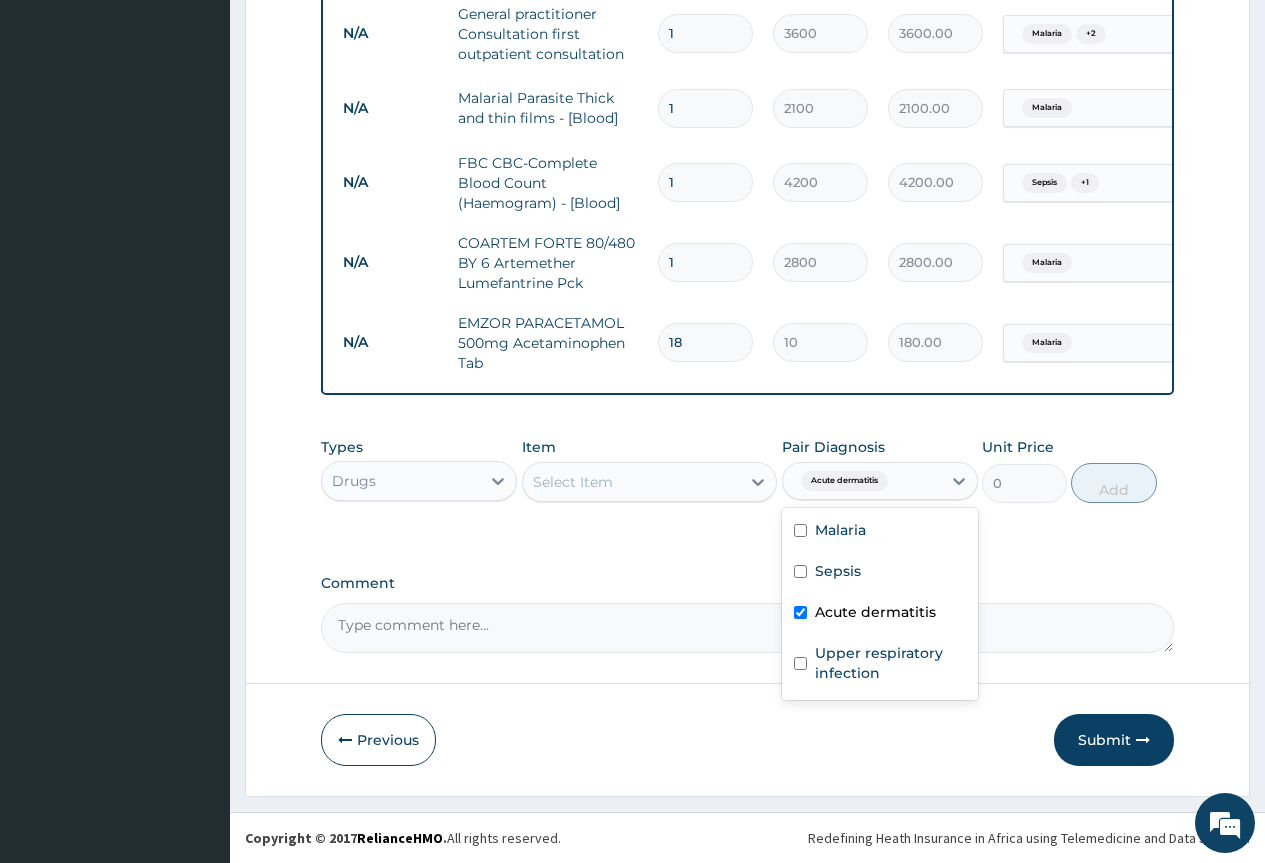 click on "Select Item" at bounding box center (632, 482) 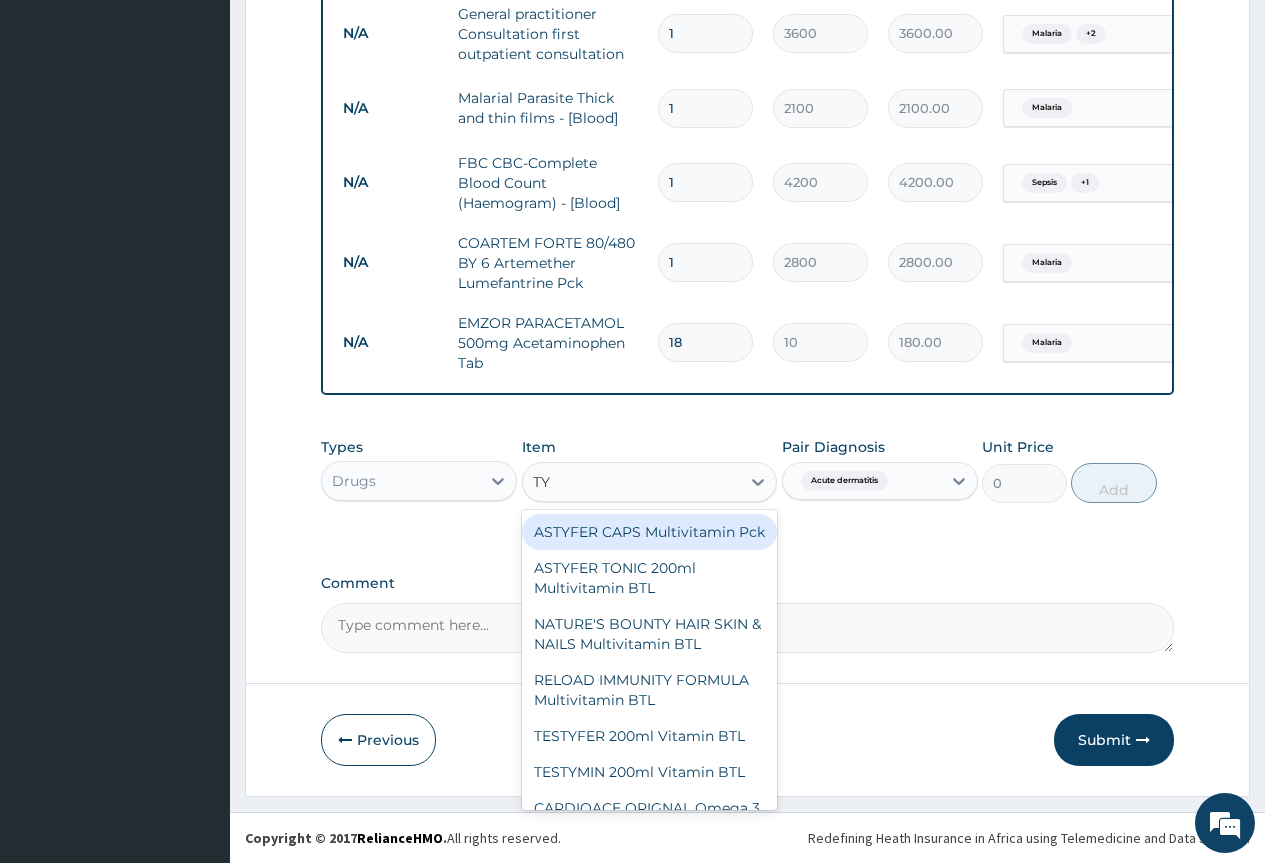 type on "TYD" 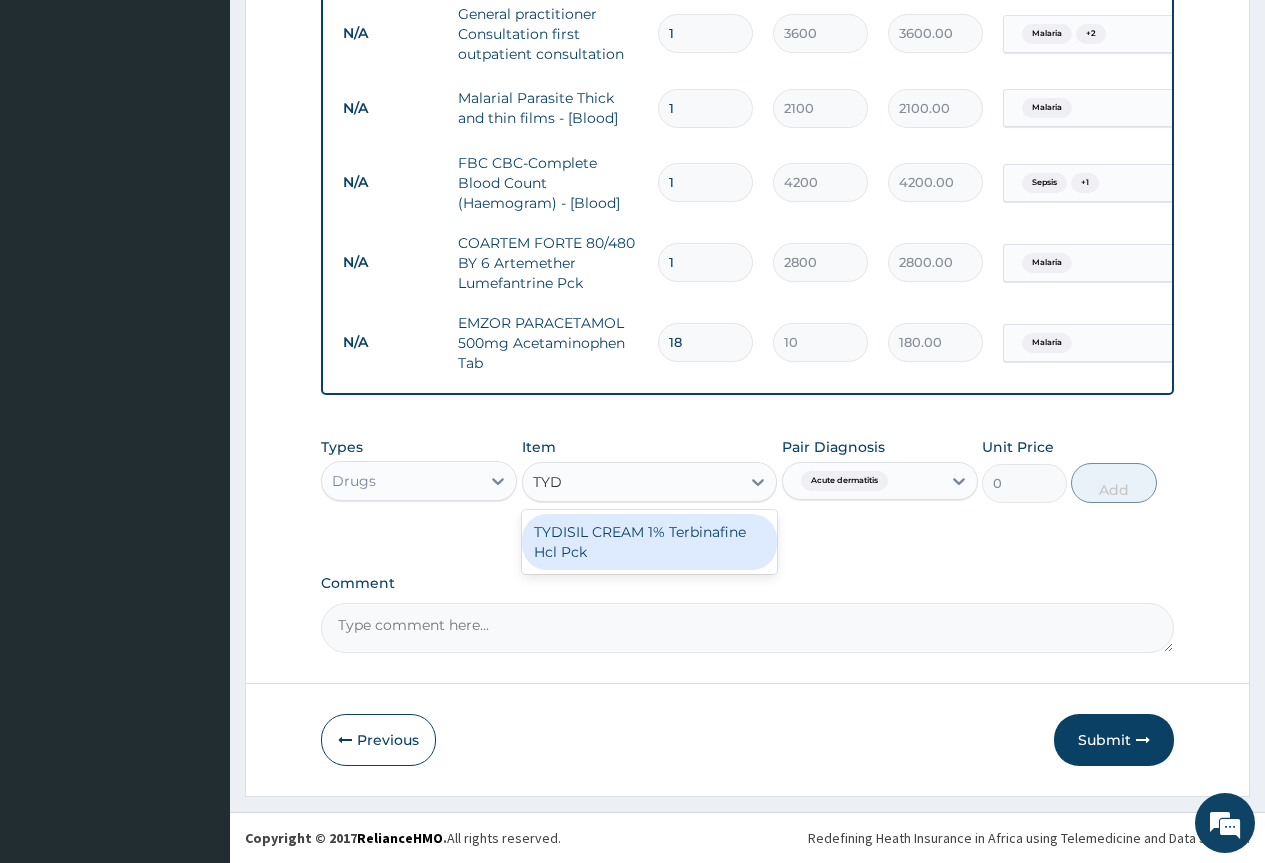 click on "TYDISIL CREAM 1% Terbinafine Hcl Pck" at bounding box center [650, 542] 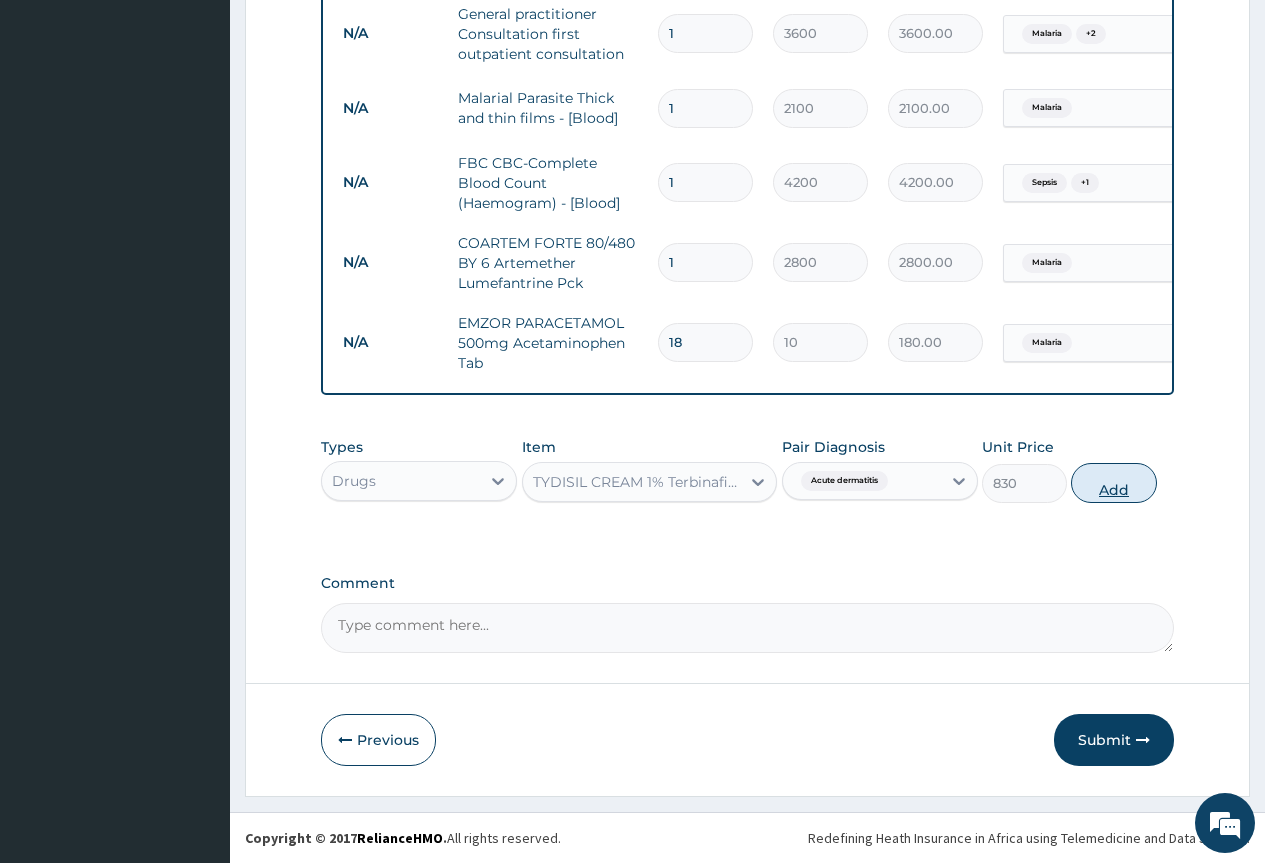 click on "Add" at bounding box center [1113, 483] 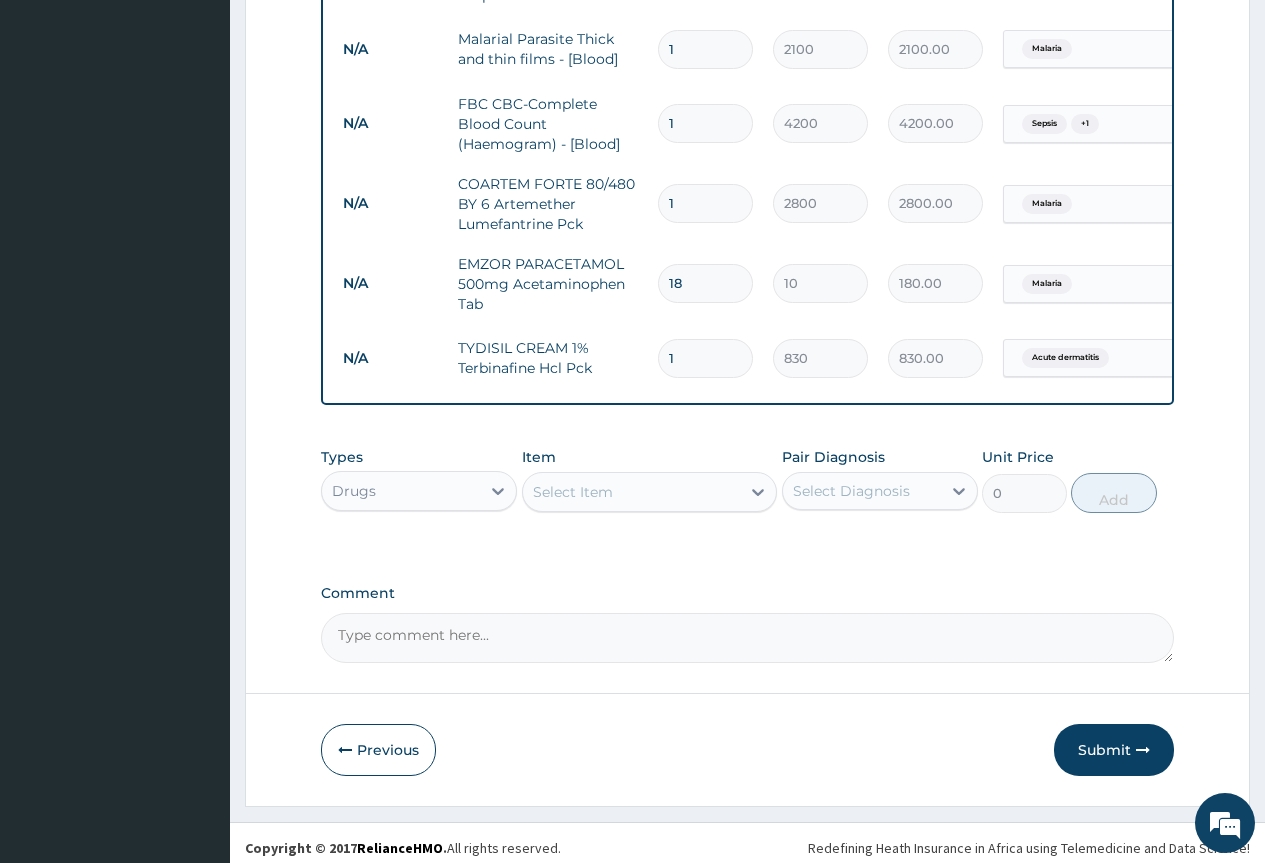 scroll, scrollTop: 672, scrollLeft: 0, axis: vertical 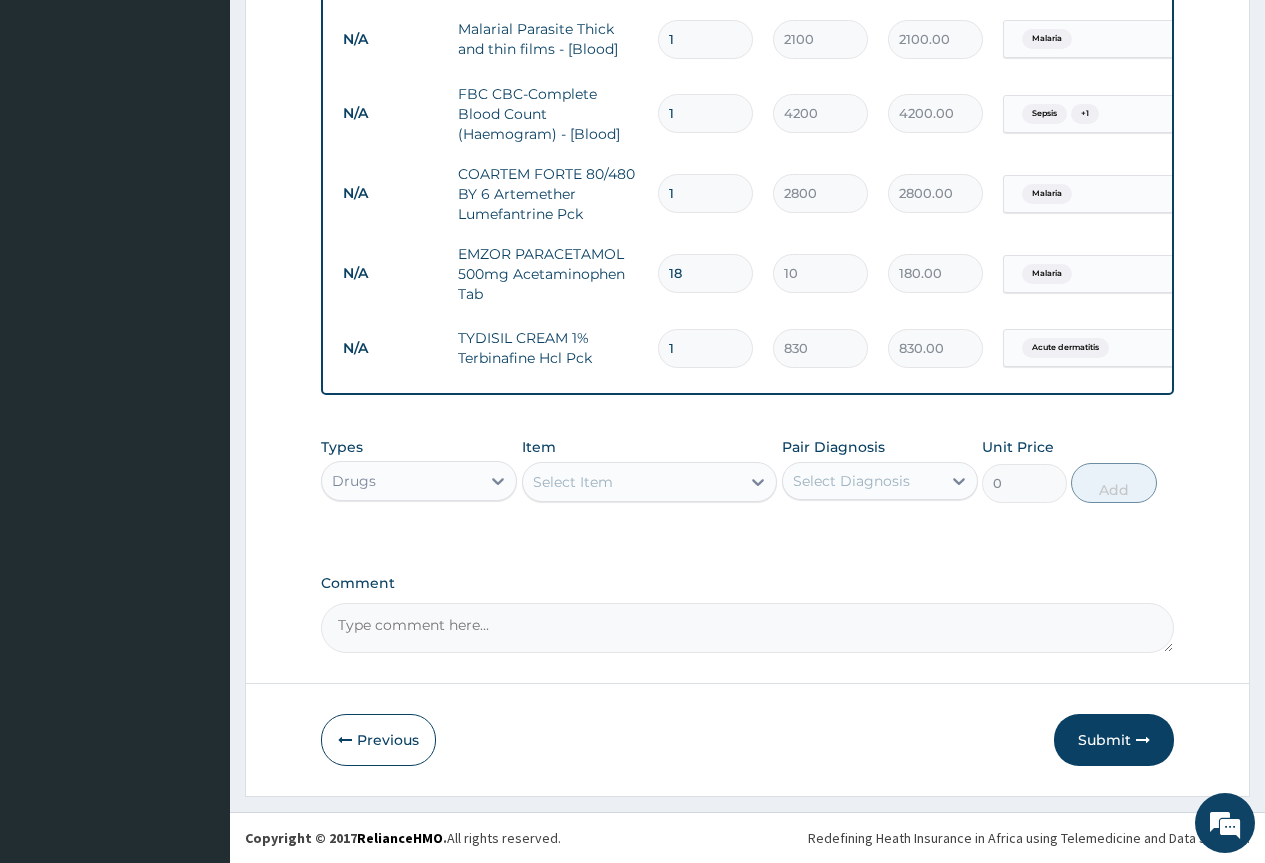 click on "Select Diagnosis" at bounding box center [851, 481] 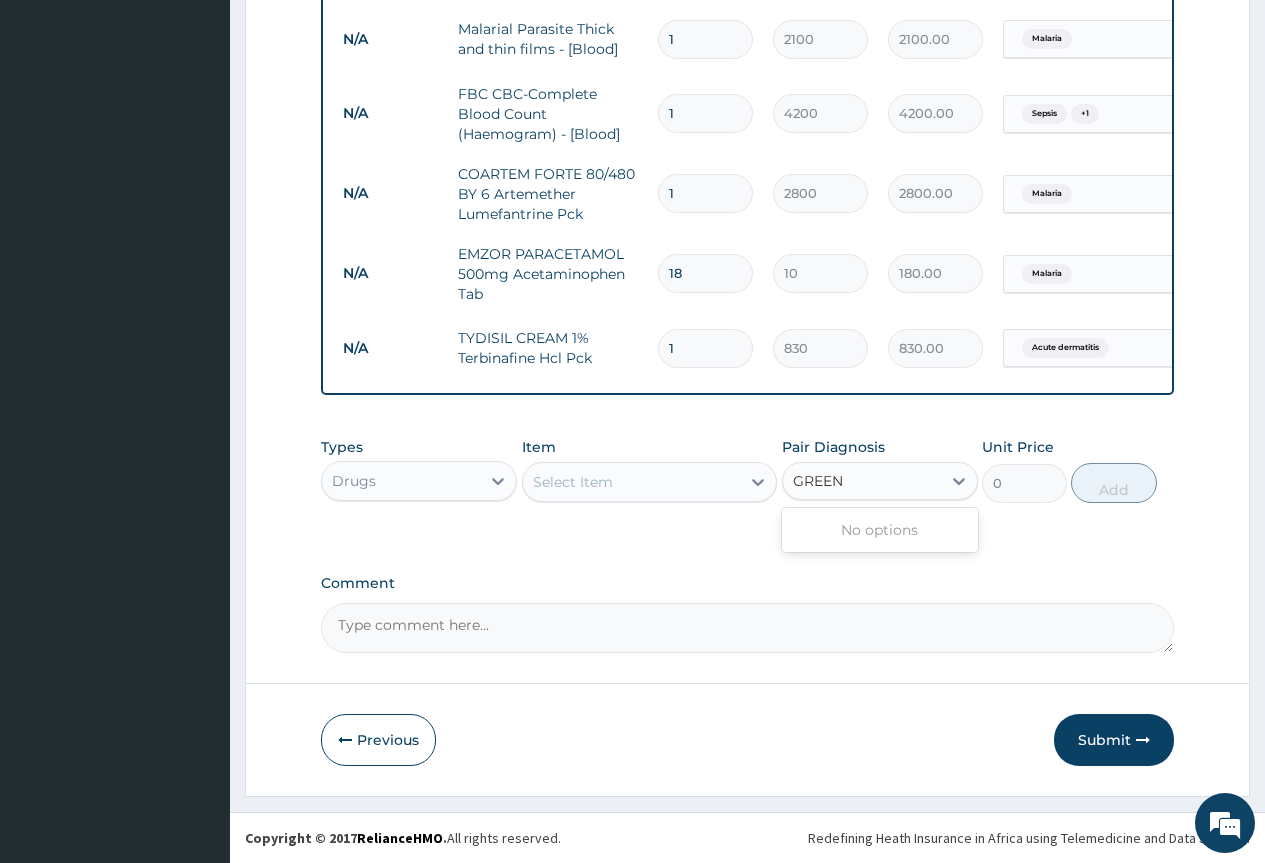 type on "GREEN" 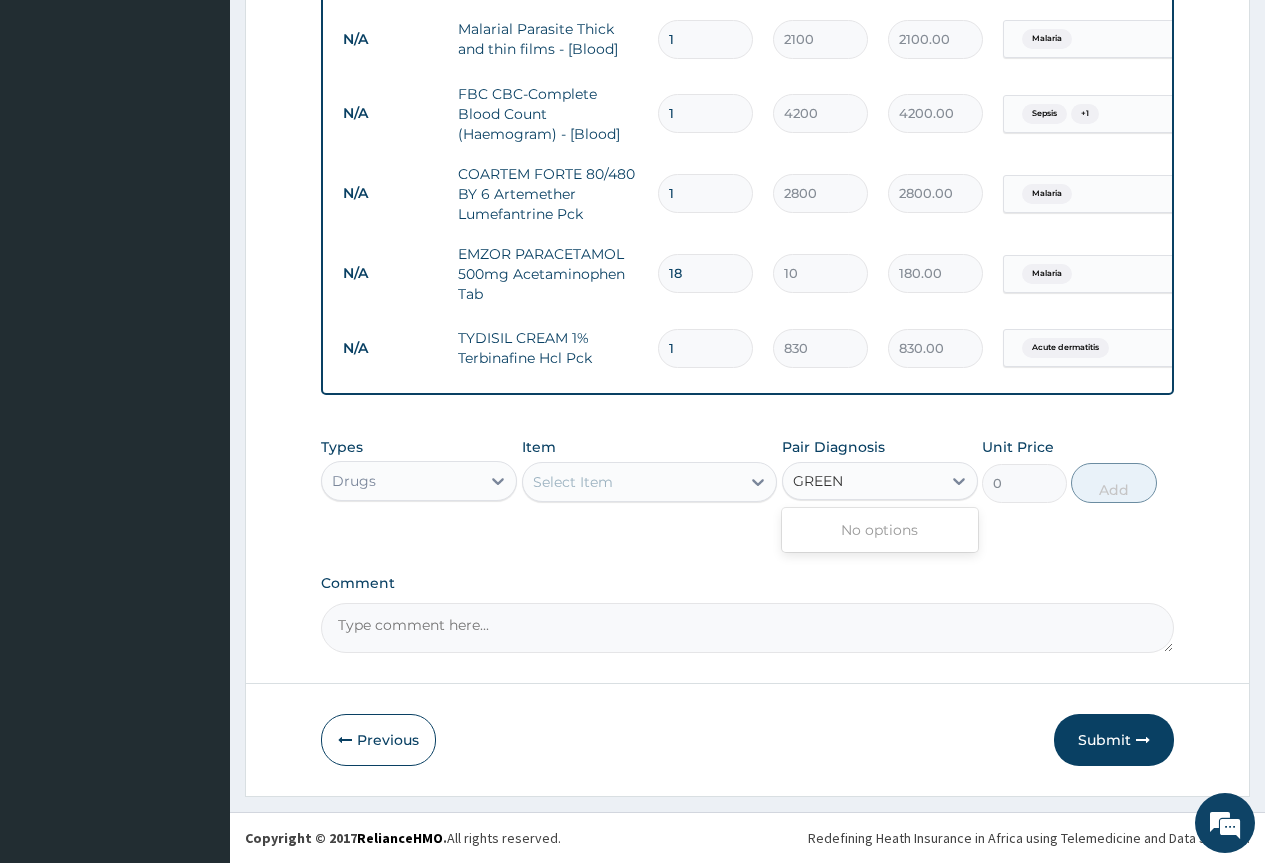 type 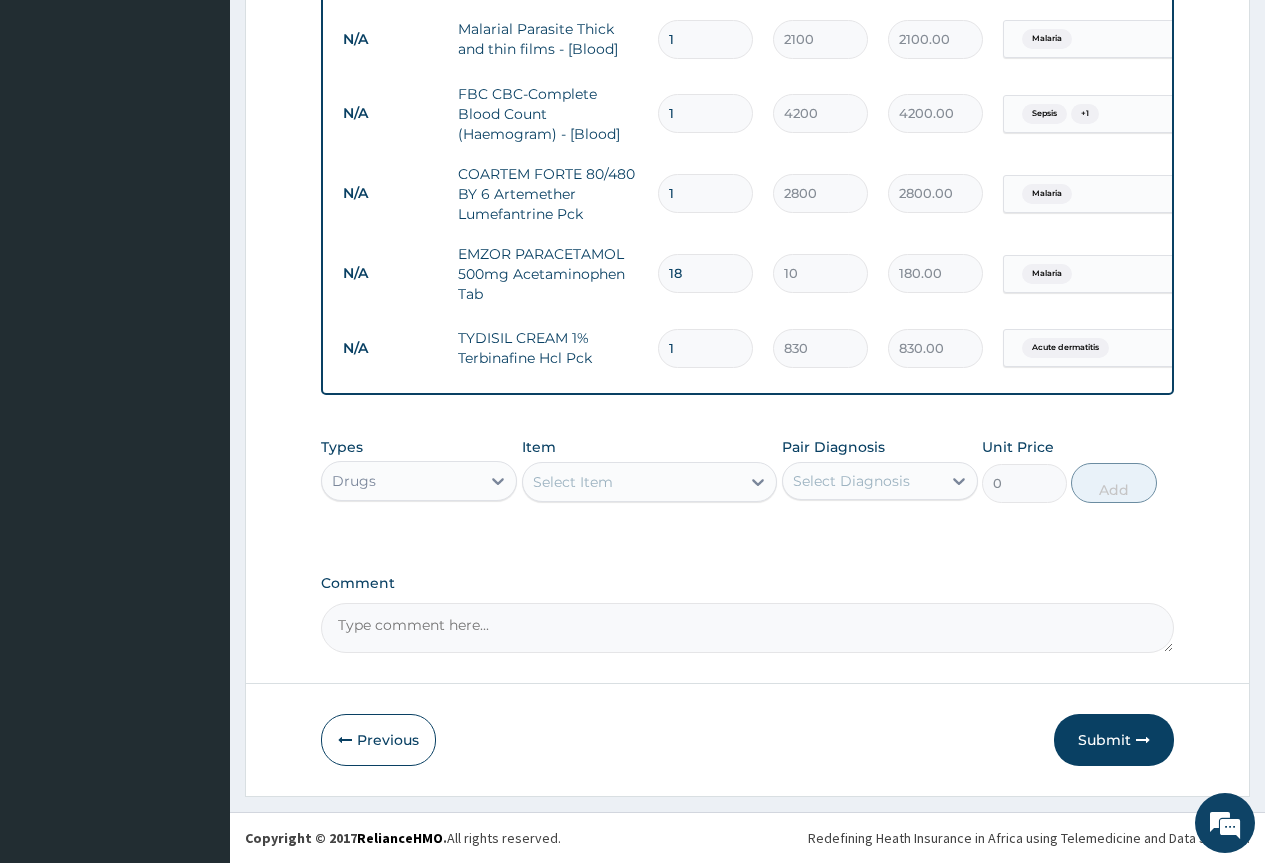 click on "Comment" at bounding box center [747, 583] 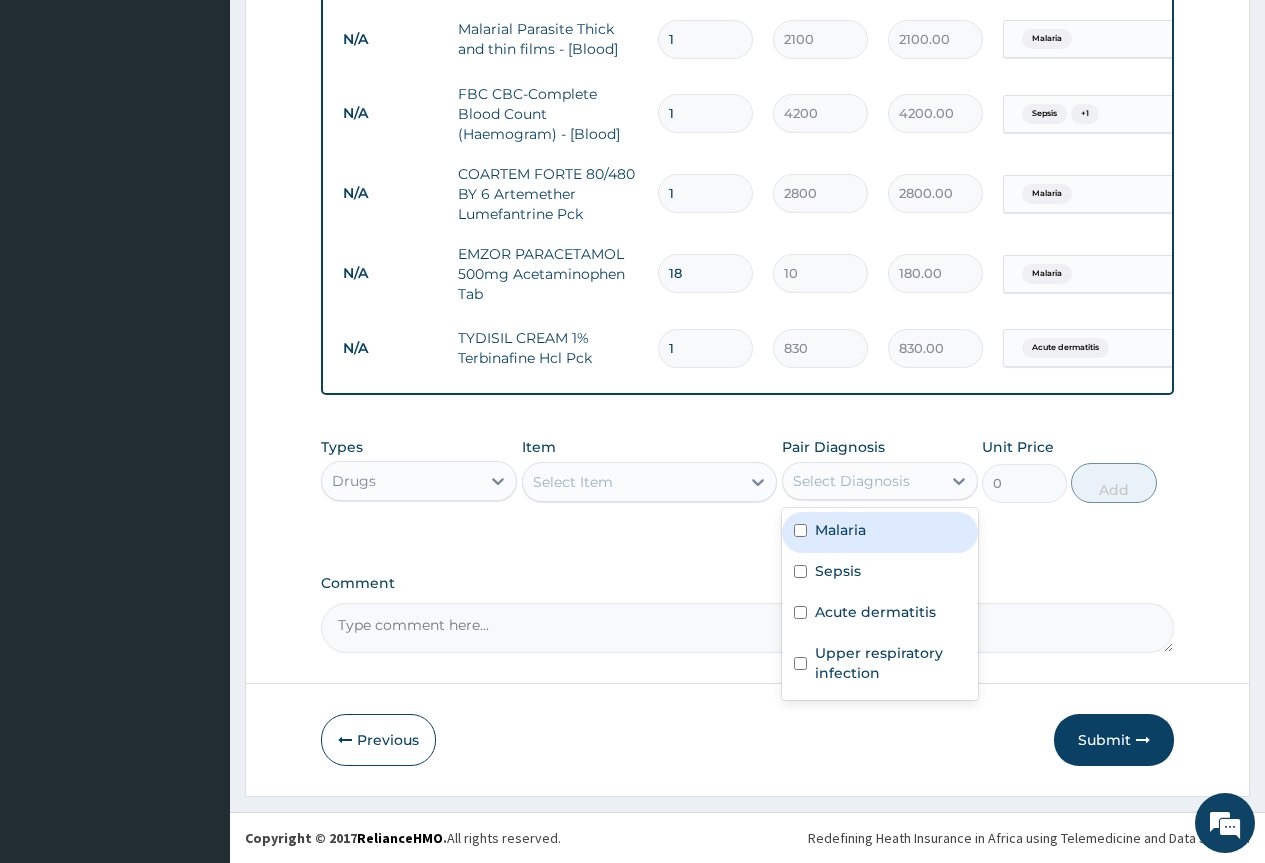 click on "Select Diagnosis" at bounding box center [851, 481] 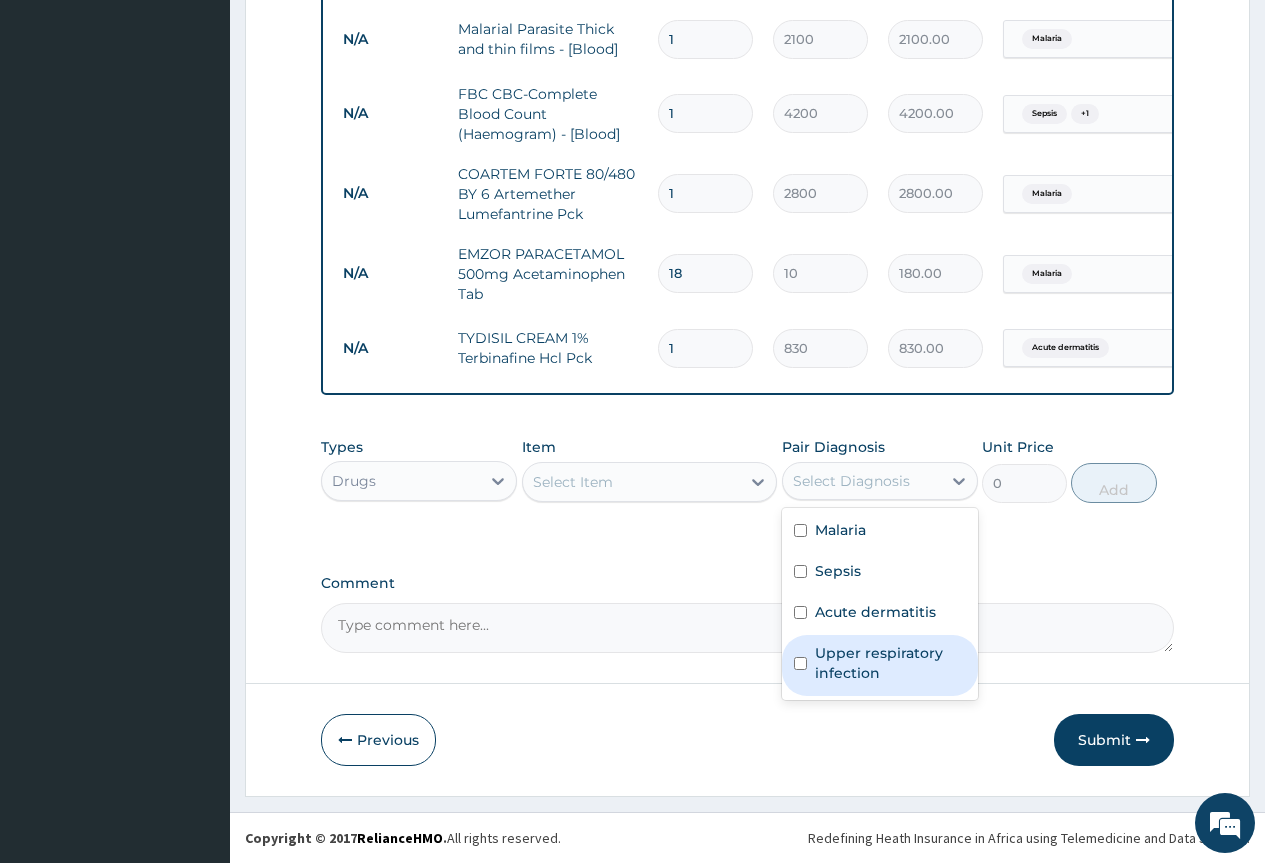 click on "Upper respiratory infection" at bounding box center [890, 663] 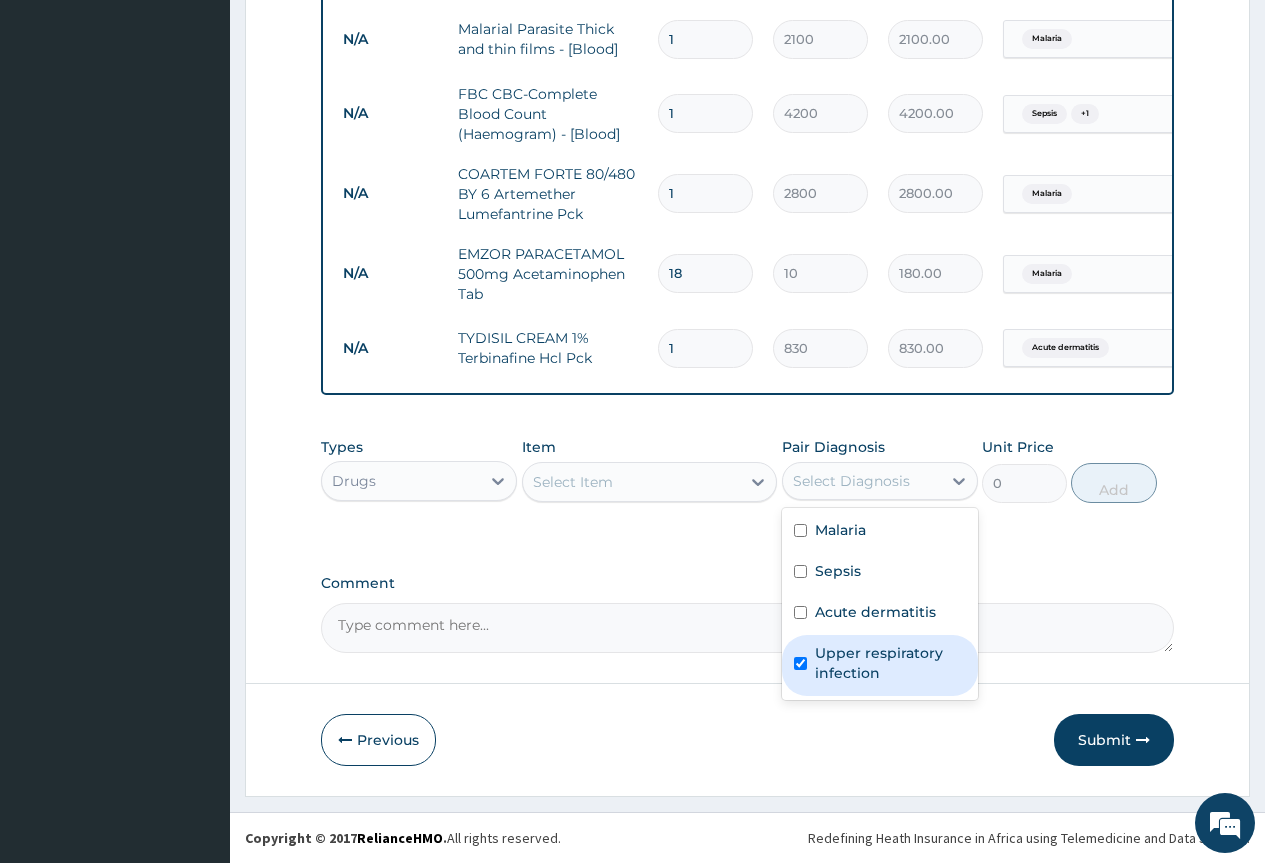 checkbox on "true" 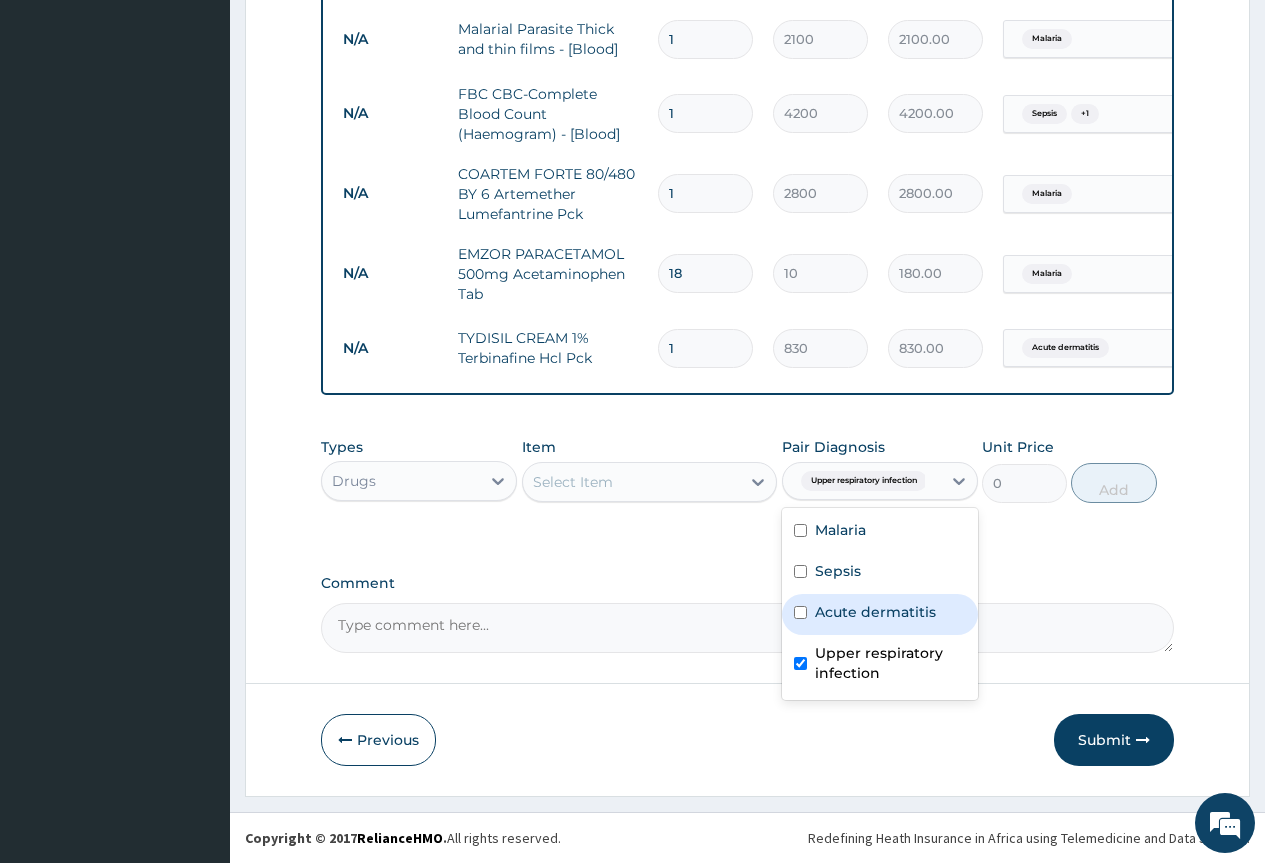 click on "Select Item" at bounding box center [632, 482] 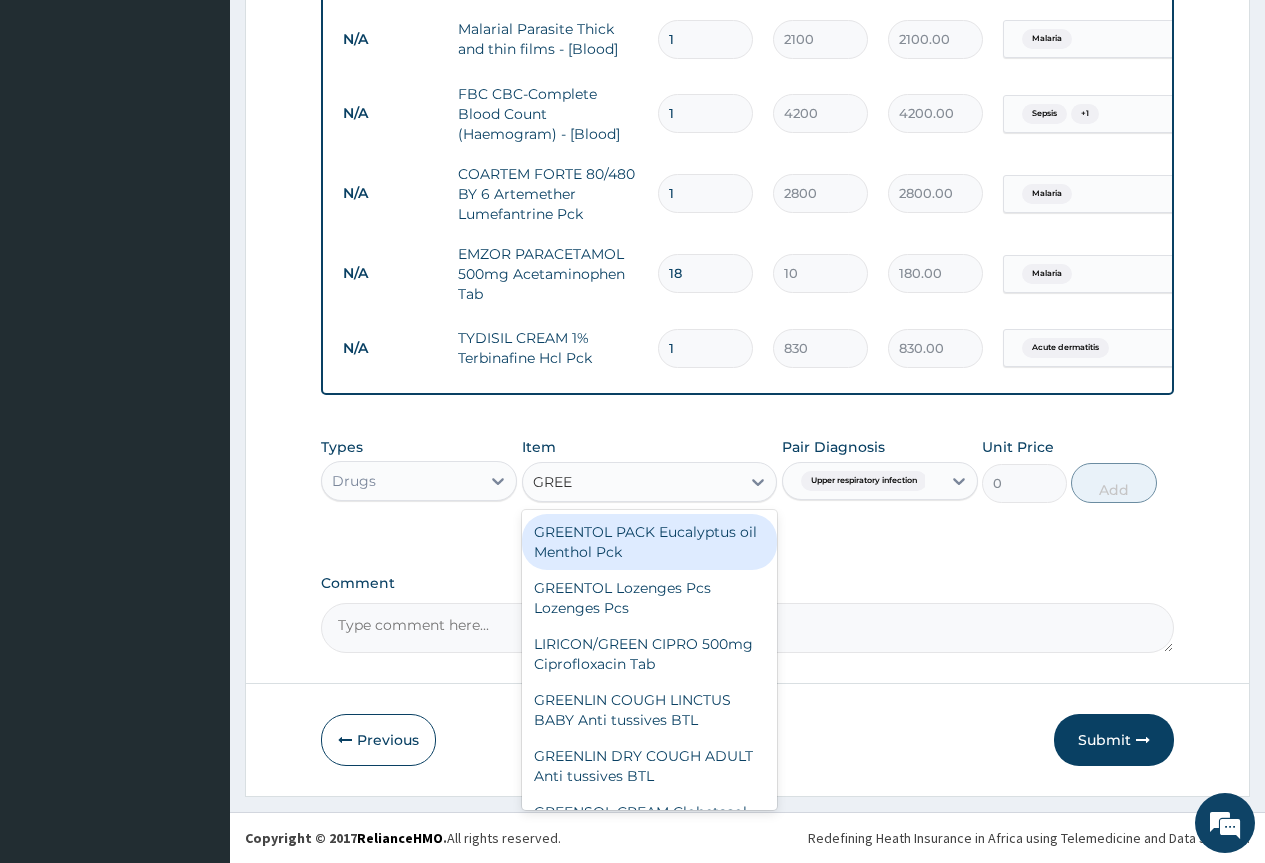 type on "GREEN" 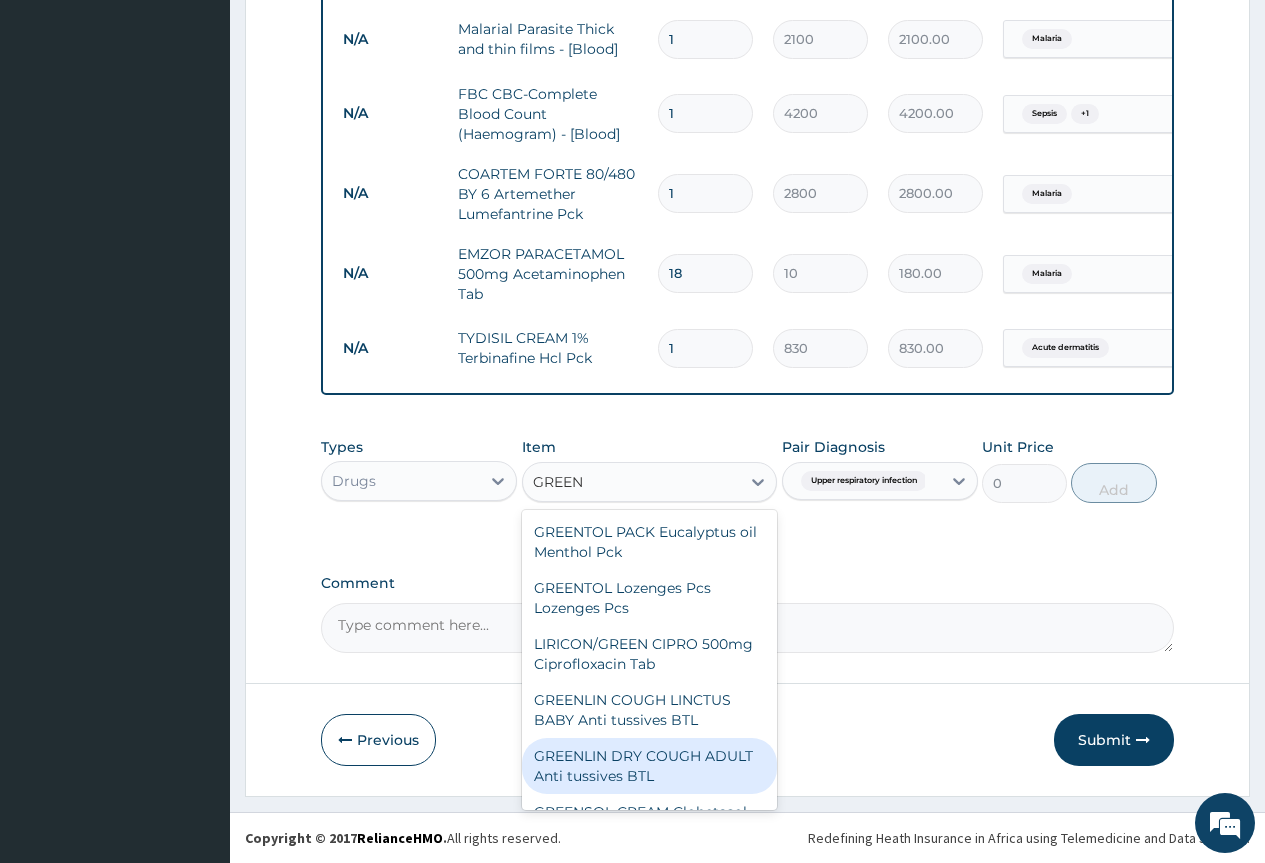 click on "GREENLIN DRY COUGH ADULT Anti tussives BTL" at bounding box center (650, 766) 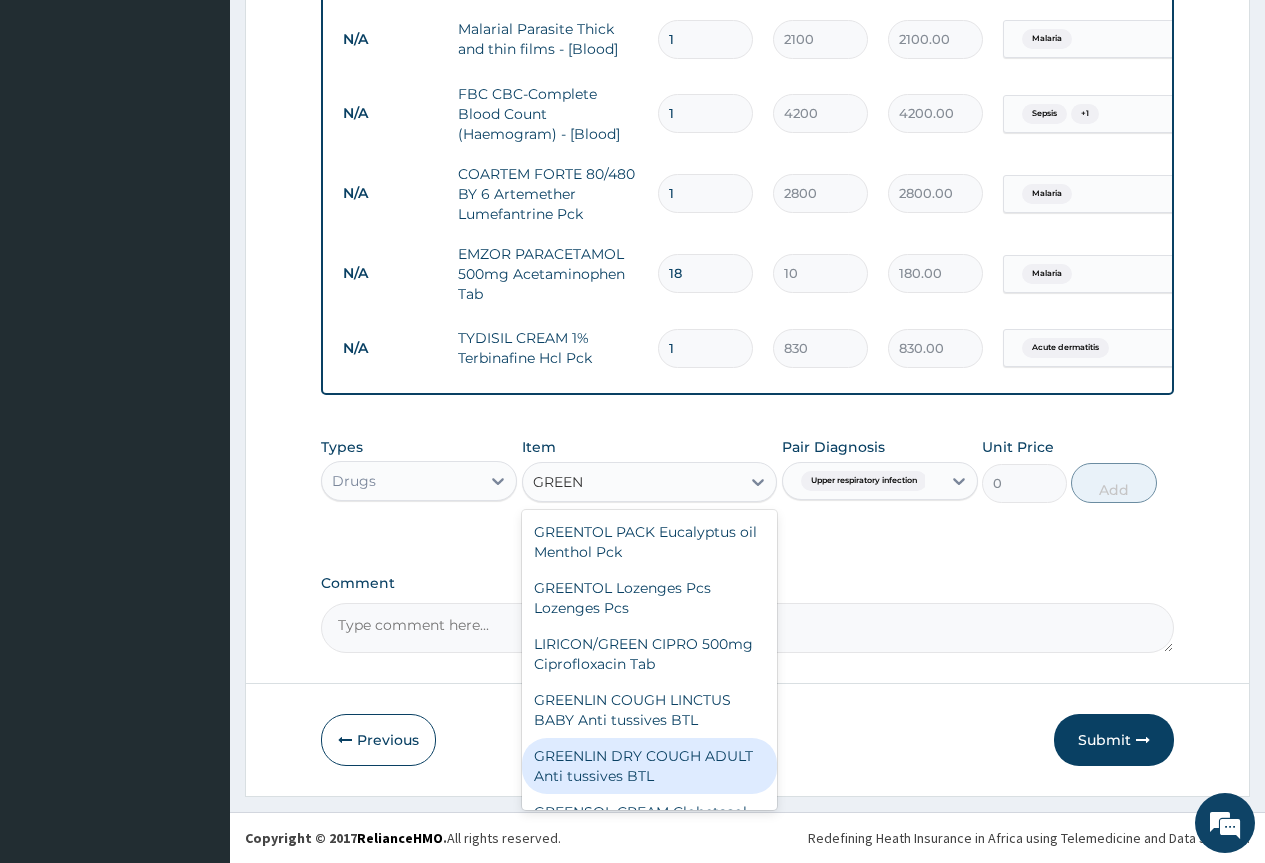 type 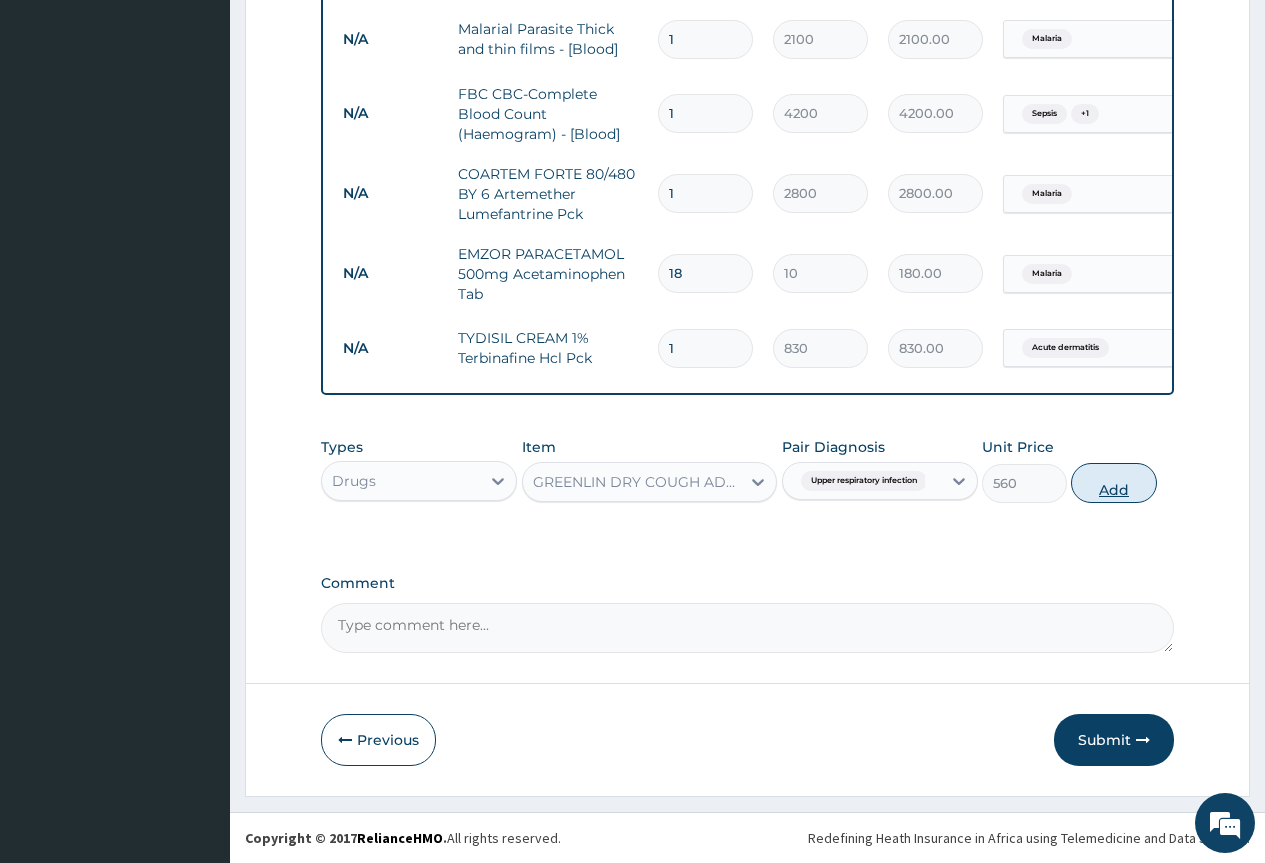 click on "Add" at bounding box center [1113, 483] 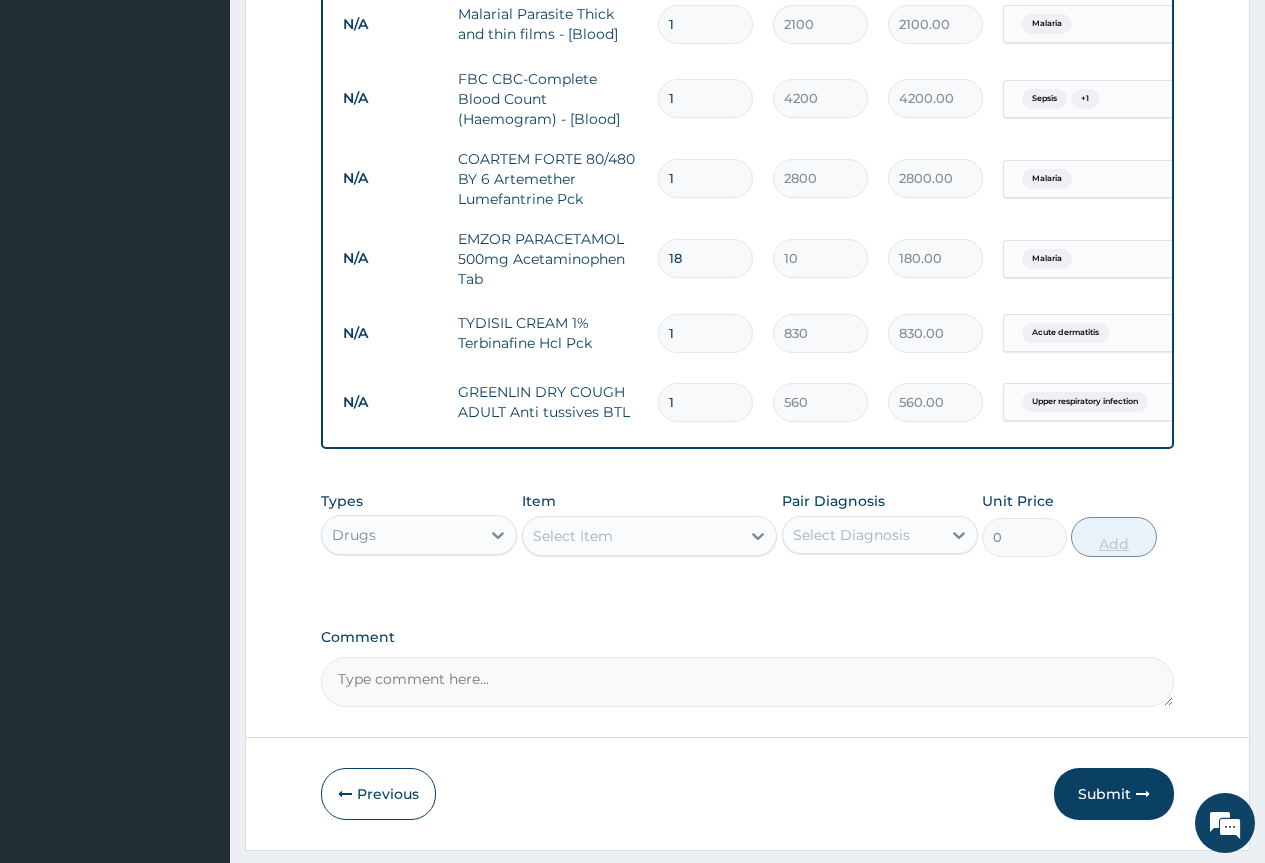 scroll, scrollTop: 741, scrollLeft: 0, axis: vertical 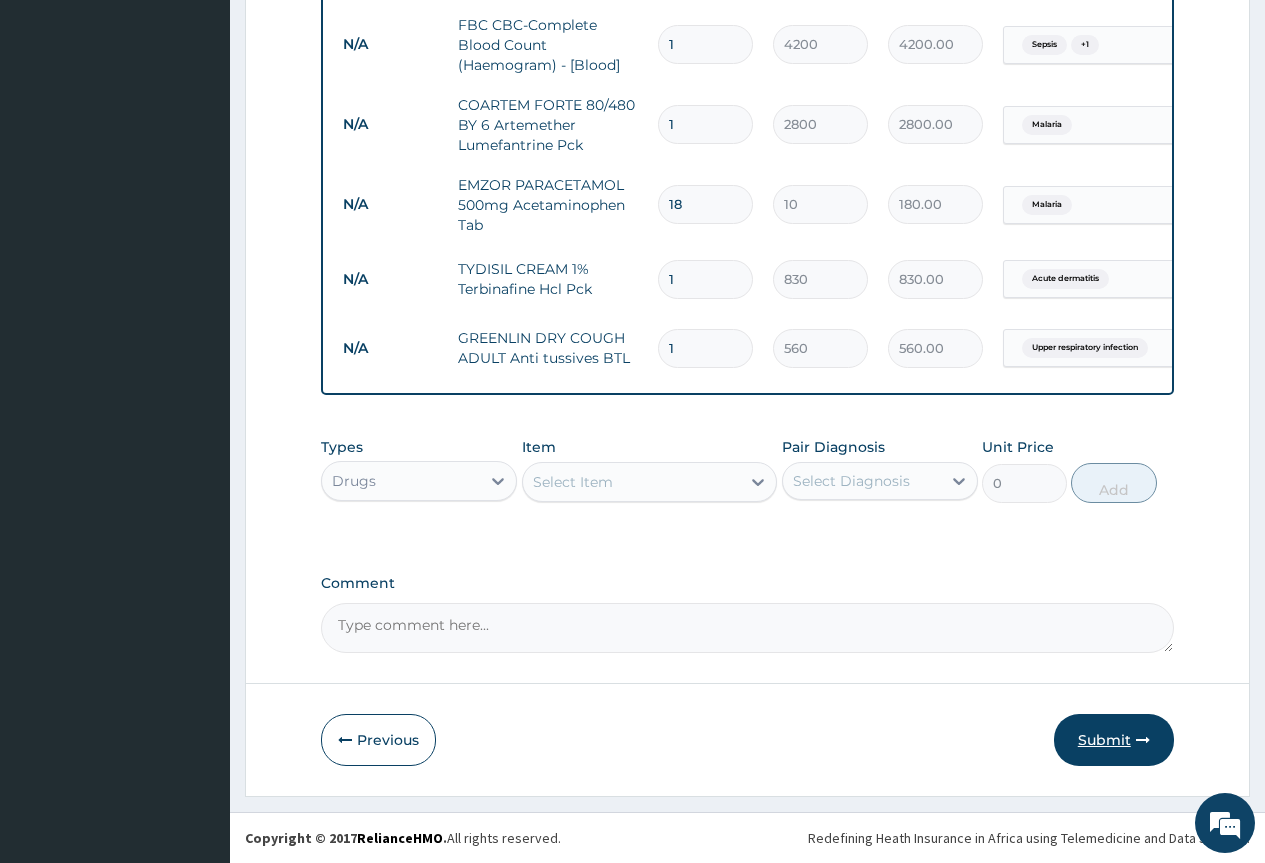 click on "Submit" at bounding box center [1114, 740] 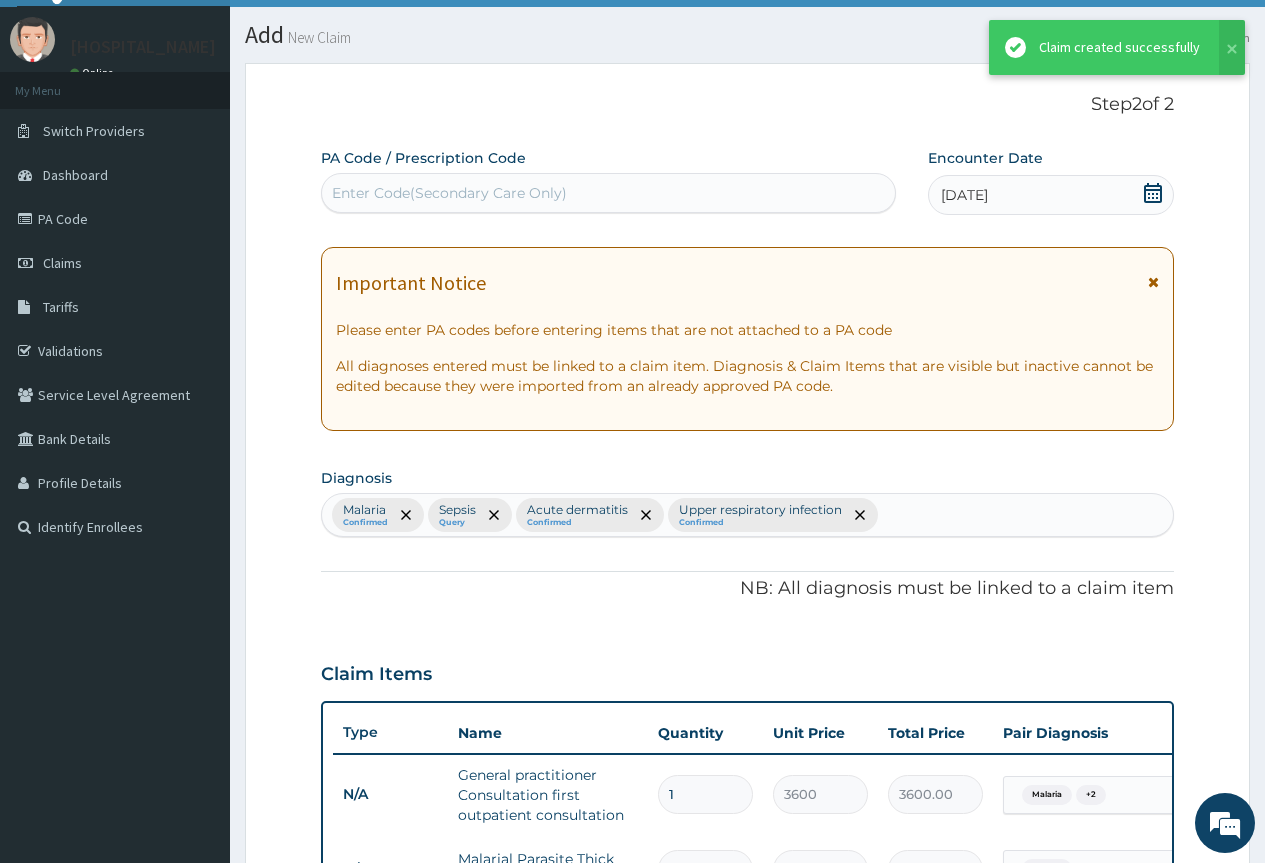 scroll, scrollTop: 741, scrollLeft: 0, axis: vertical 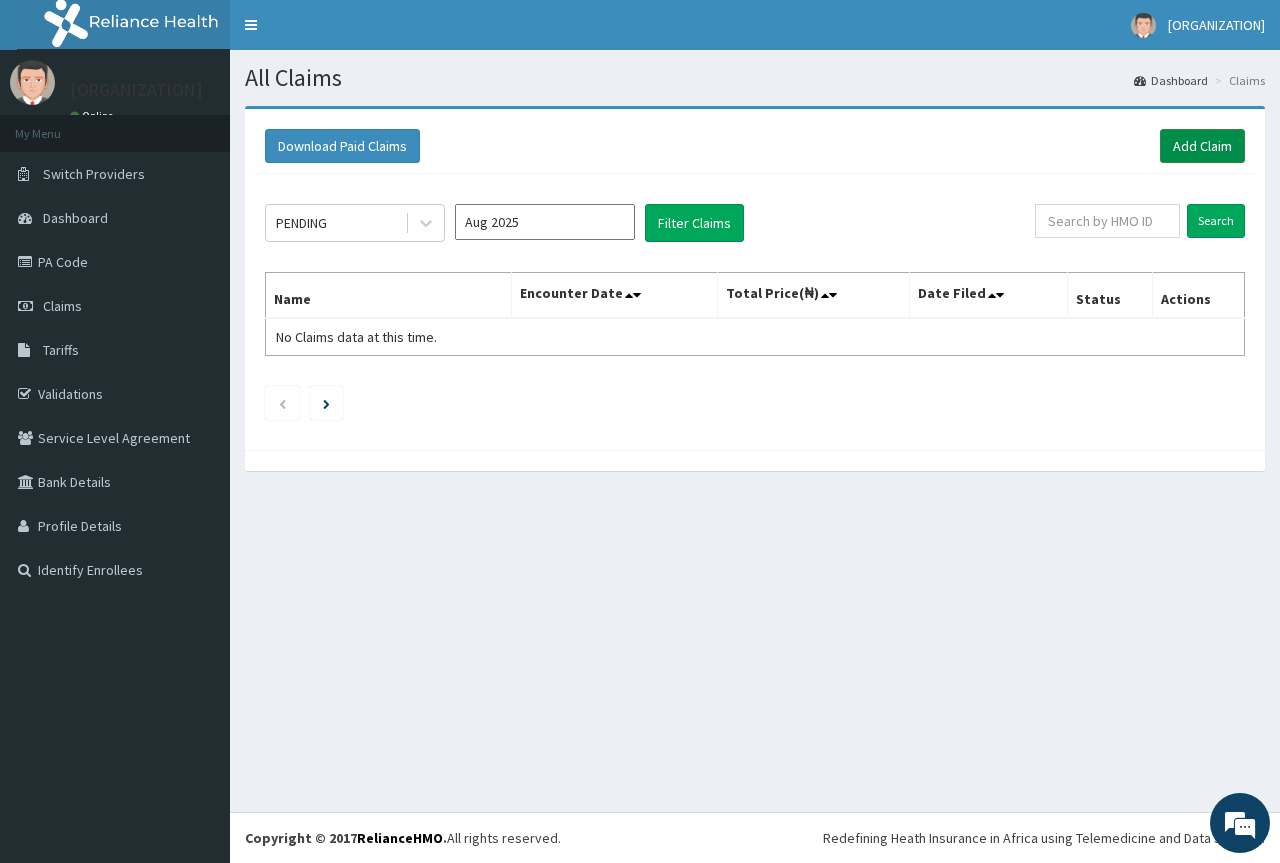 click on "Add Claim" at bounding box center (1202, 146) 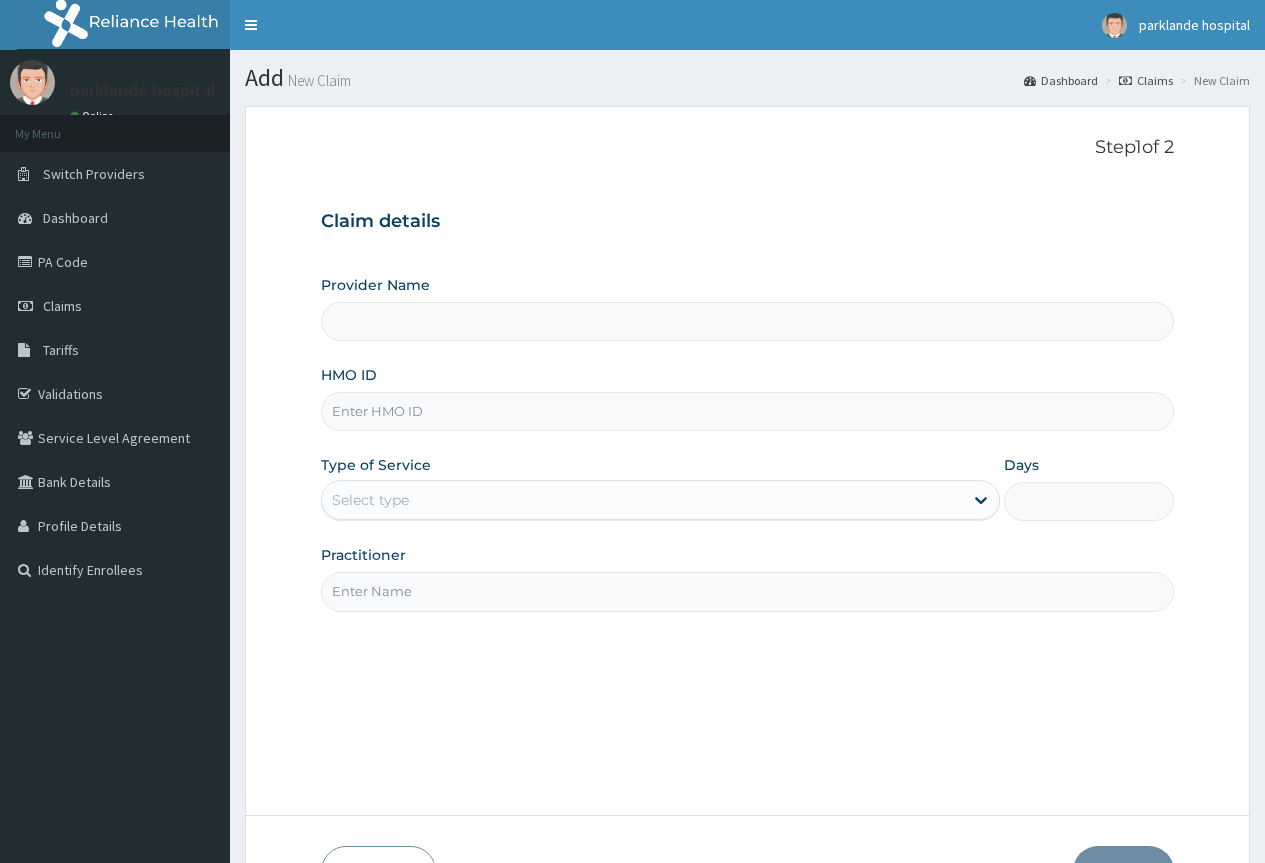 scroll, scrollTop: 0, scrollLeft: 0, axis: both 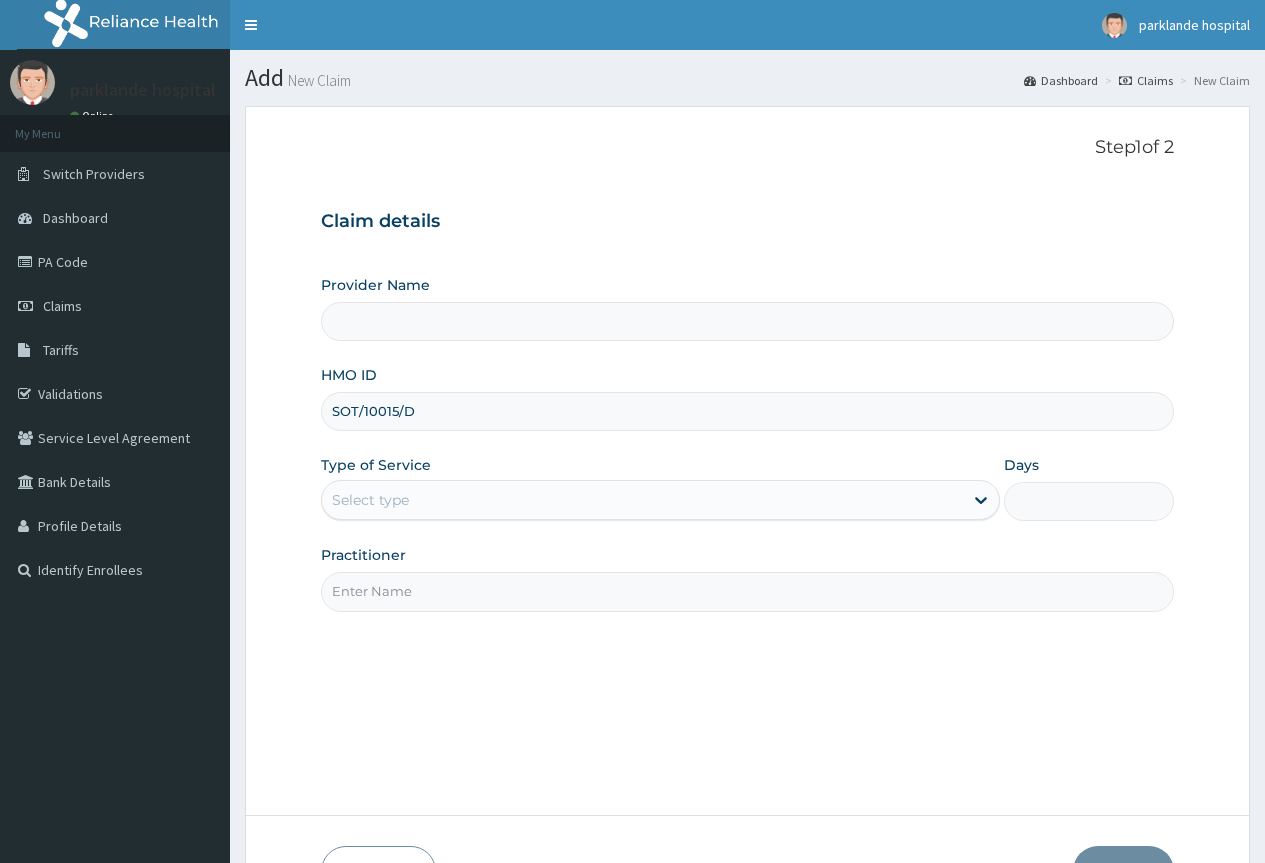 type on "Parklande Hospital" 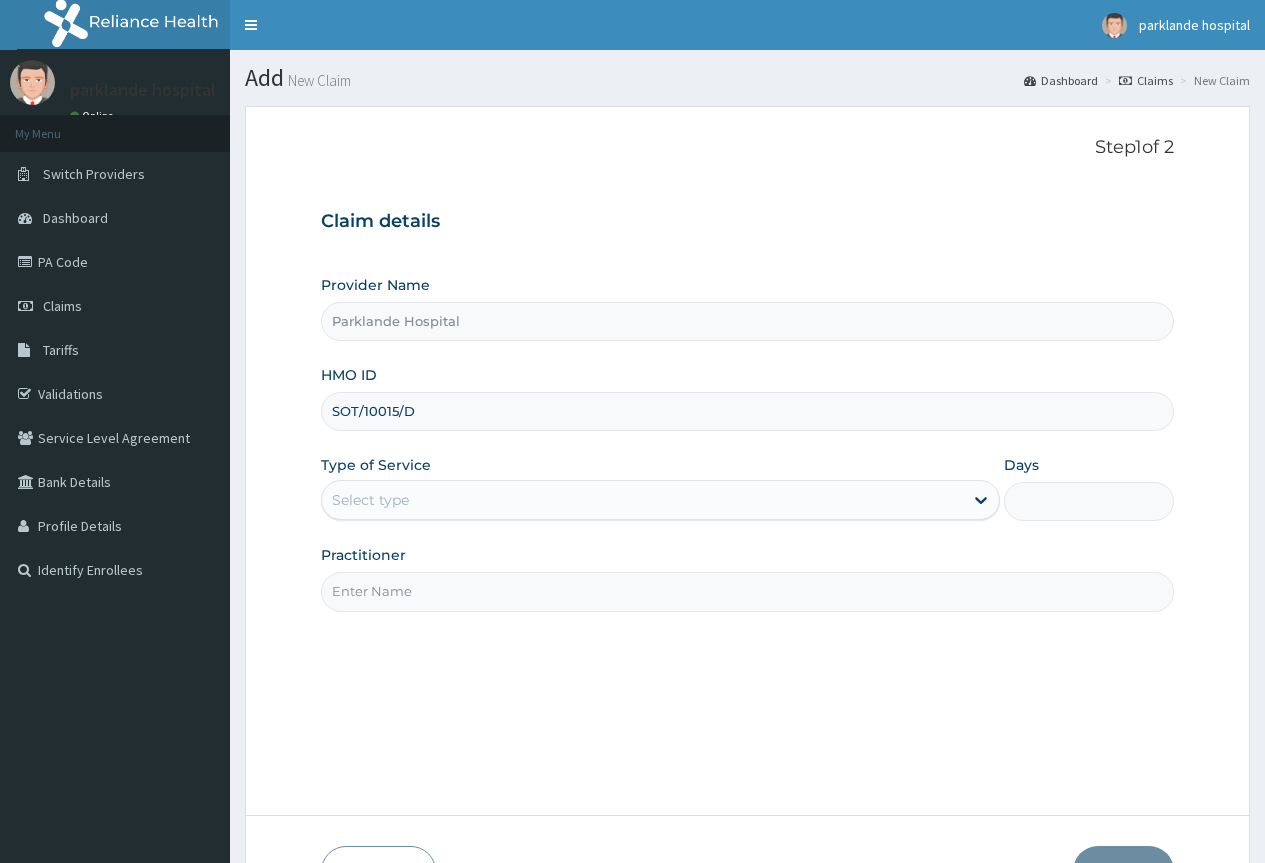 type on "SOT/10015/D" 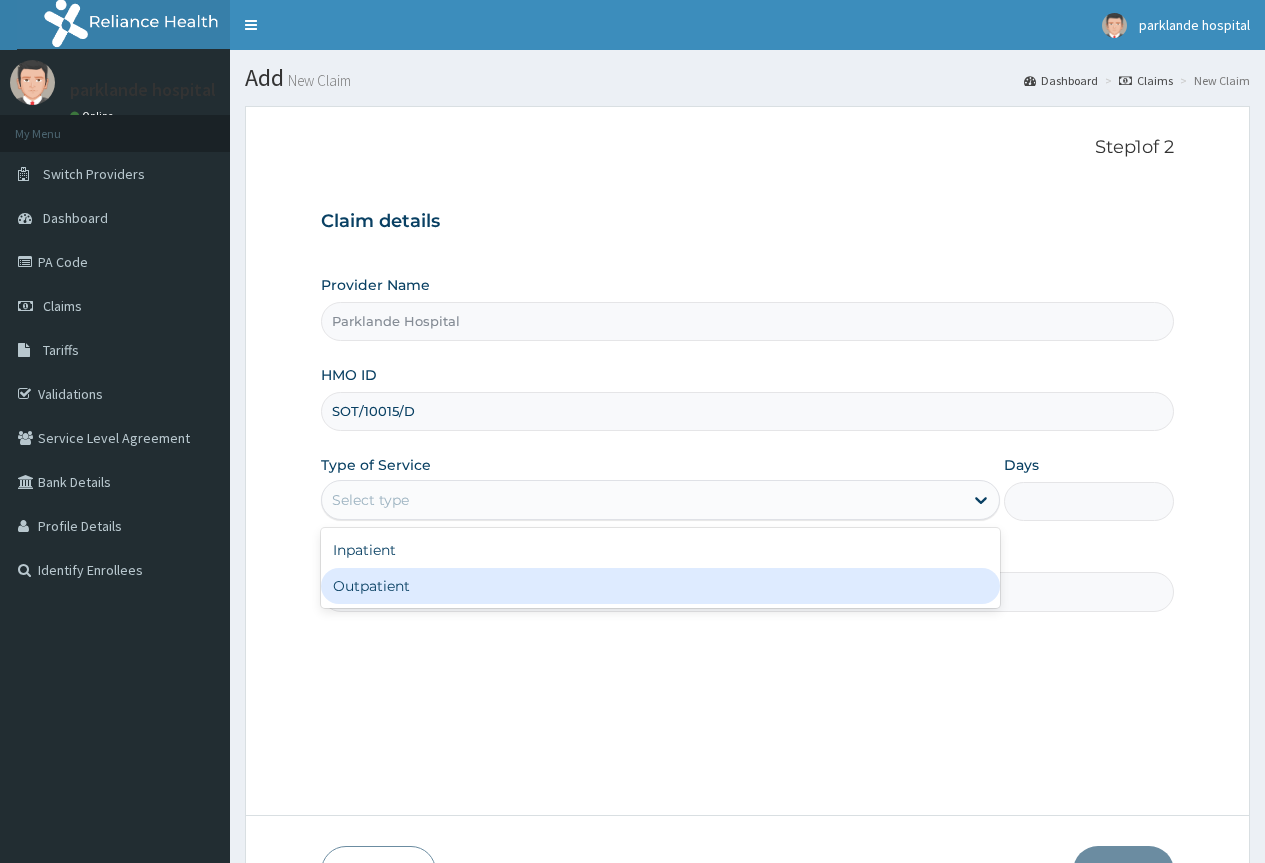 click on "Outpatient" at bounding box center (660, 586) 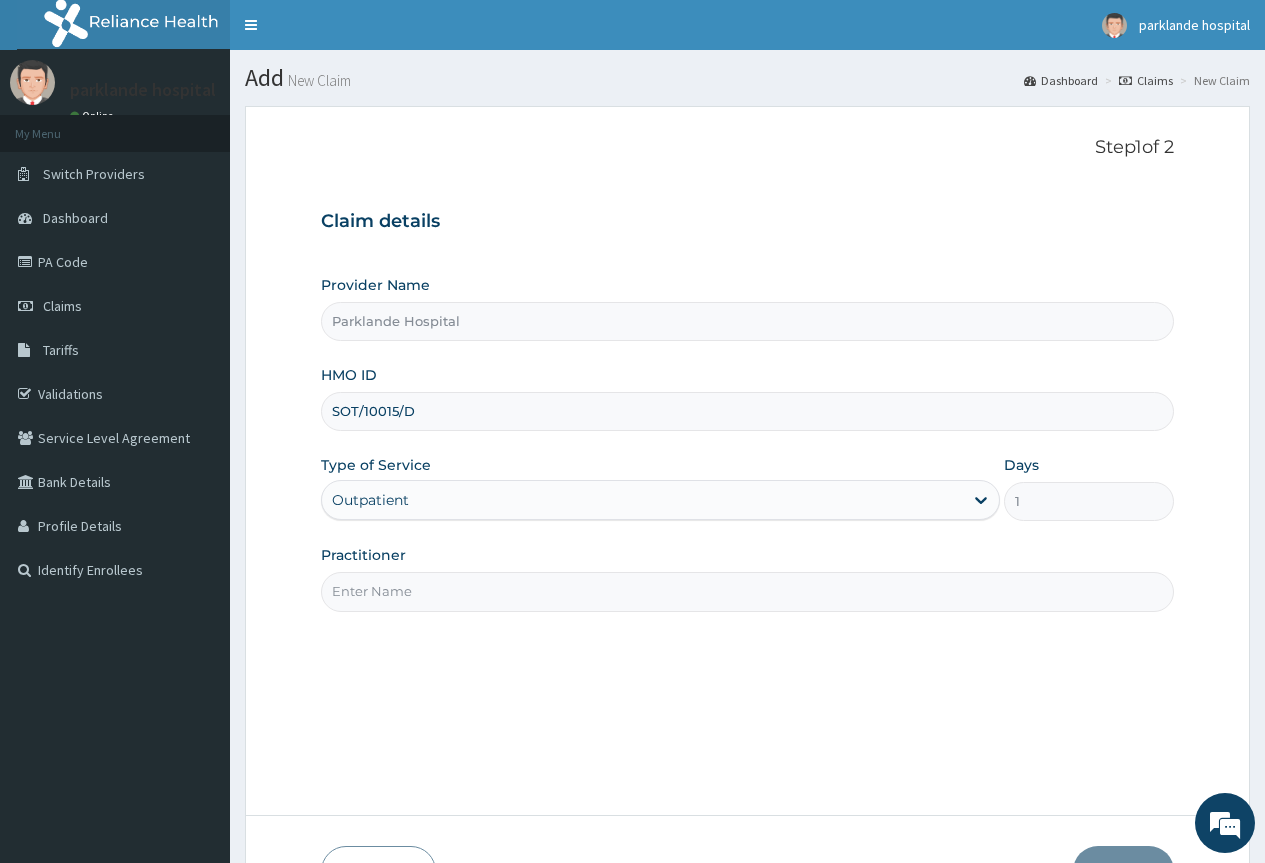 click on "Practitioner" at bounding box center [747, 591] 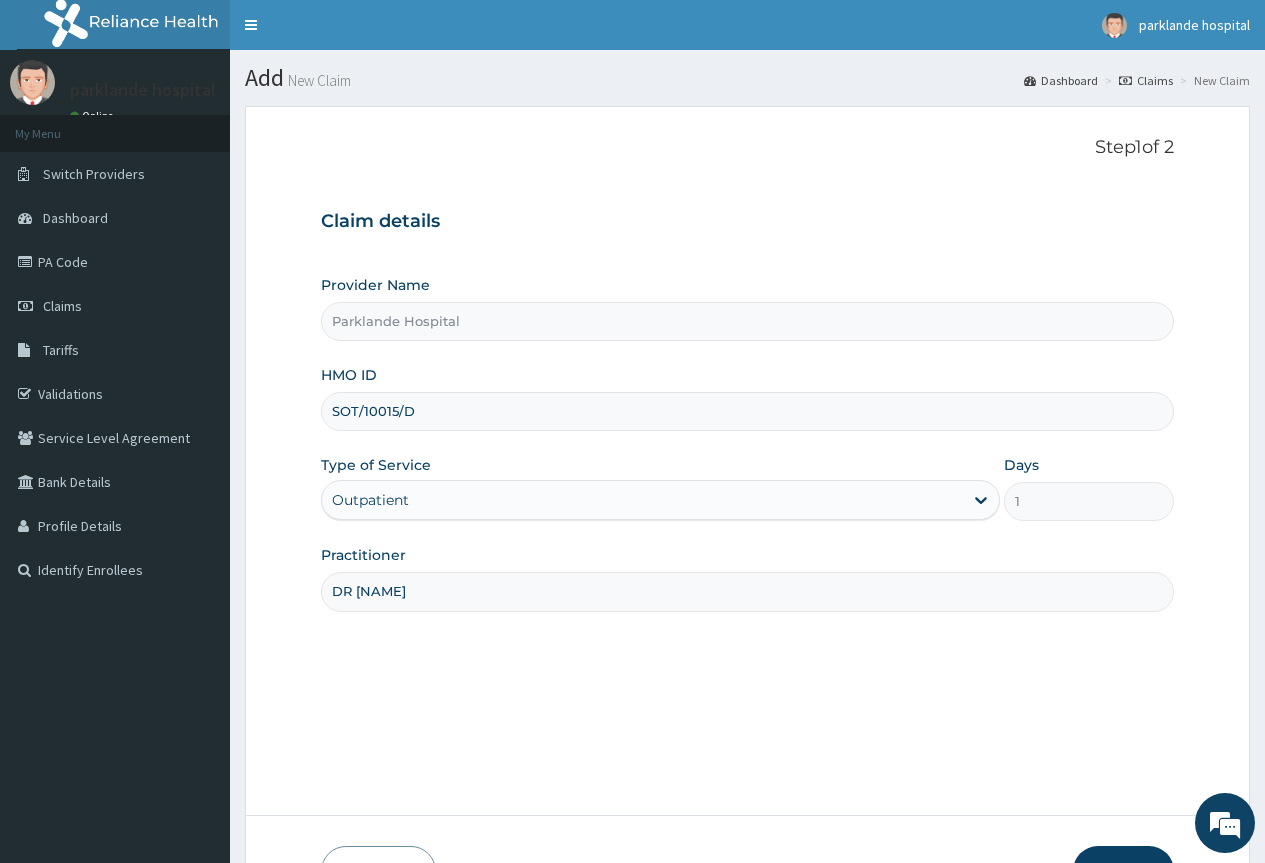 scroll, scrollTop: 0, scrollLeft: 0, axis: both 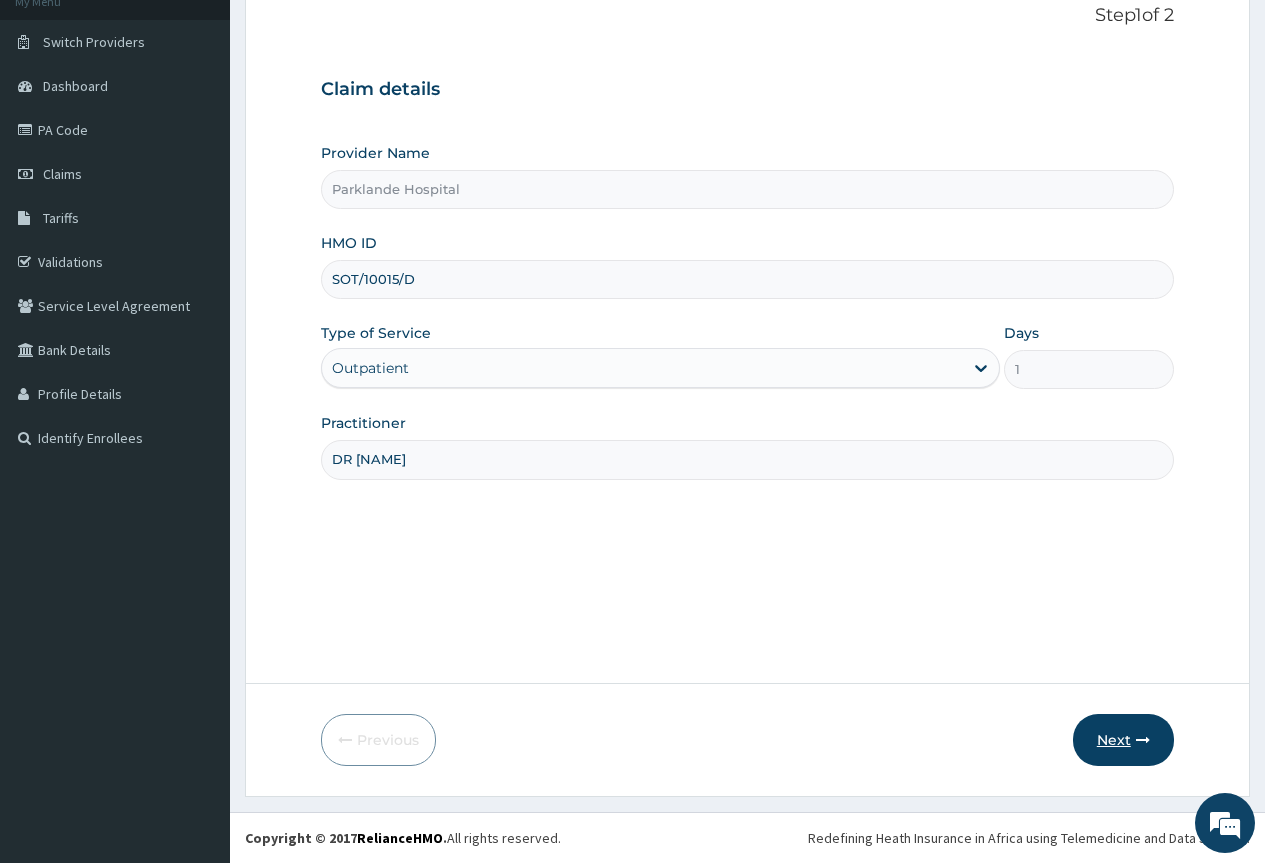 type on "DR OKEOWO" 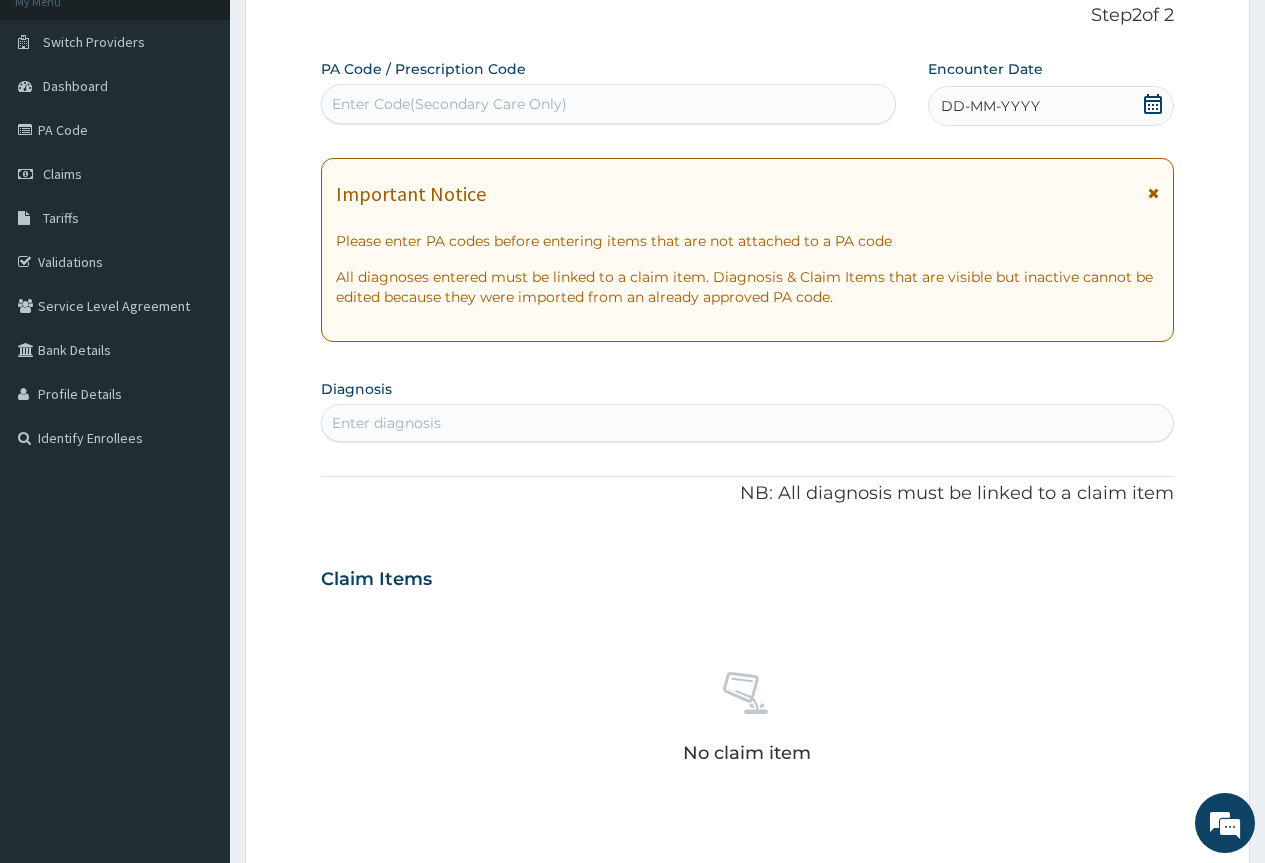 click on "Enter Code(Secondary Care Only)" at bounding box center (449, 104) 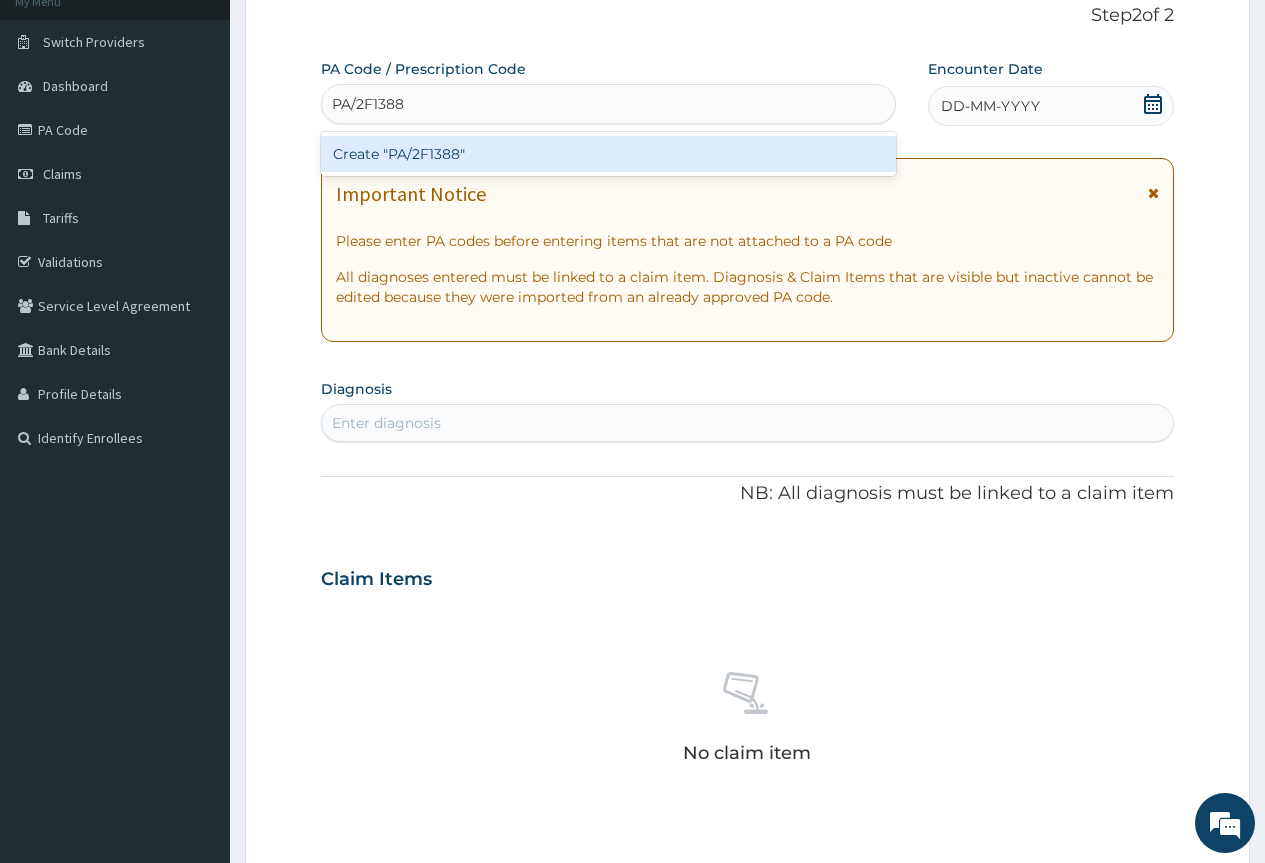 click on "Create "PA/2F1388"" at bounding box center [608, 154] 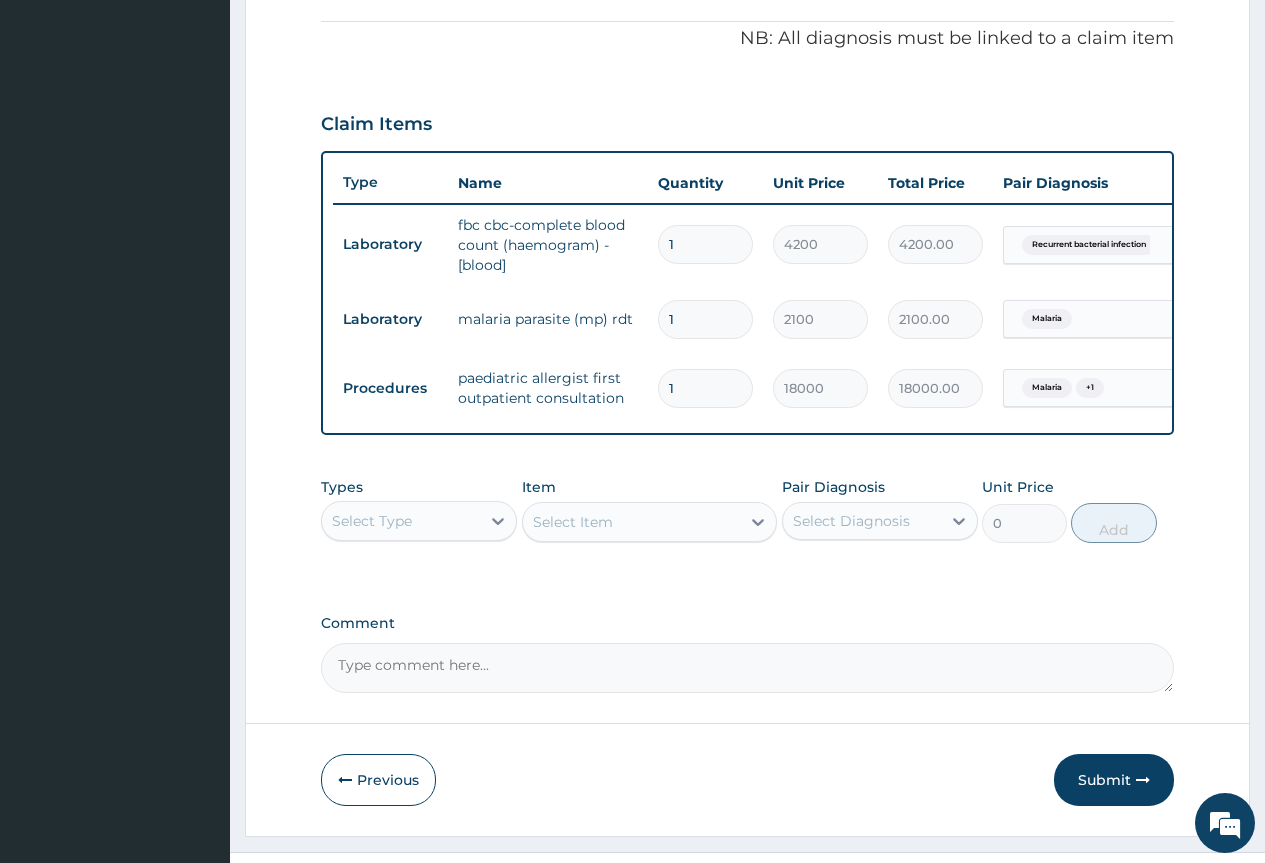 scroll, scrollTop: 648, scrollLeft: 0, axis: vertical 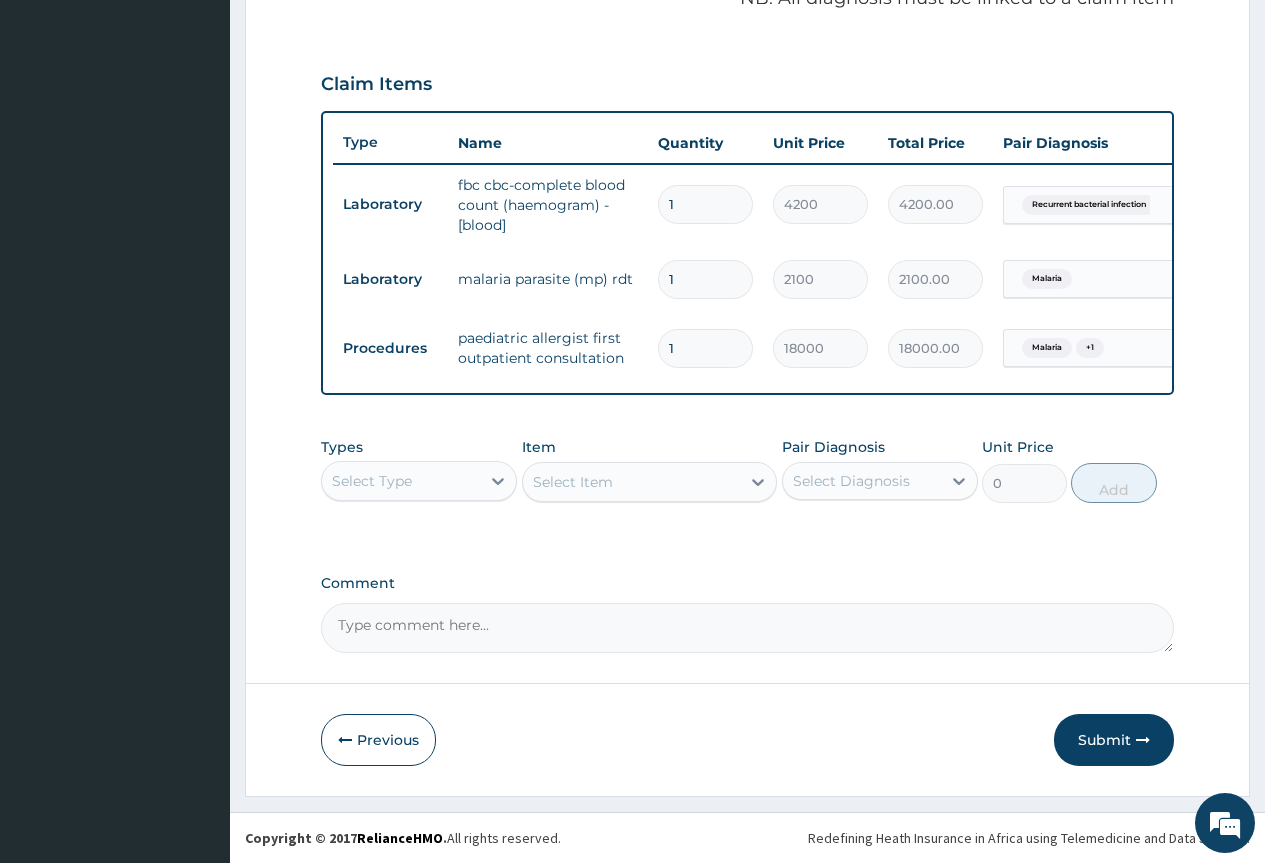 click on "Select Type" at bounding box center [372, 481] 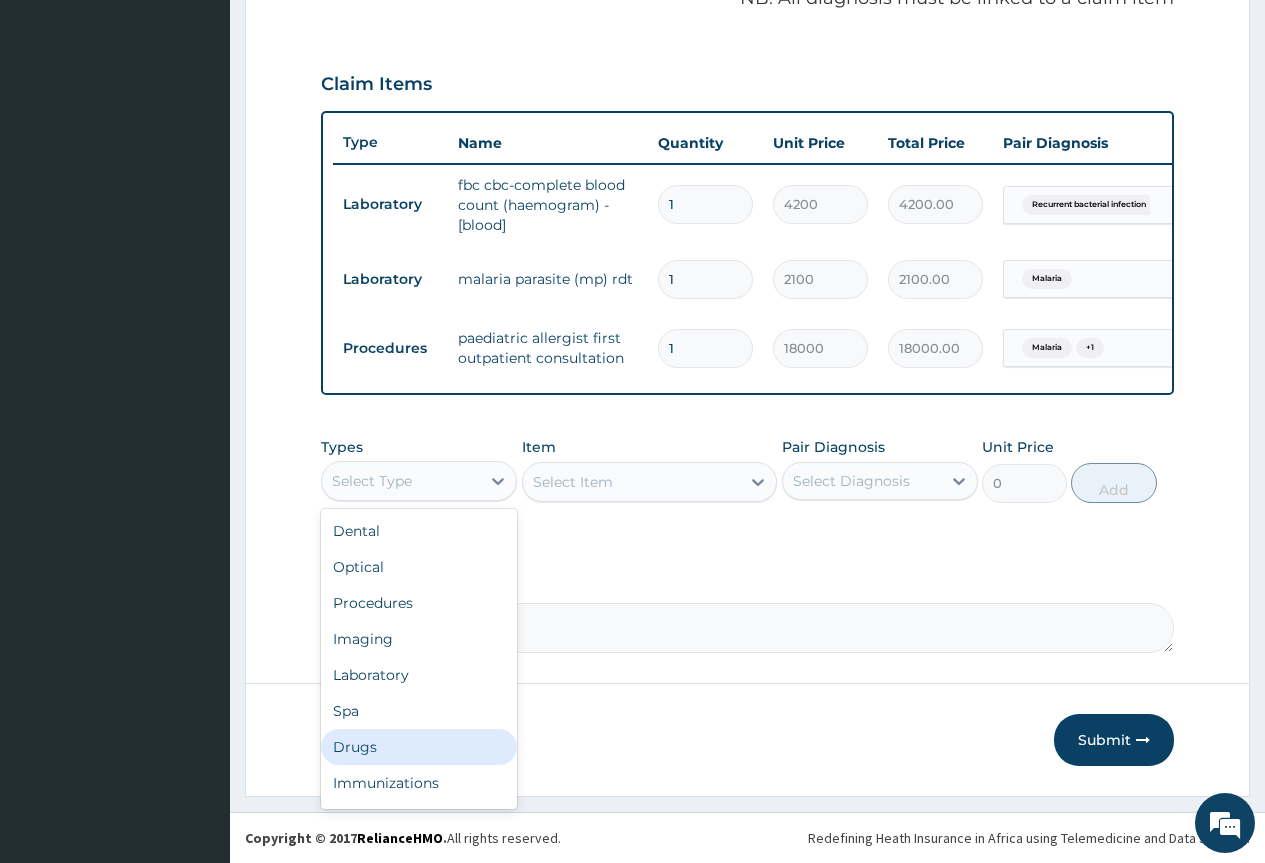 click on "Drugs" at bounding box center (419, 747) 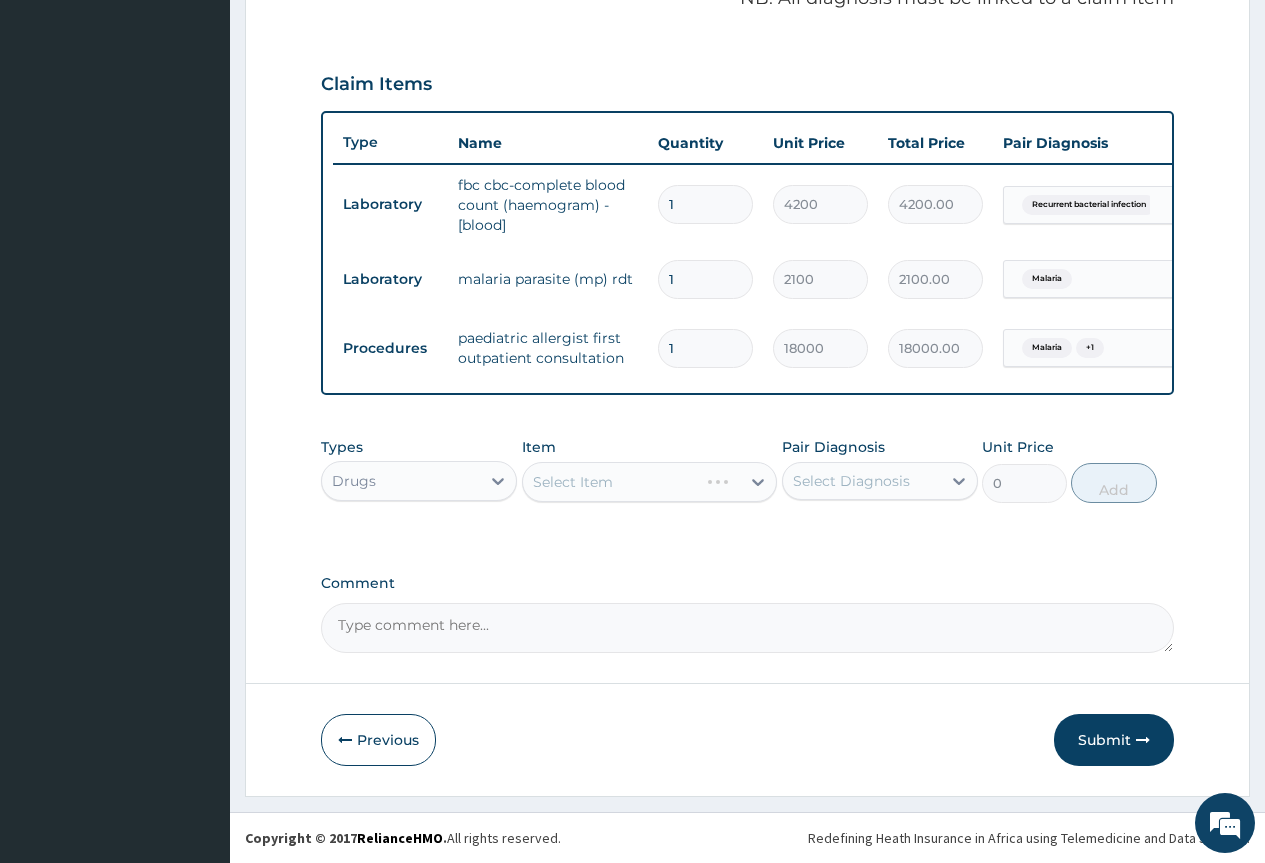 click on "Select Diagnosis" at bounding box center [862, 481] 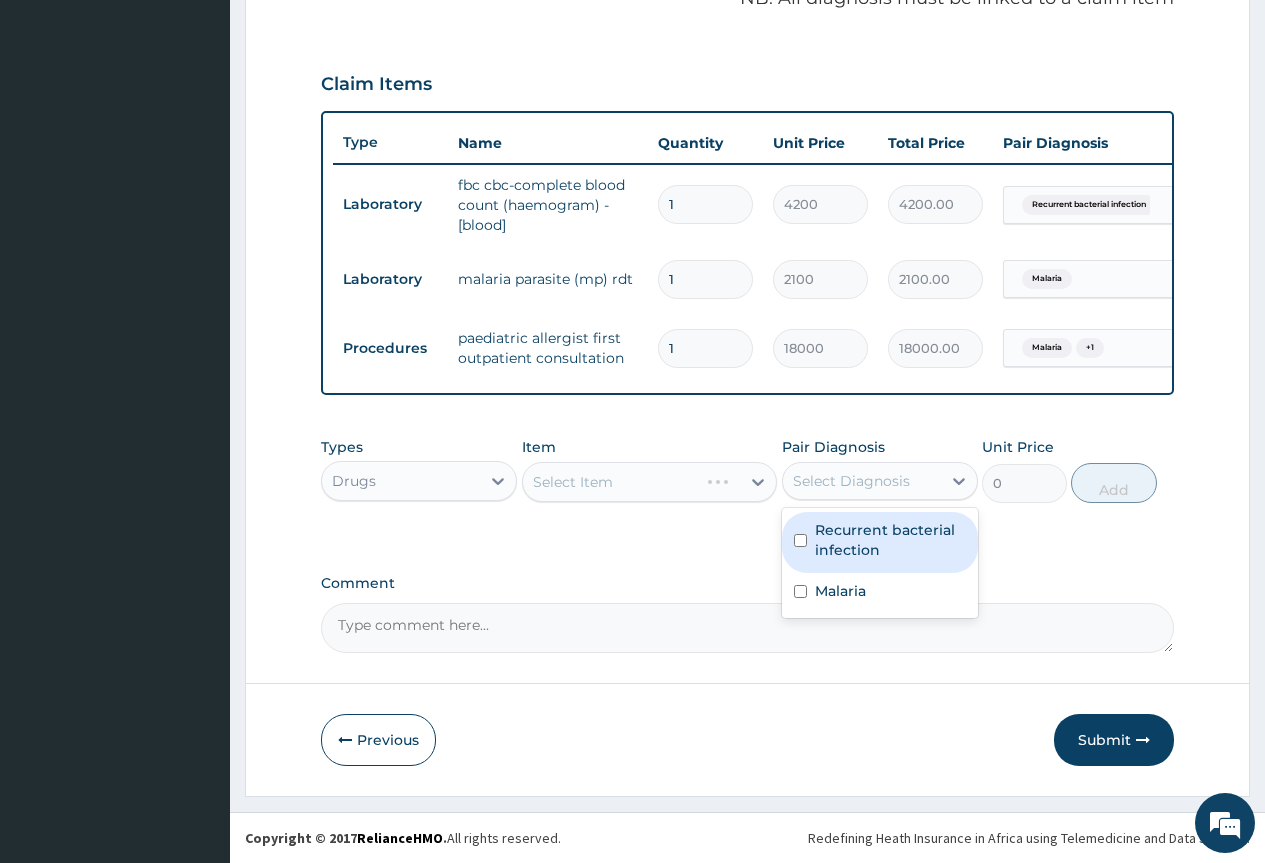click on "Recurrent bacterial infection" at bounding box center (890, 540) 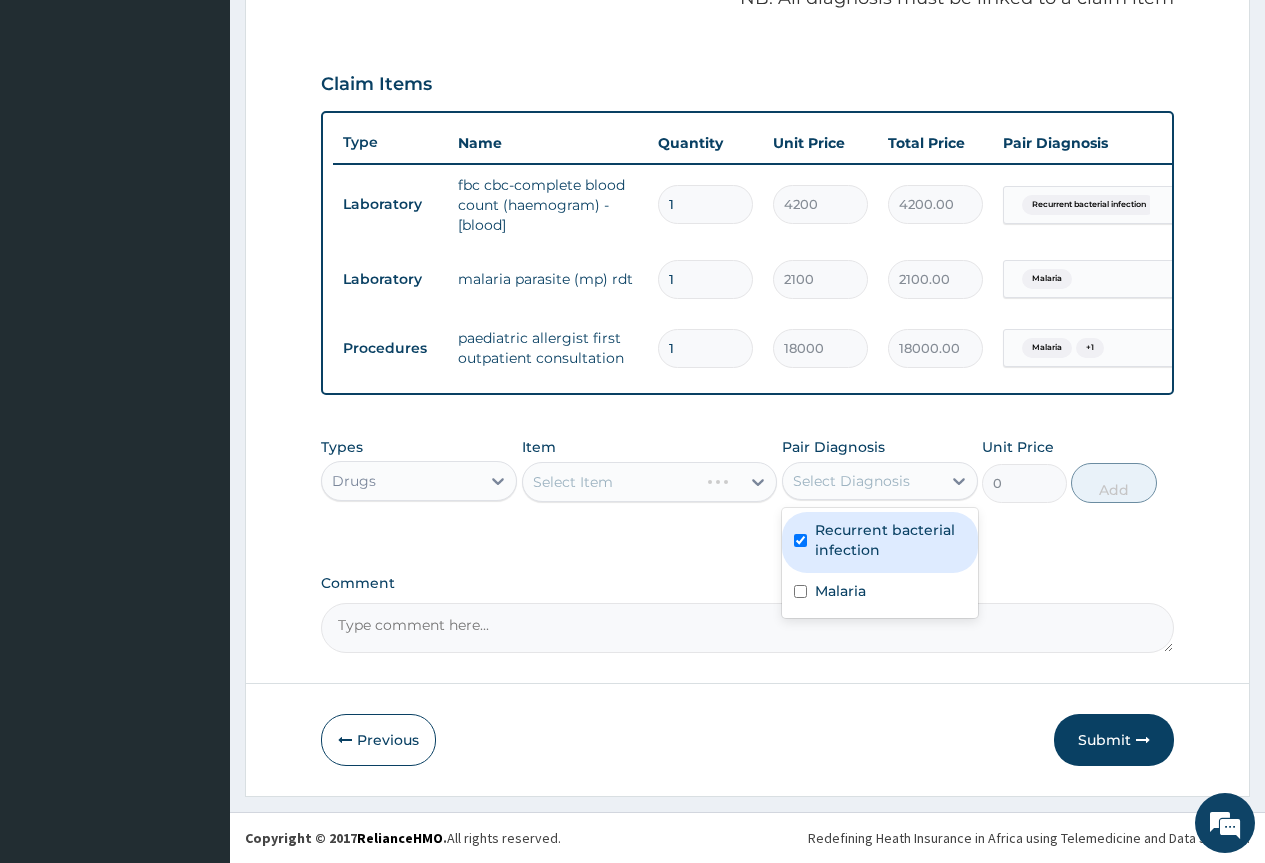 checkbox on "true" 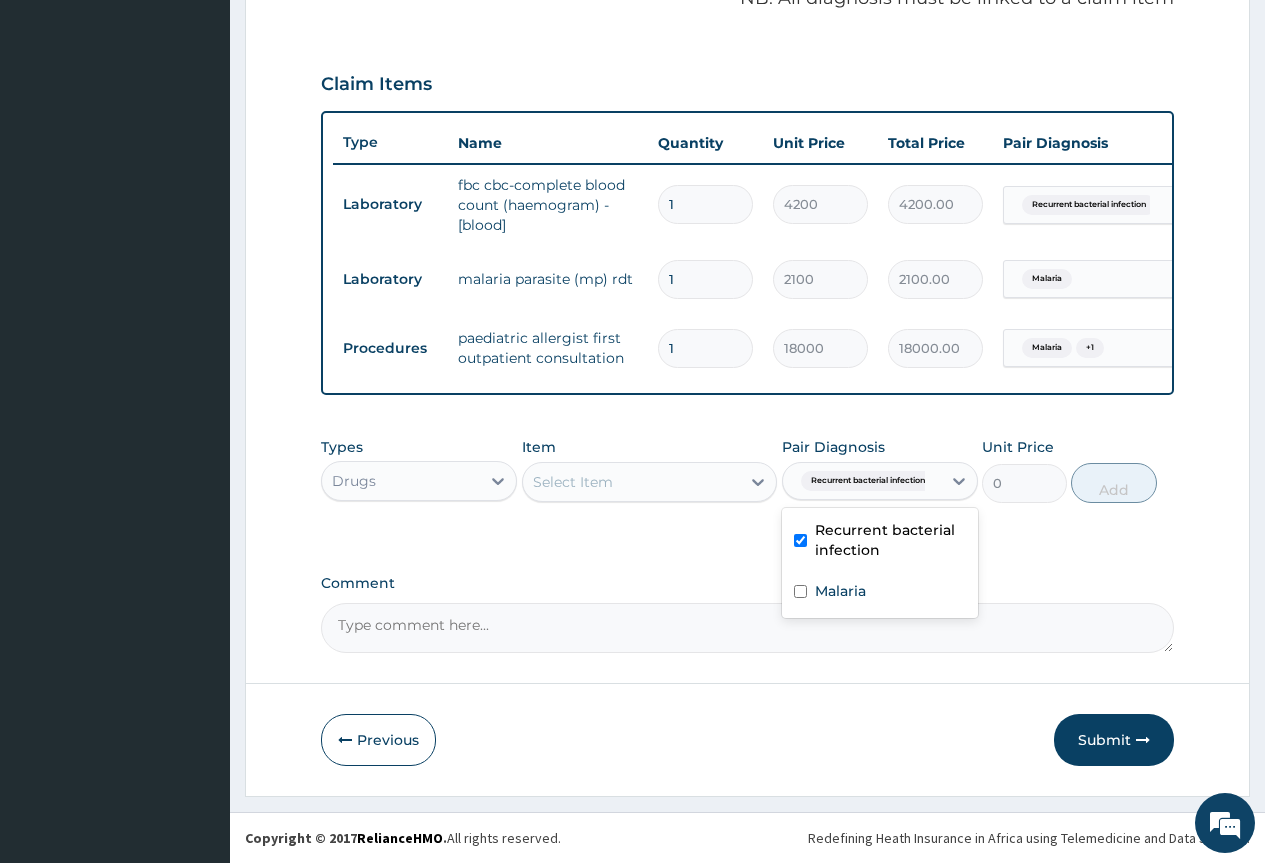 click on "Select Item" at bounding box center (632, 482) 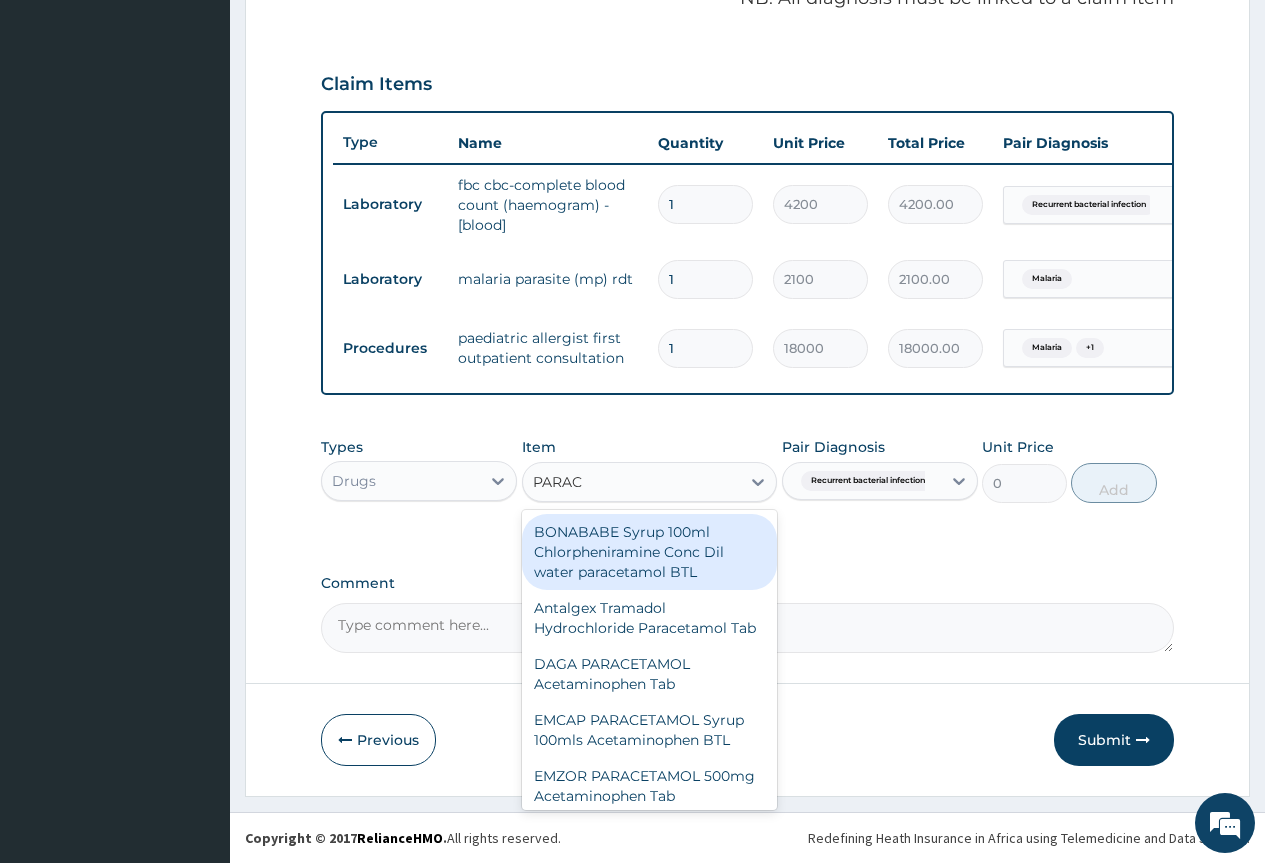 type on "PARACE" 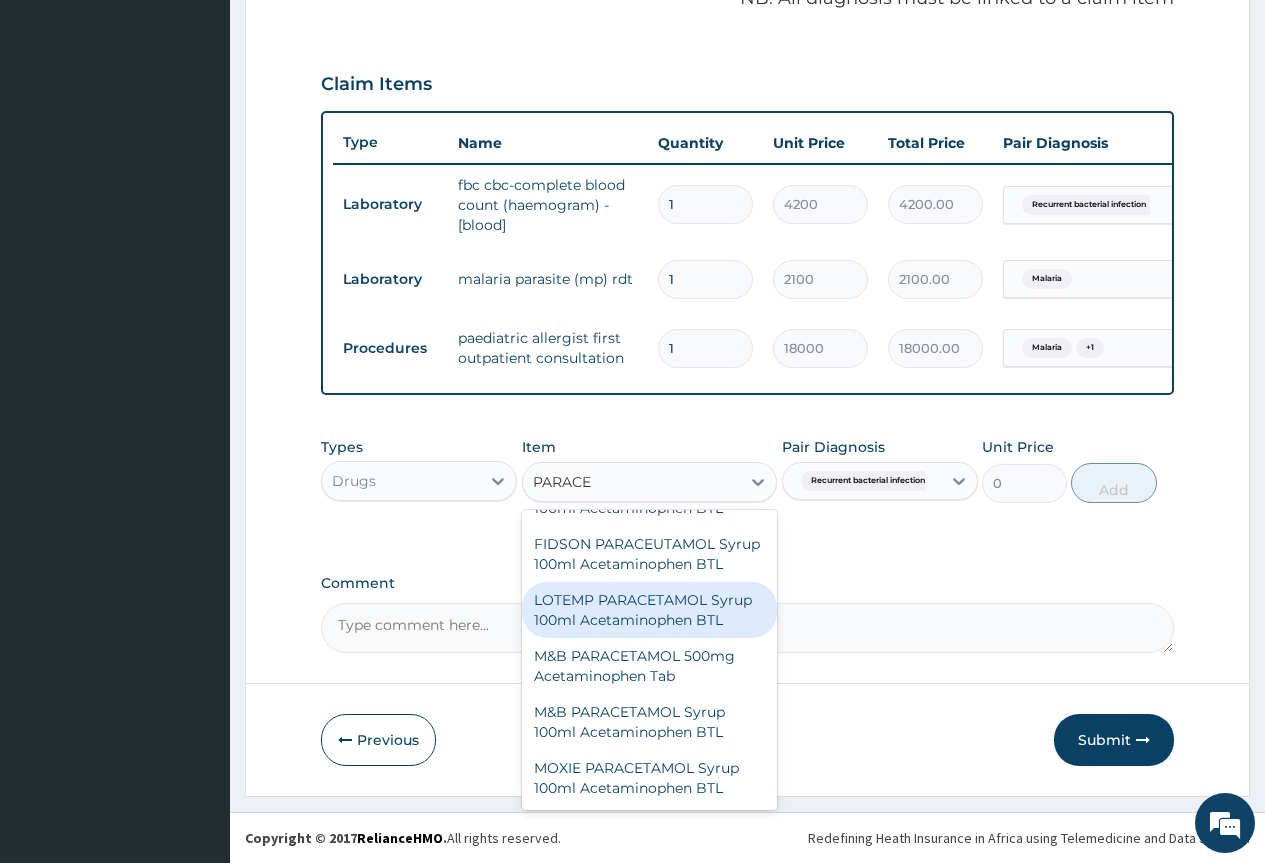 scroll, scrollTop: 600, scrollLeft: 0, axis: vertical 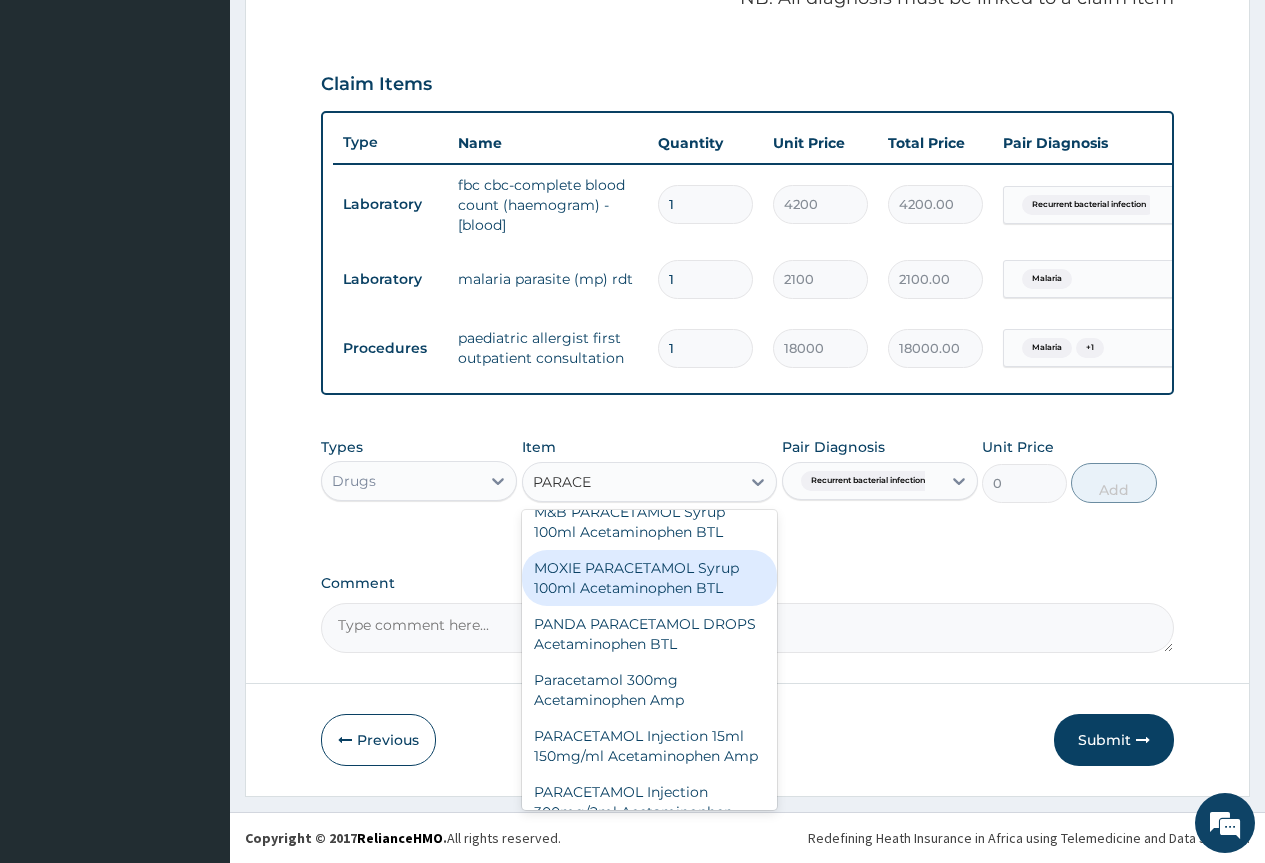 click on "MOXIE PARACETAMOL Syrup 100ml Acetaminophen BTL" at bounding box center [650, 578] 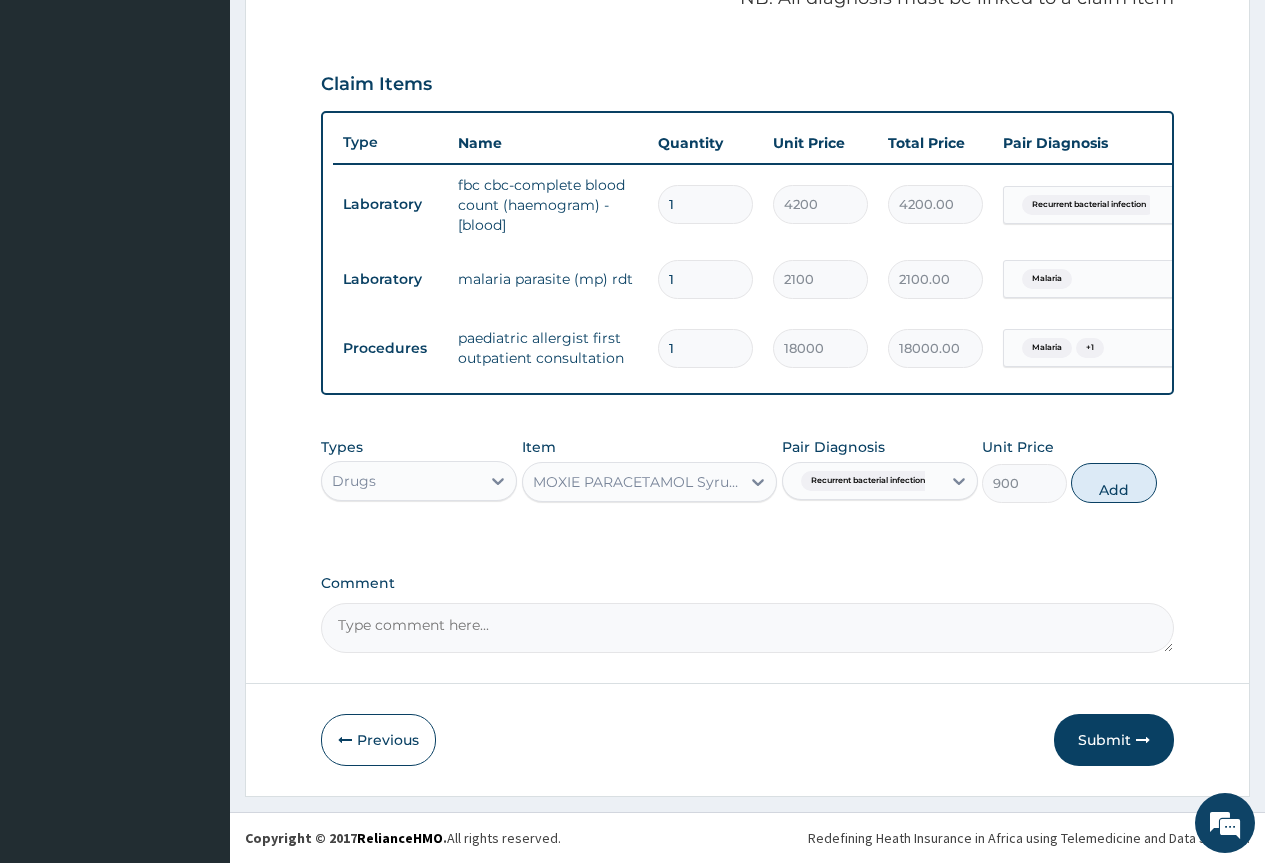 drag, startPoint x: 1159, startPoint y: 491, endPoint x: 1148, endPoint y: 504, distance: 17.029387 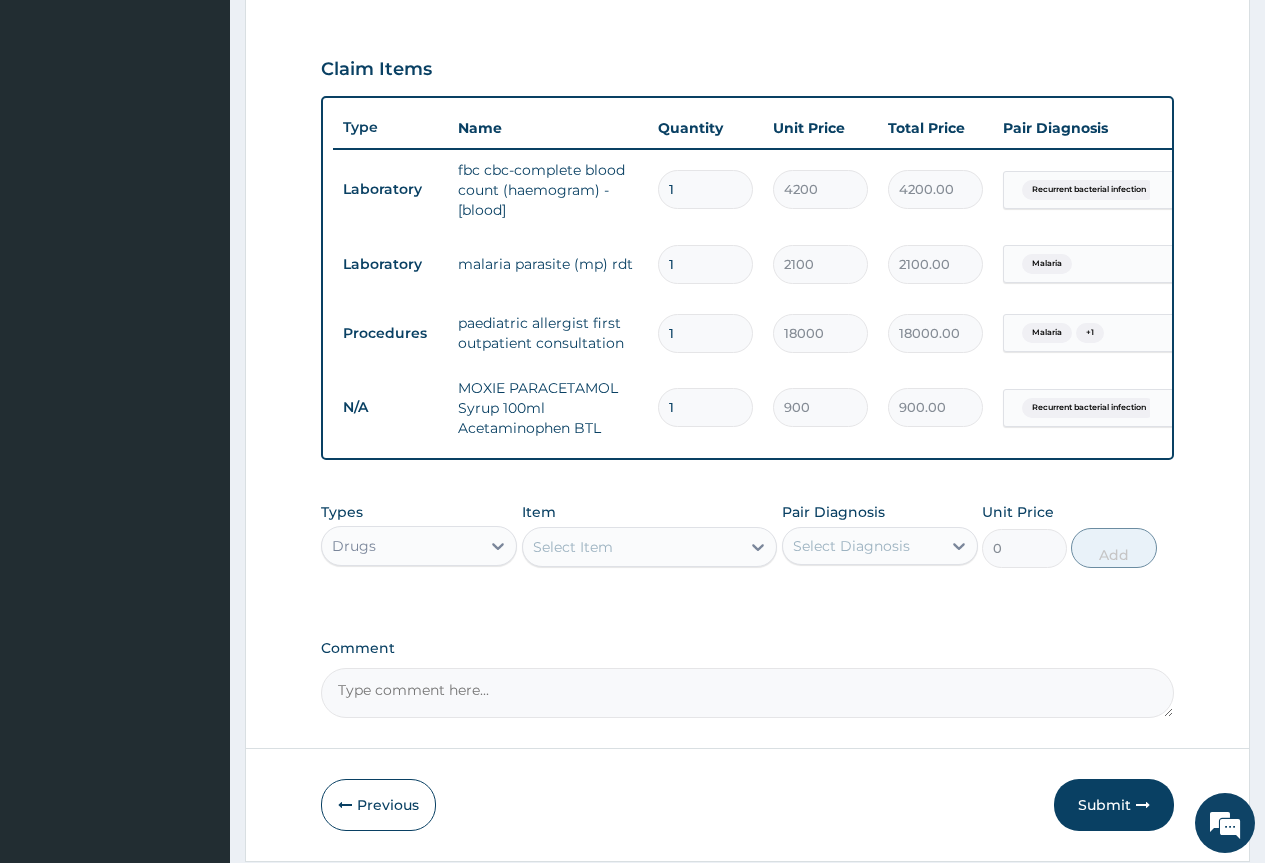 click on "Select Item" at bounding box center [573, 547] 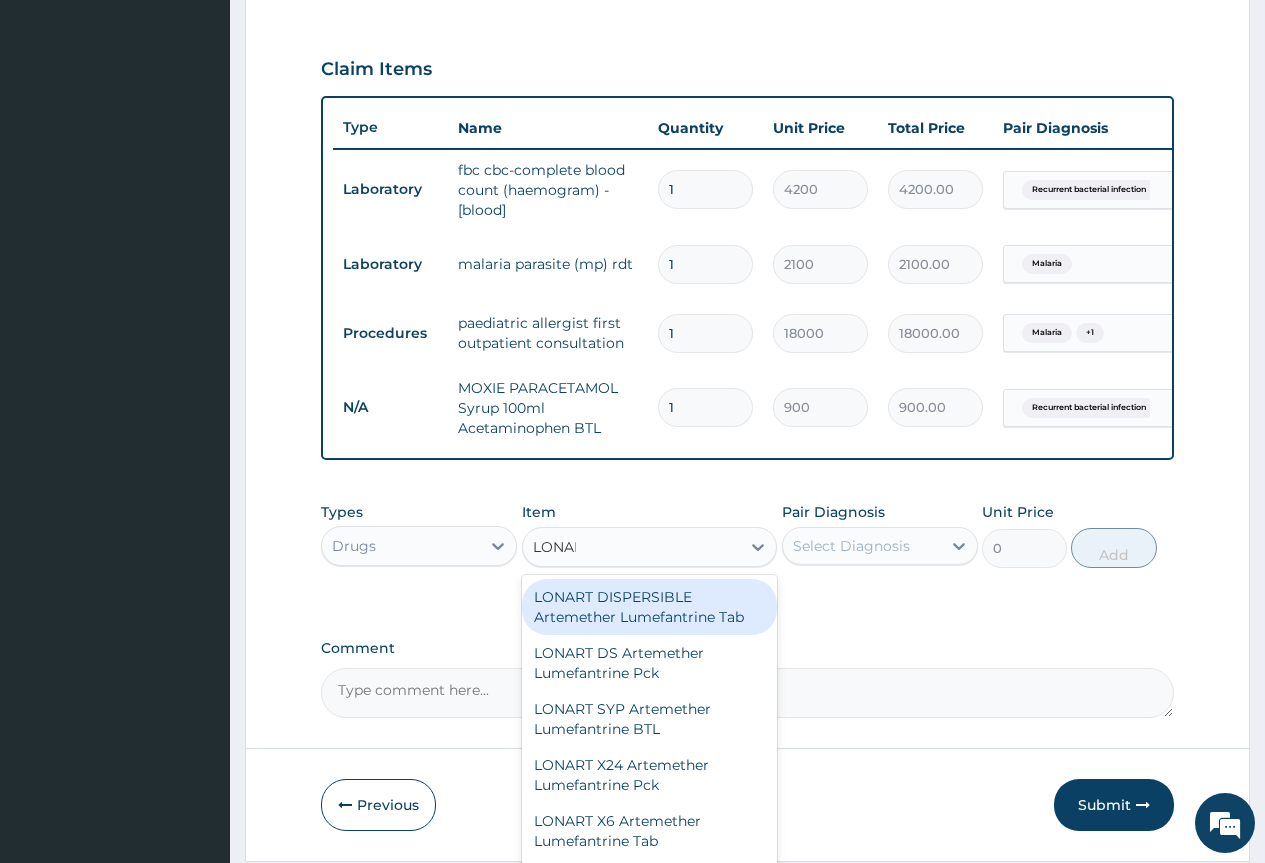 type on "LONART" 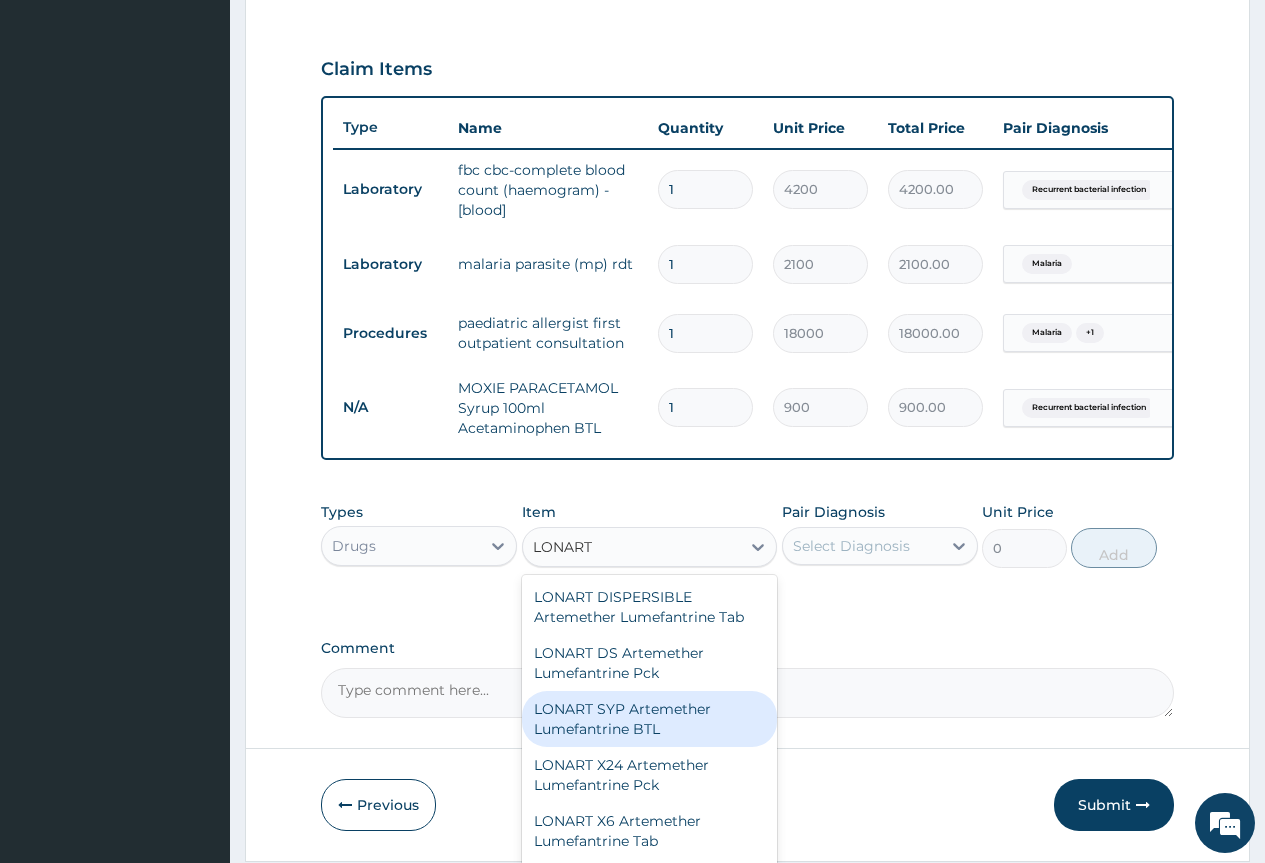 click on "LONART SYP Artemether Lumefantrine BTL" at bounding box center [650, 719] 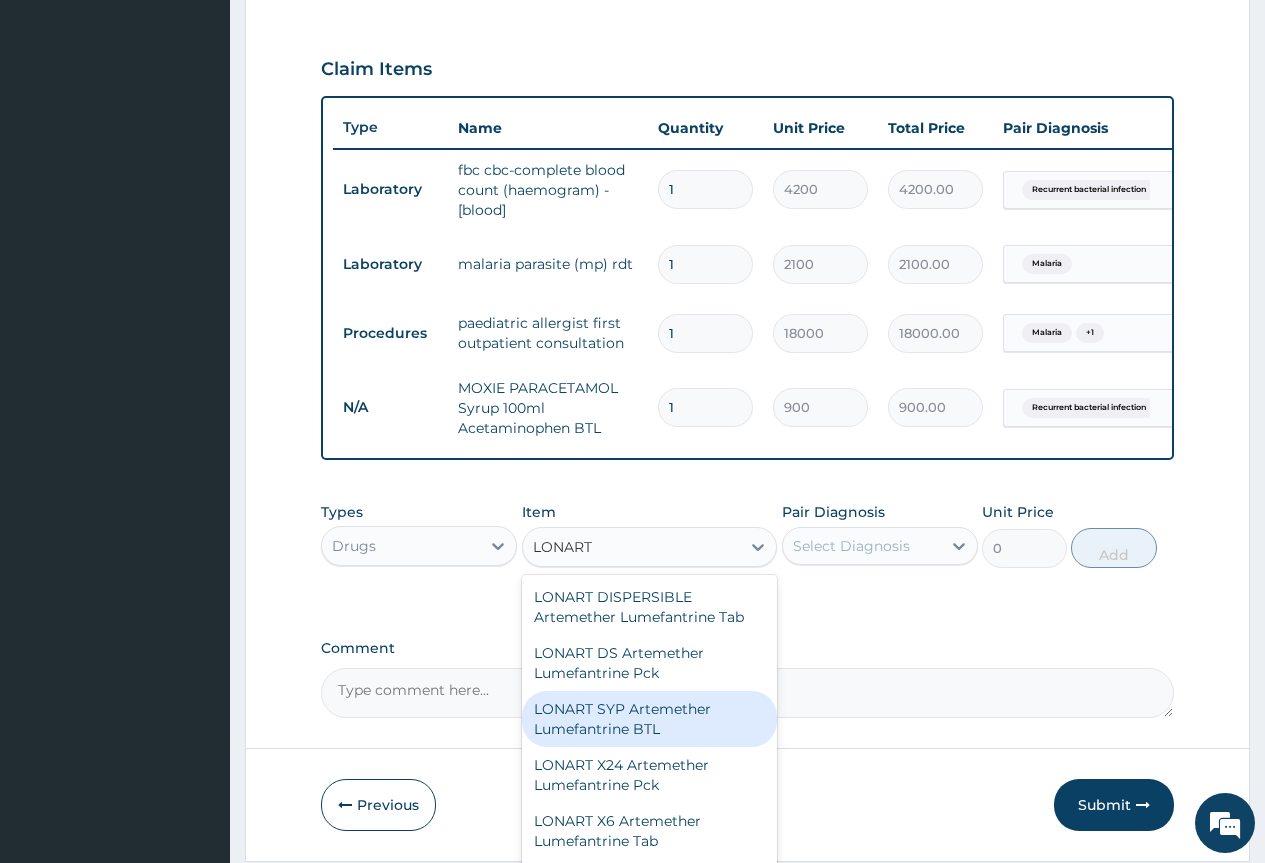 type 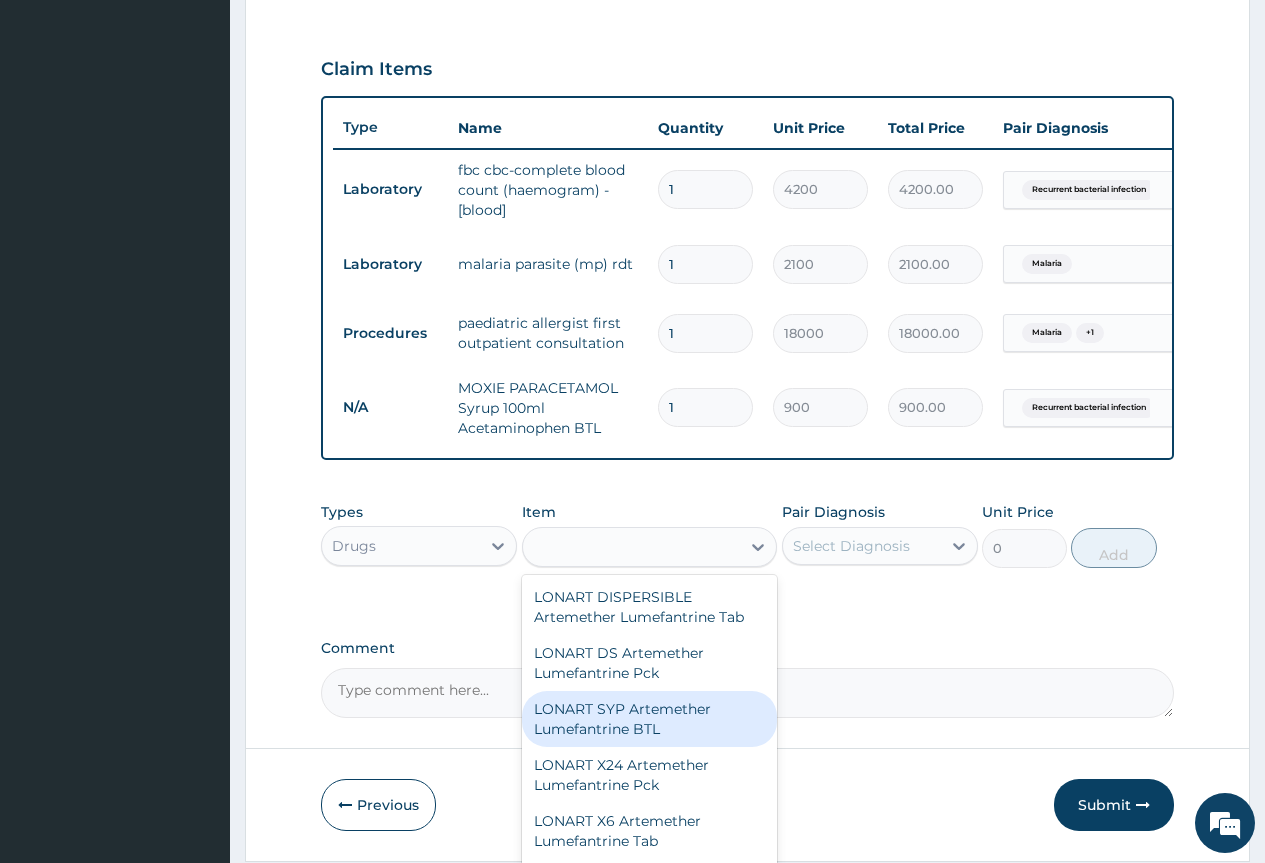 type on "1270" 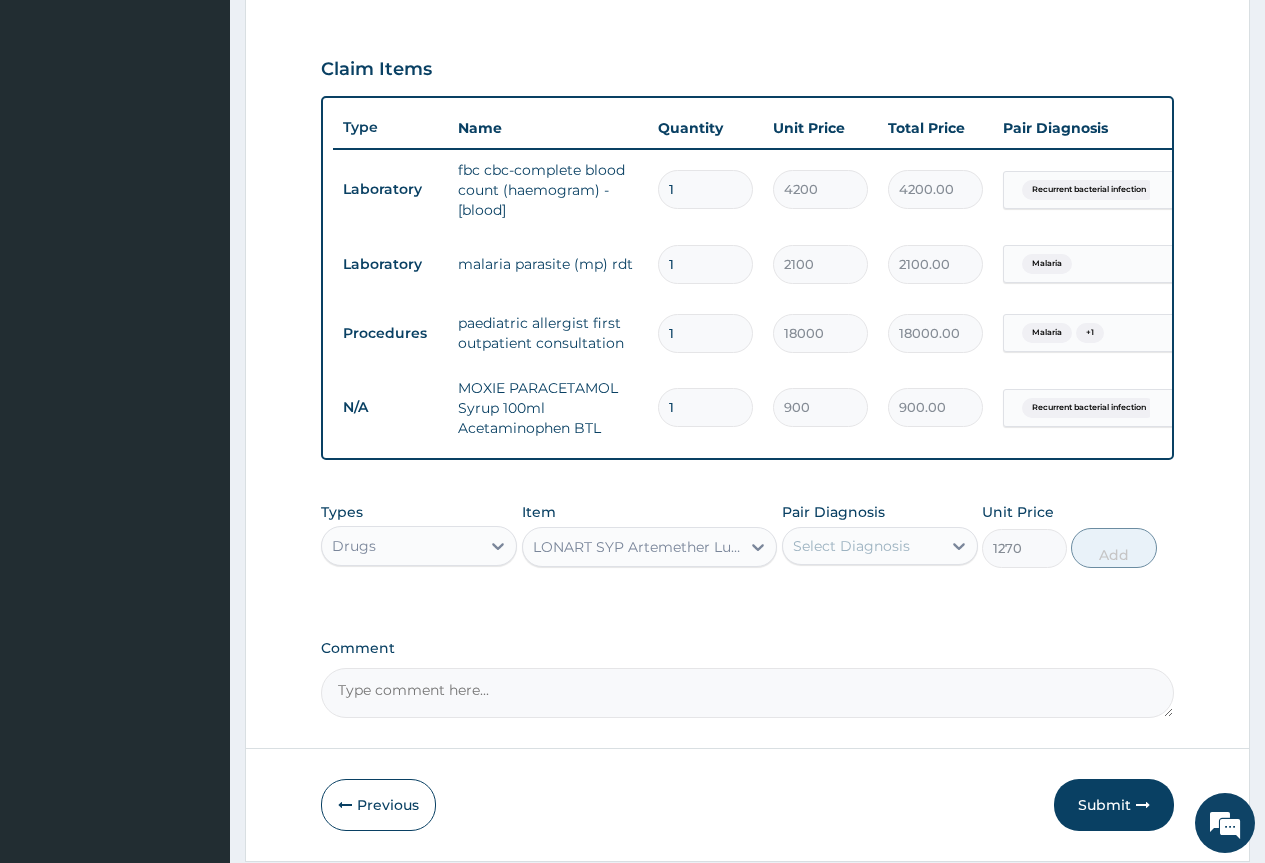 click on "Select Diagnosis" at bounding box center (851, 546) 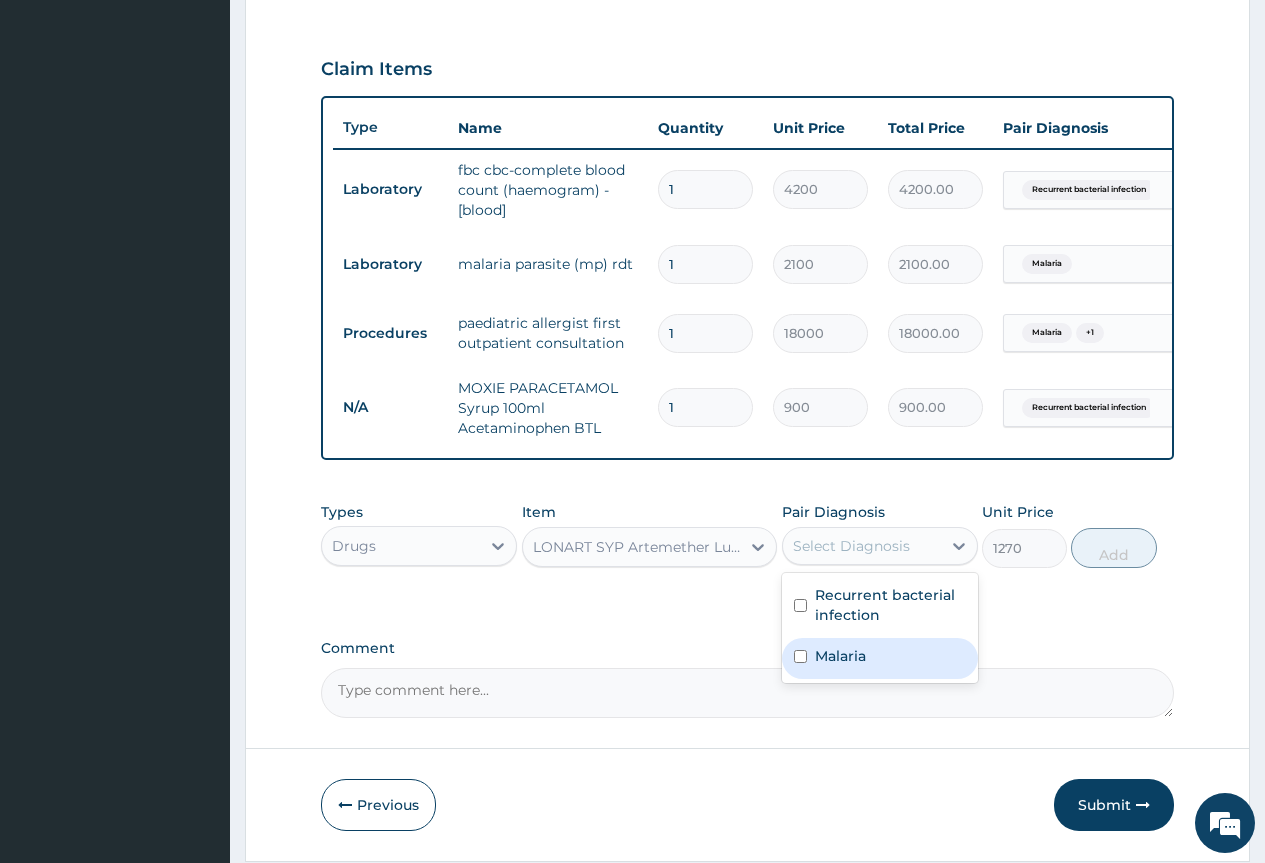 click on "Malaria" at bounding box center (880, 658) 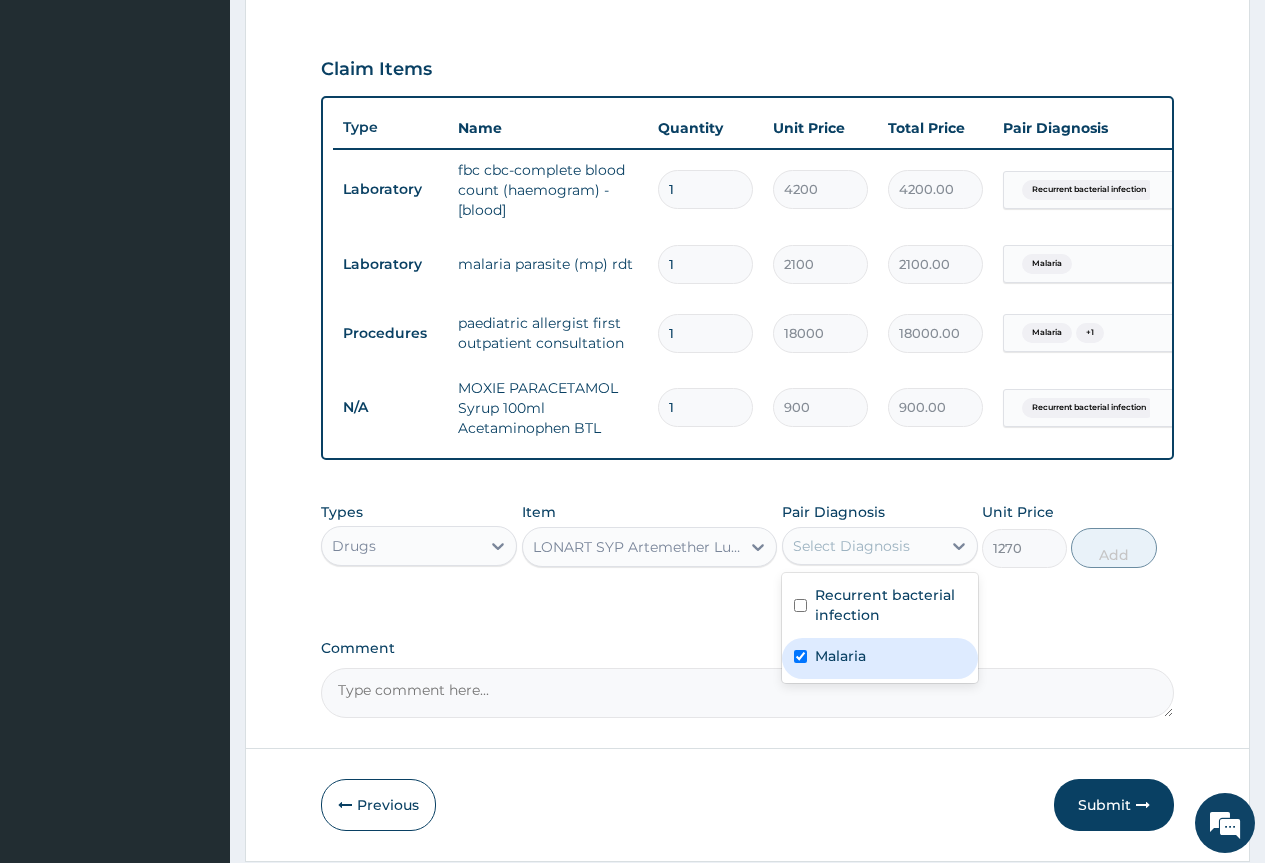 checkbox on "true" 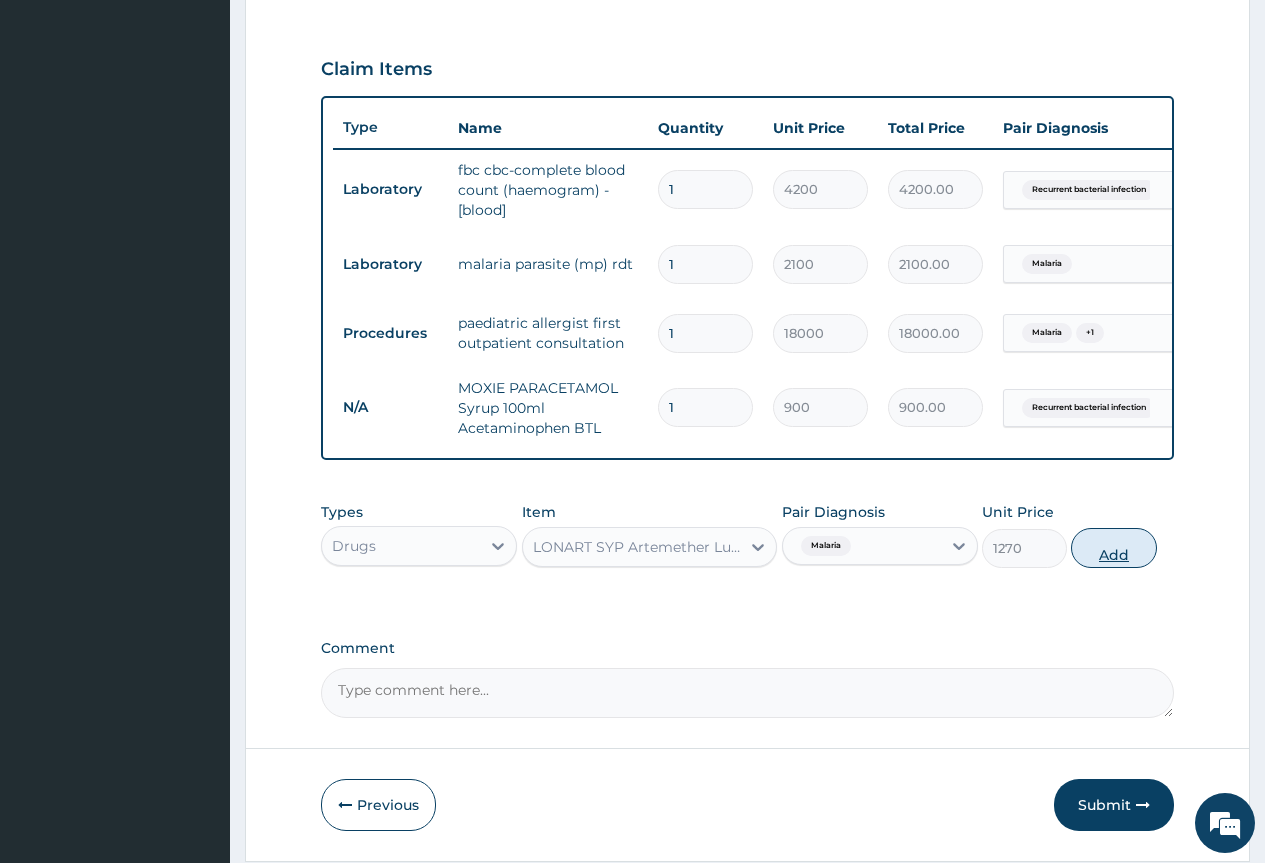 click on "Add" at bounding box center (1113, 548) 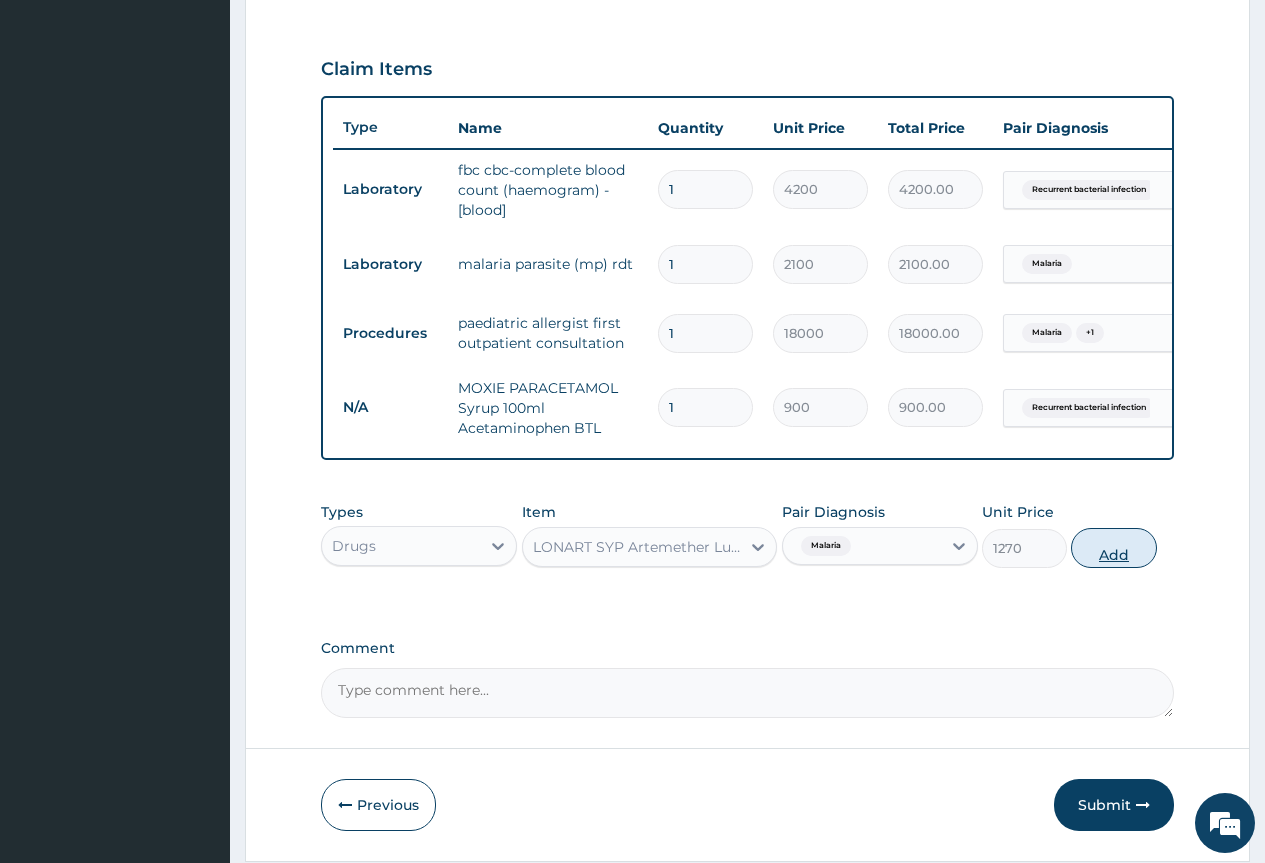 type on "0" 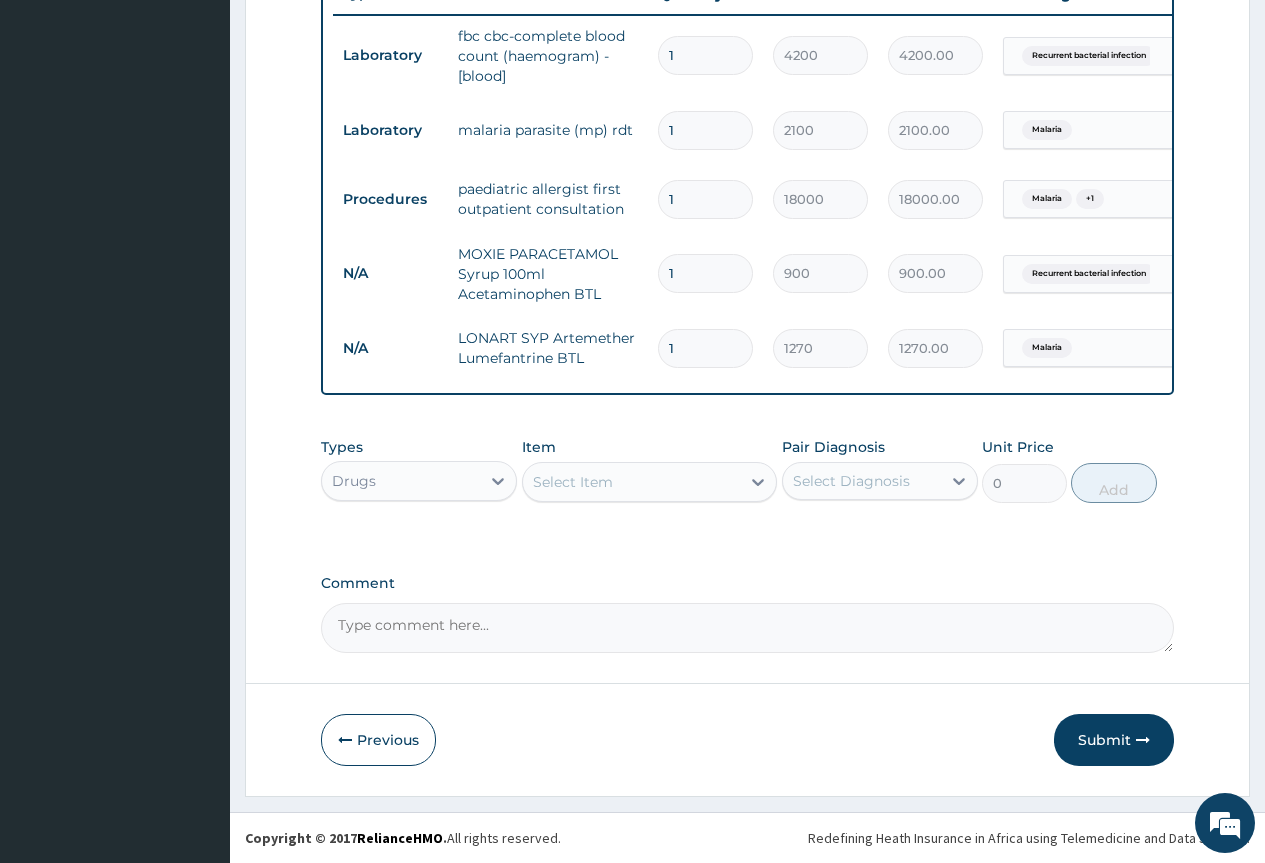 scroll, scrollTop: 797, scrollLeft: 0, axis: vertical 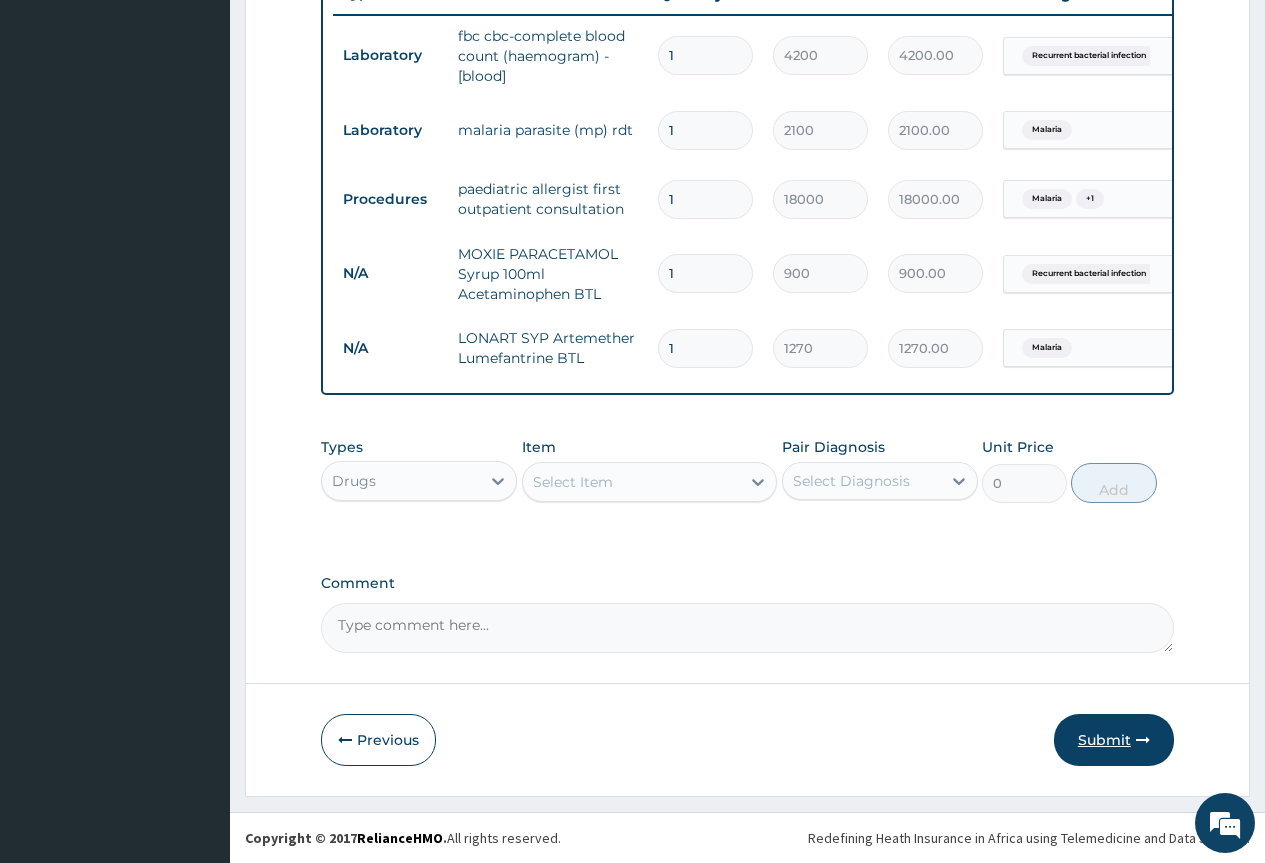 click on "Submit" at bounding box center (1114, 740) 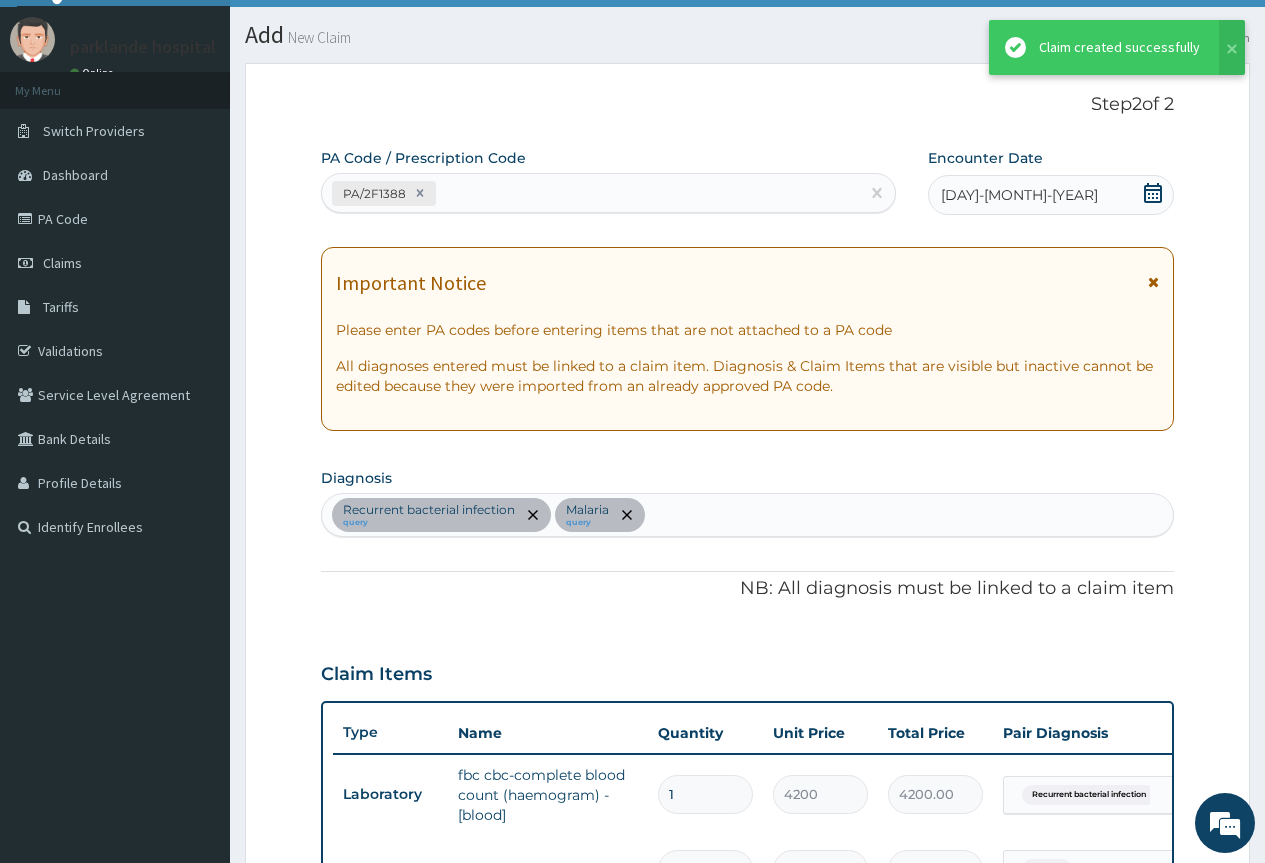 scroll, scrollTop: 797, scrollLeft: 0, axis: vertical 